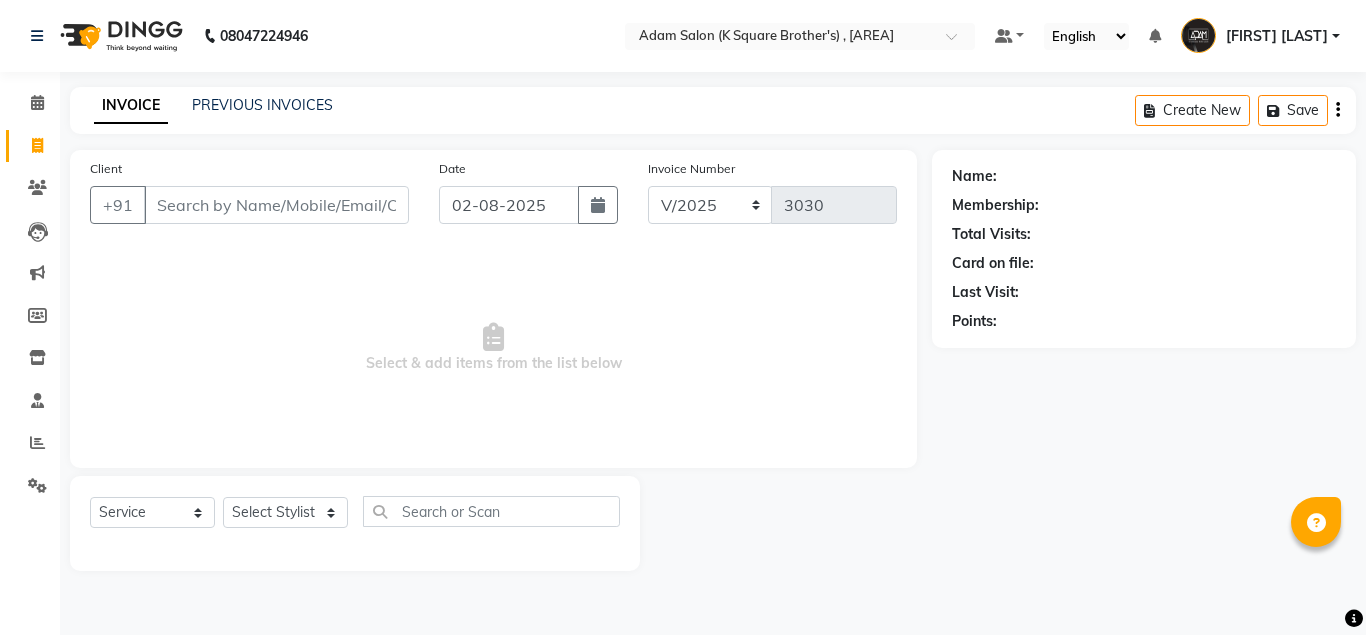 select on "[POSTAL_CODE]" 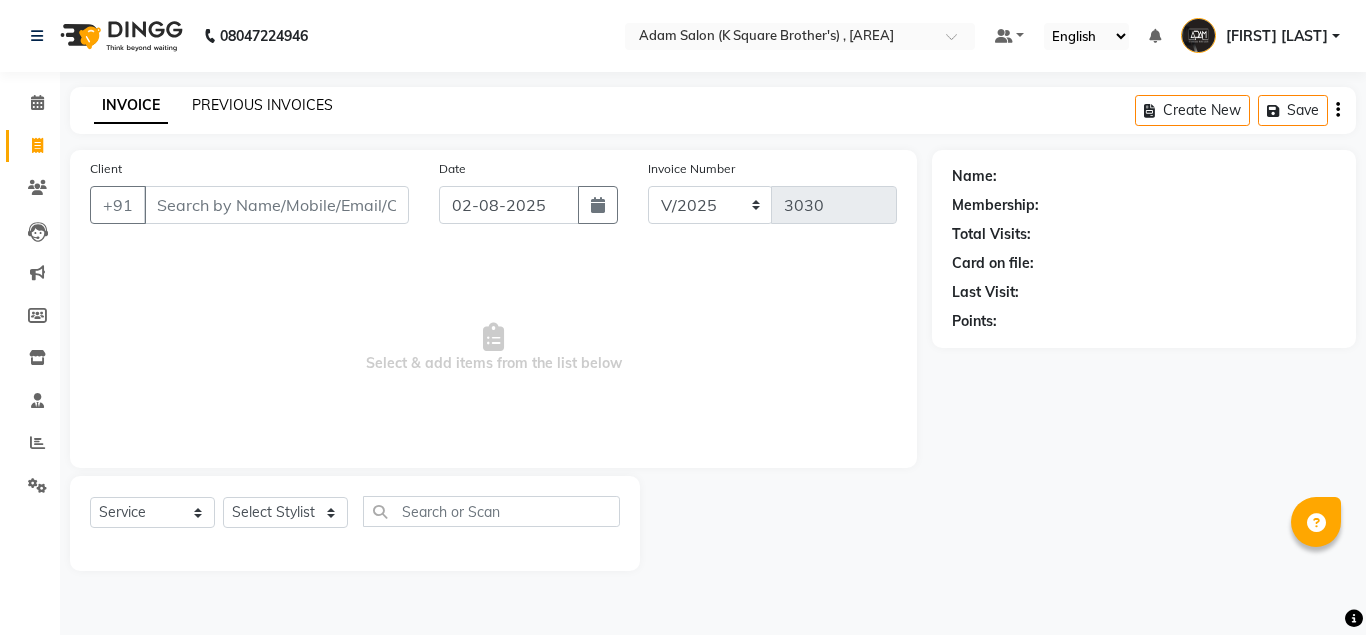 scroll, scrollTop: 0, scrollLeft: 0, axis: both 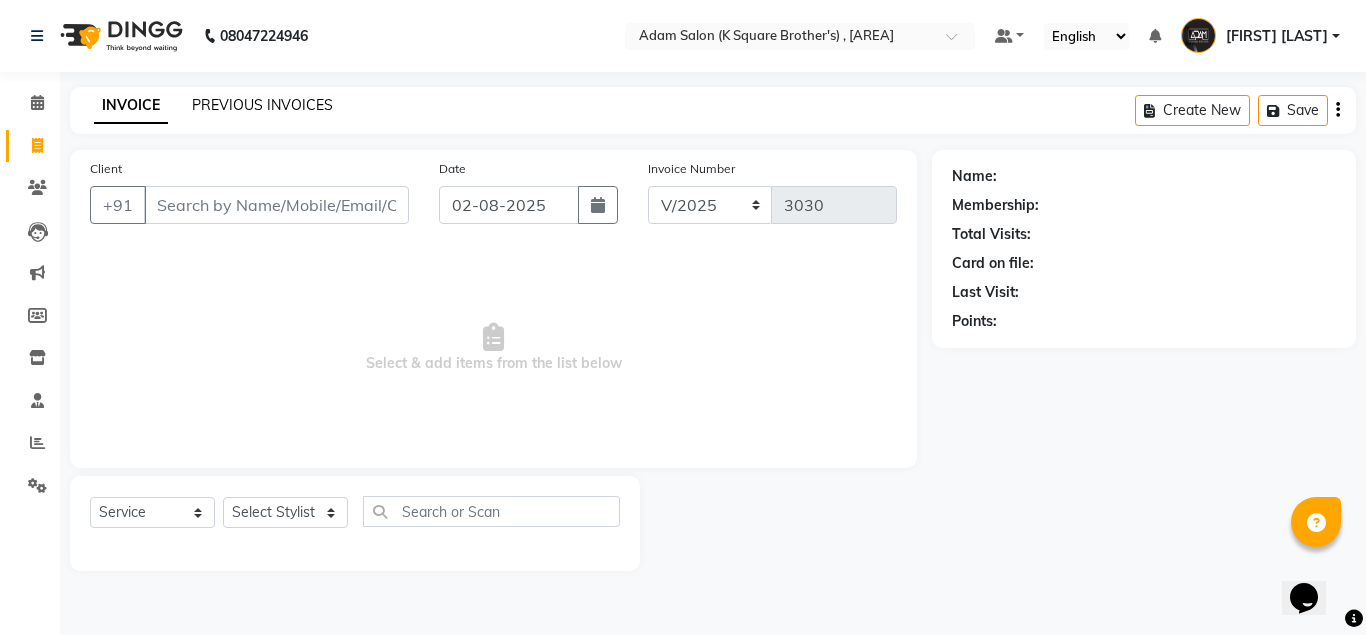 click on "PREVIOUS INVOICES" 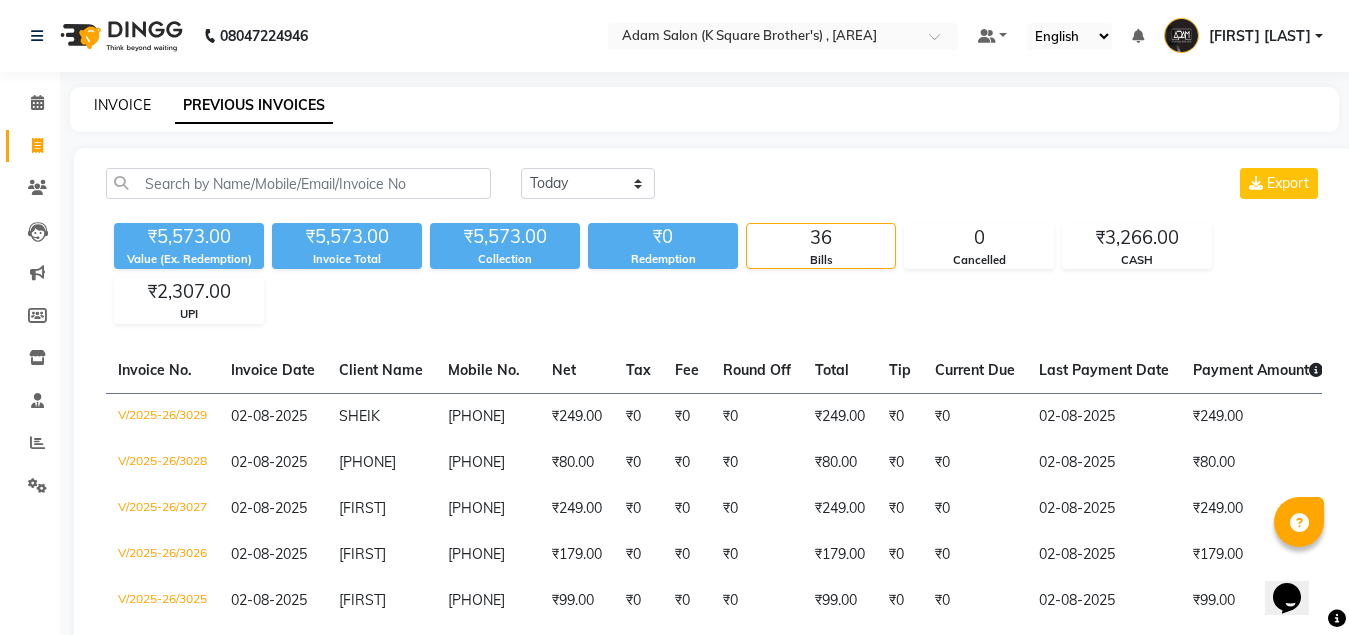 click on "INVOICE" 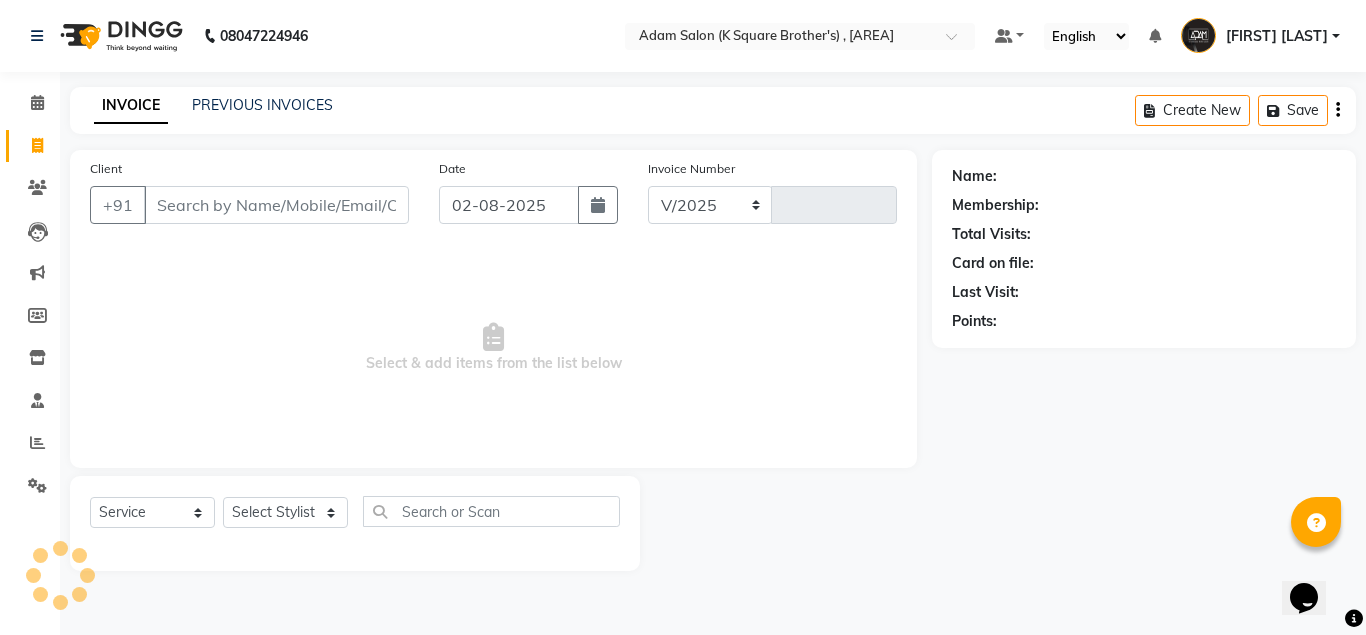 select on "[POSTAL_CODE]" 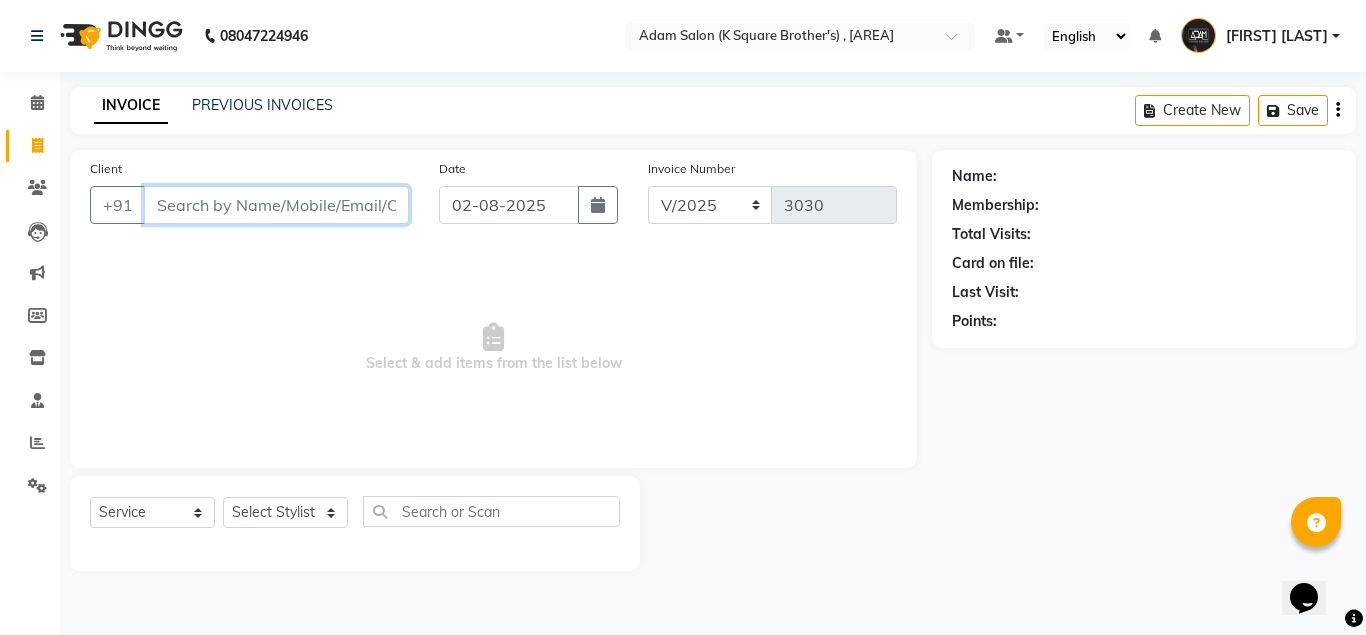 paste on "[PHONE]" 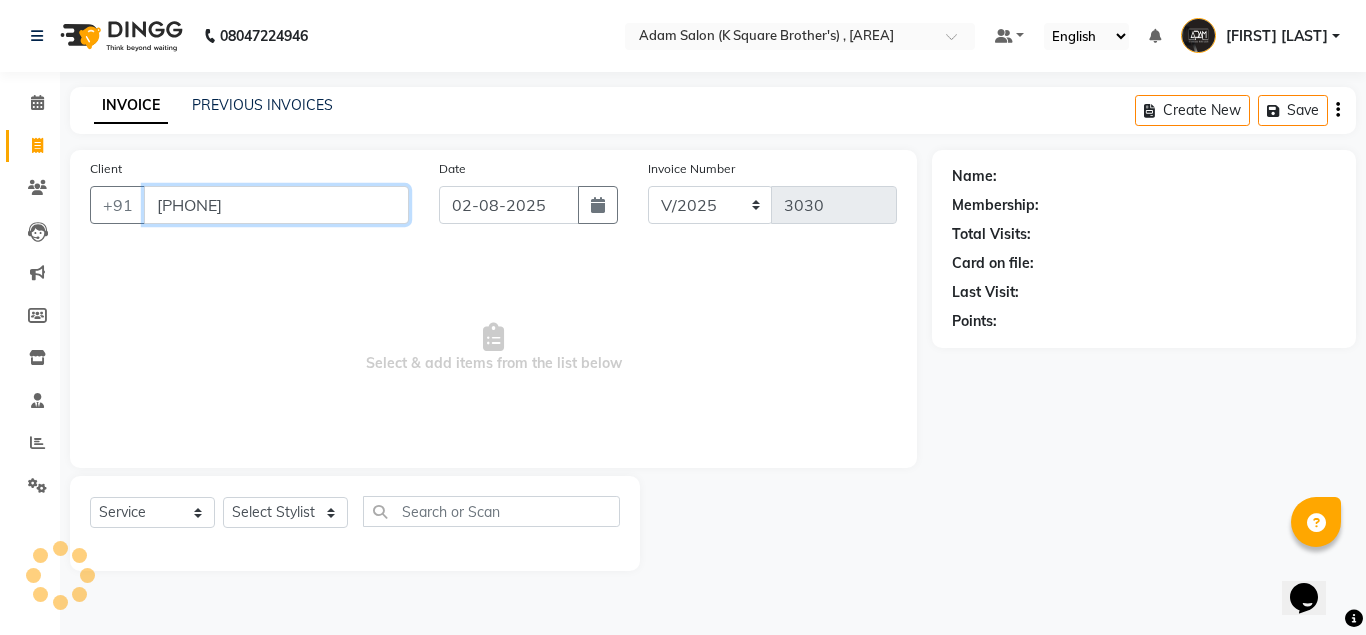 type on "[PHONE]" 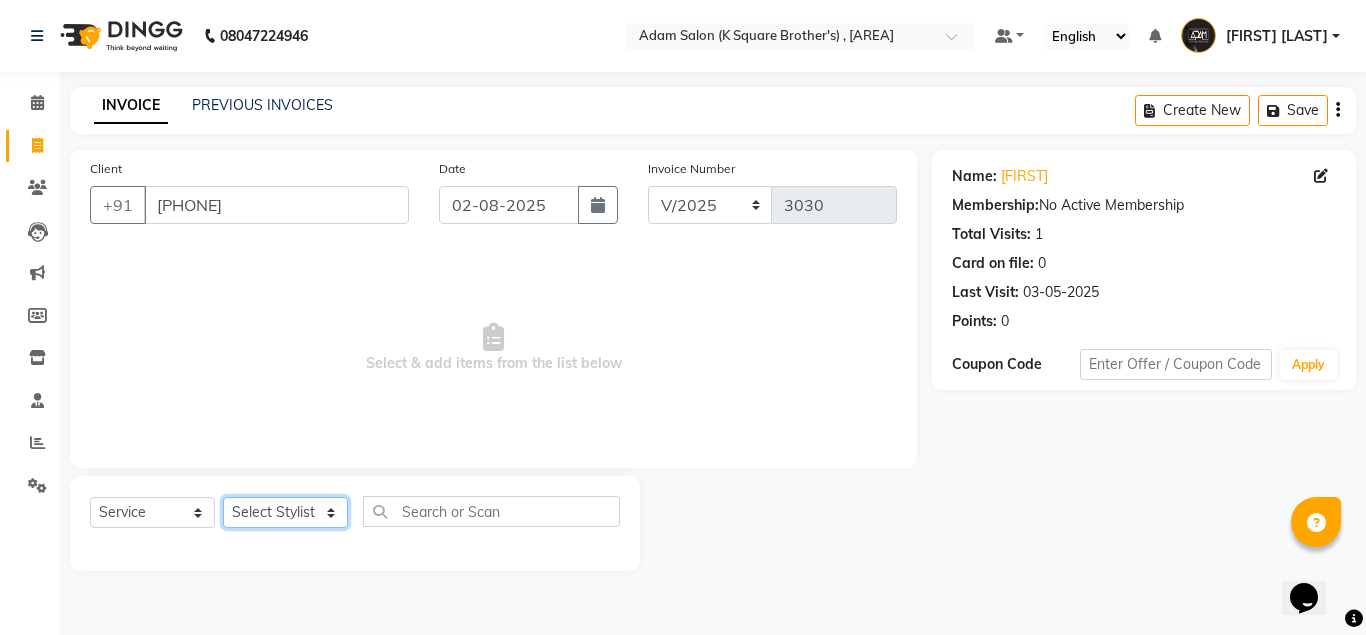 click on "Select Stylist [FIRST] [FIRST] [FIRST] [FIRST] [FIRST]" 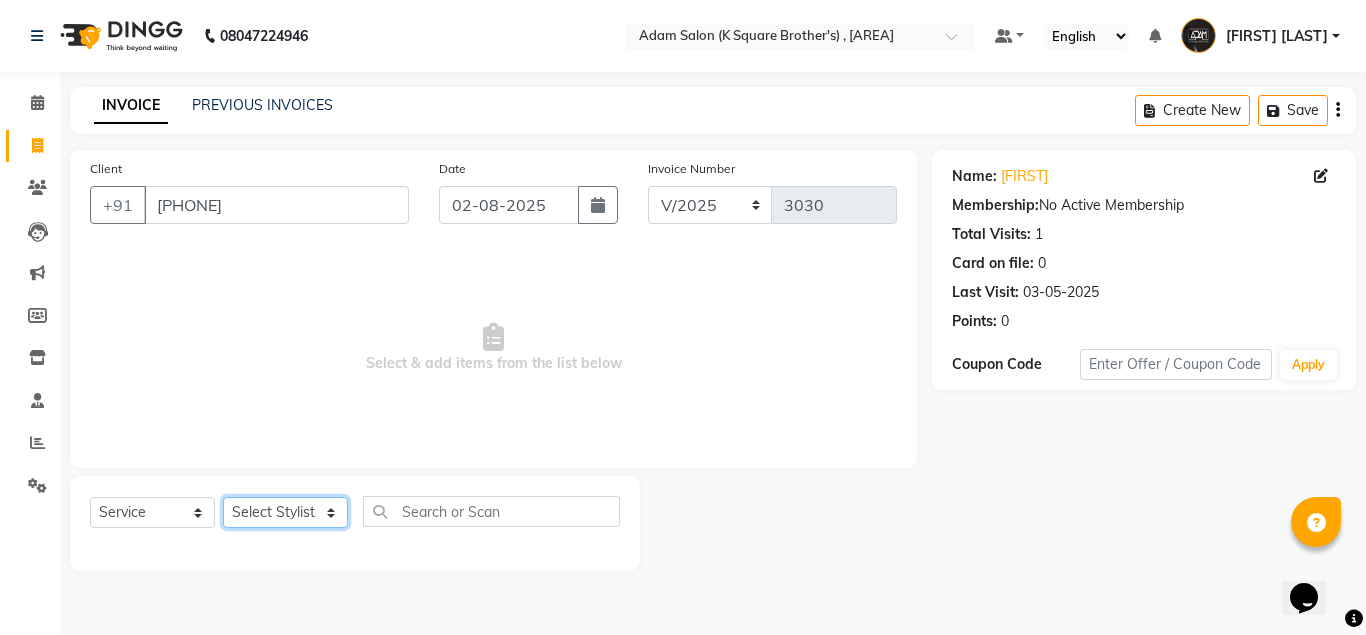 select on "[POSTAL_CODE]" 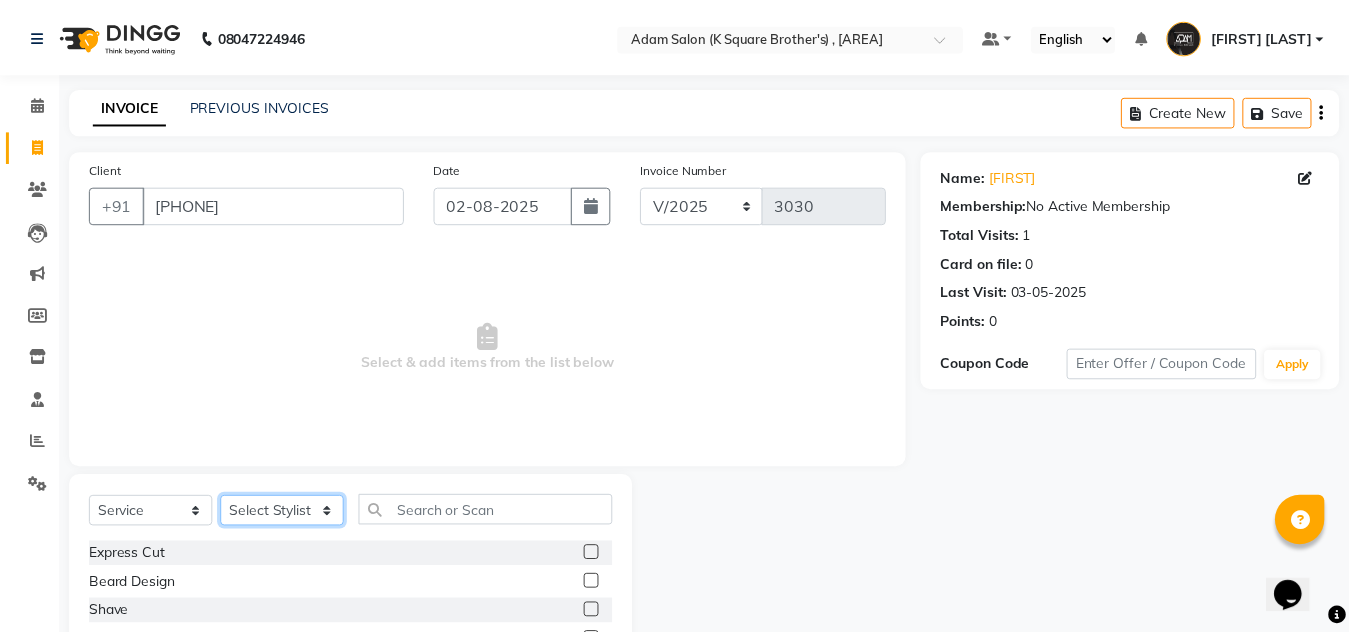 scroll, scrollTop: 166, scrollLeft: 0, axis: vertical 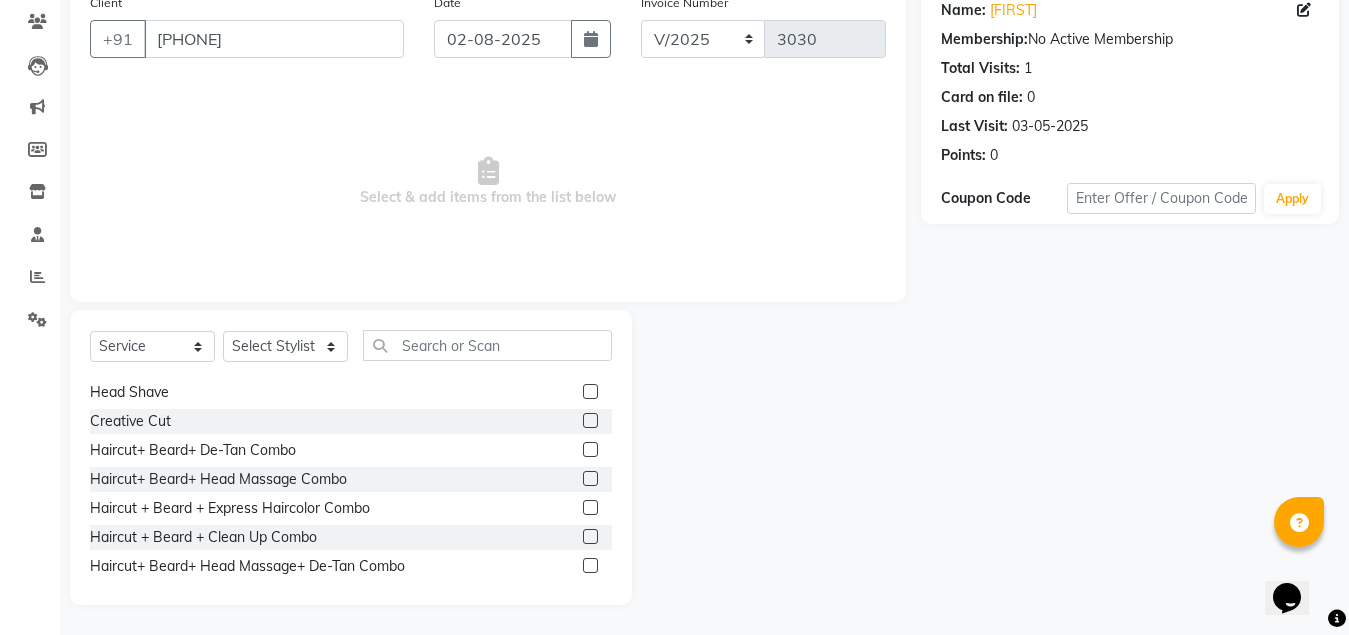 click 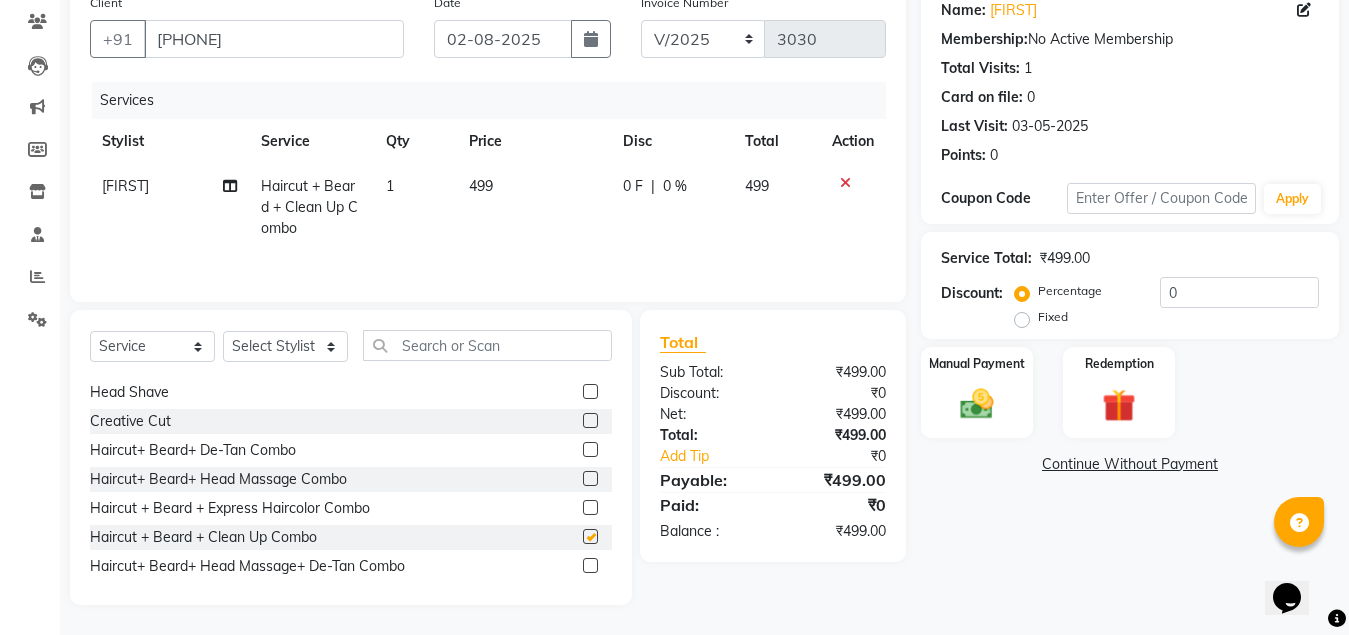 checkbox on "false" 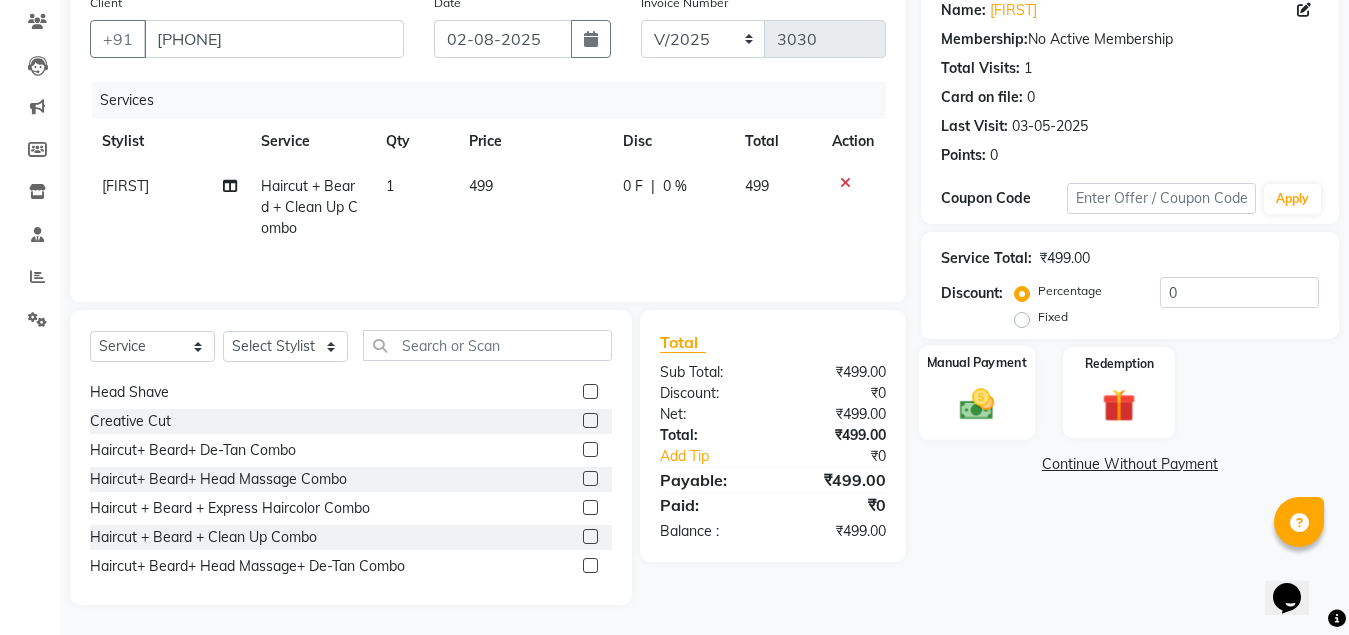 click 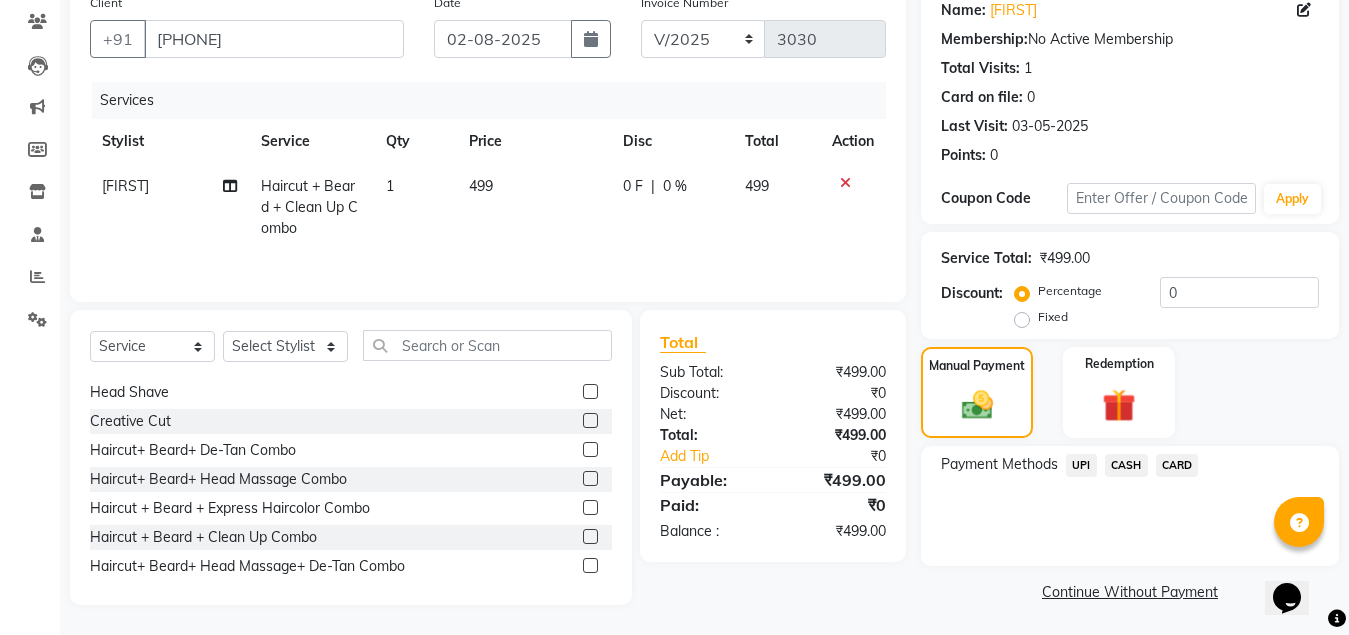 click on "UPI" 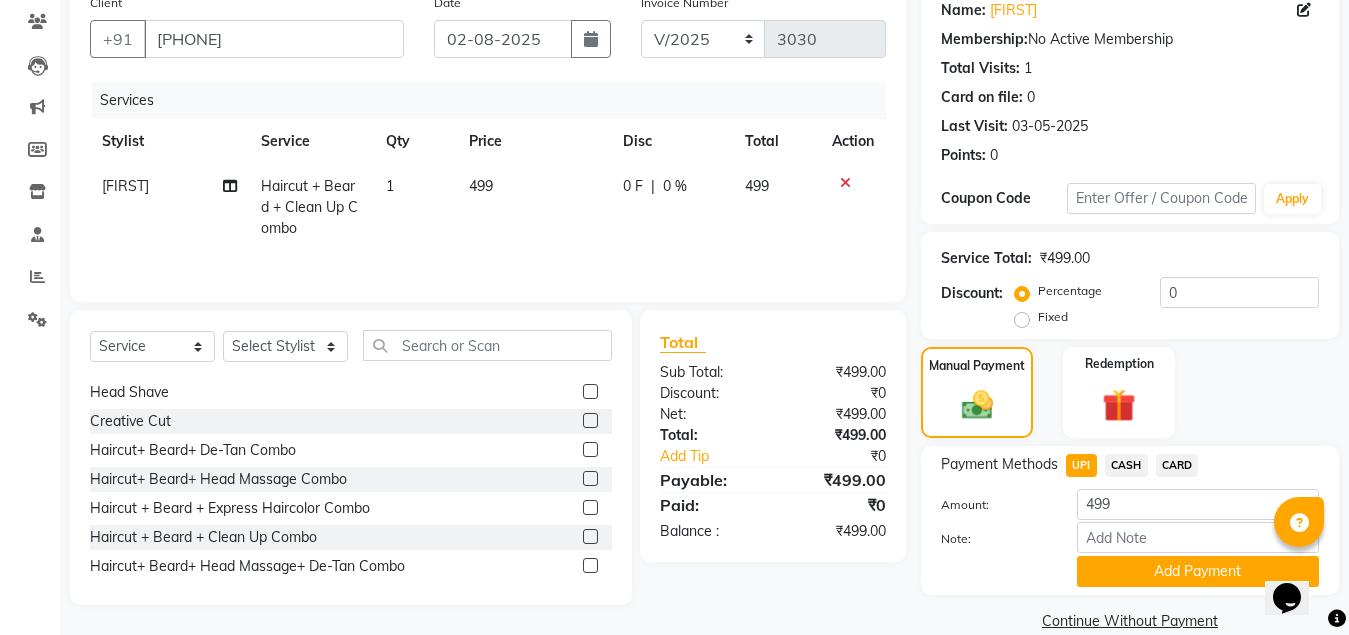 scroll, scrollTop: 197, scrollLeft: 0, axis: vertical 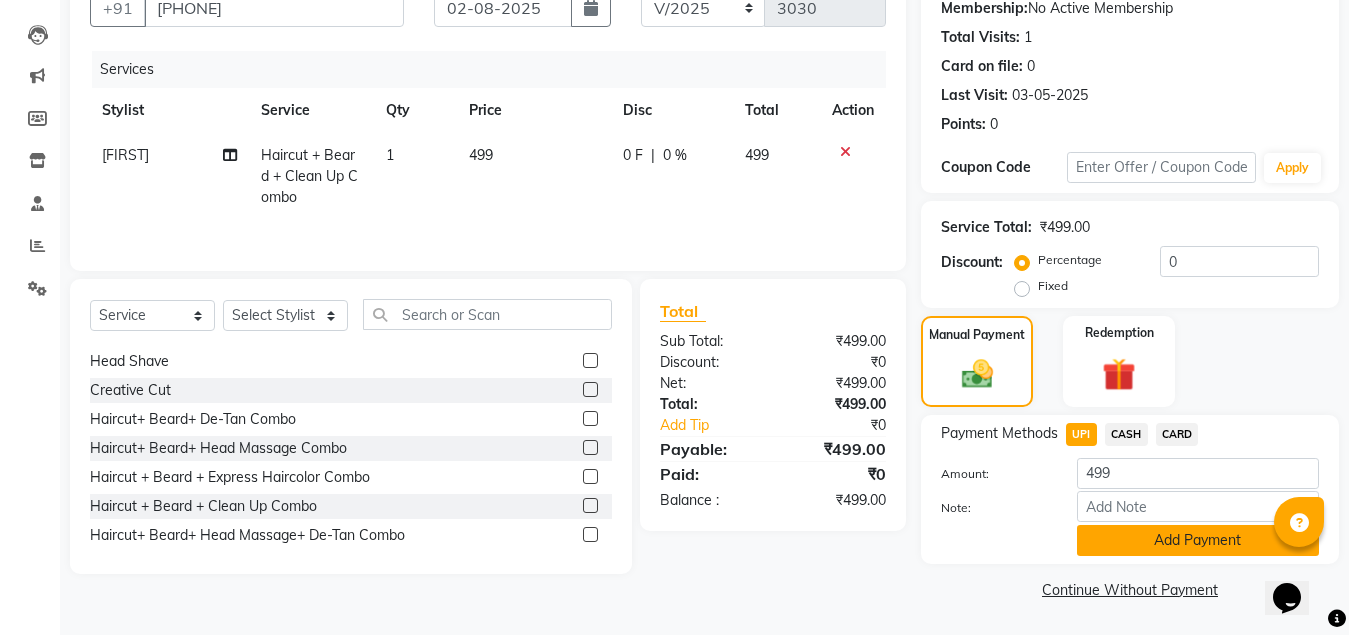 click on "Add Payment" 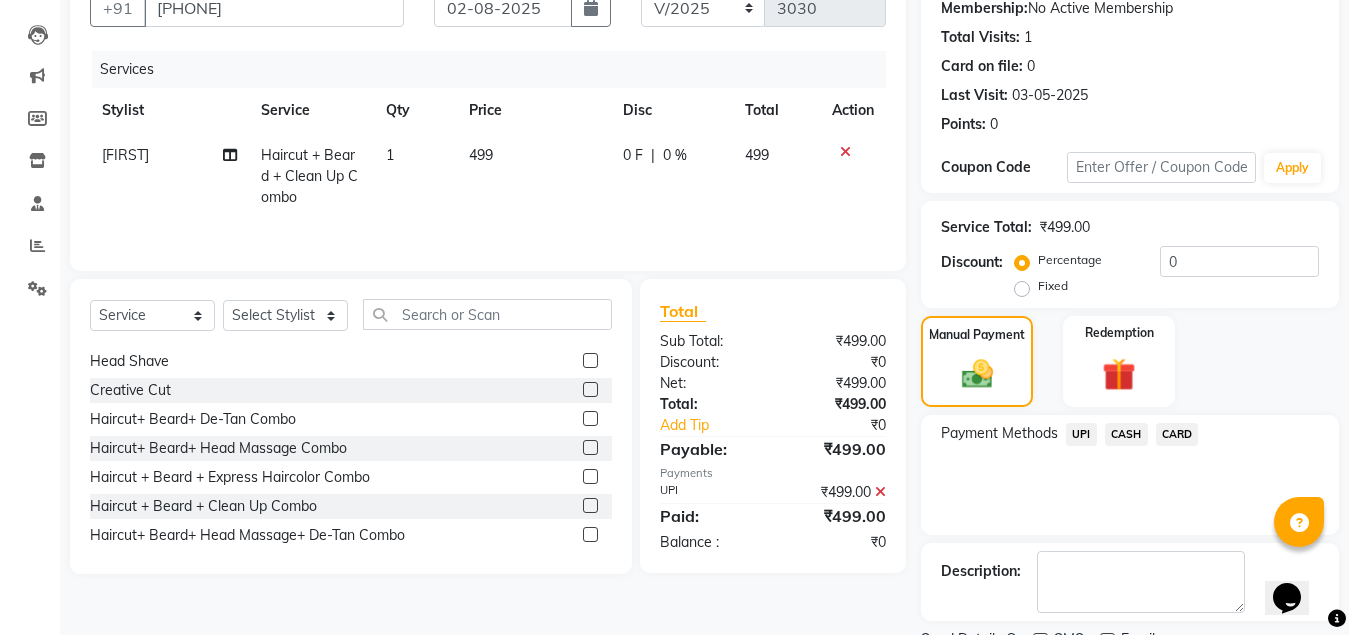 scroll, scrollTop: 281, scrollLeft: 0, axis: vertical 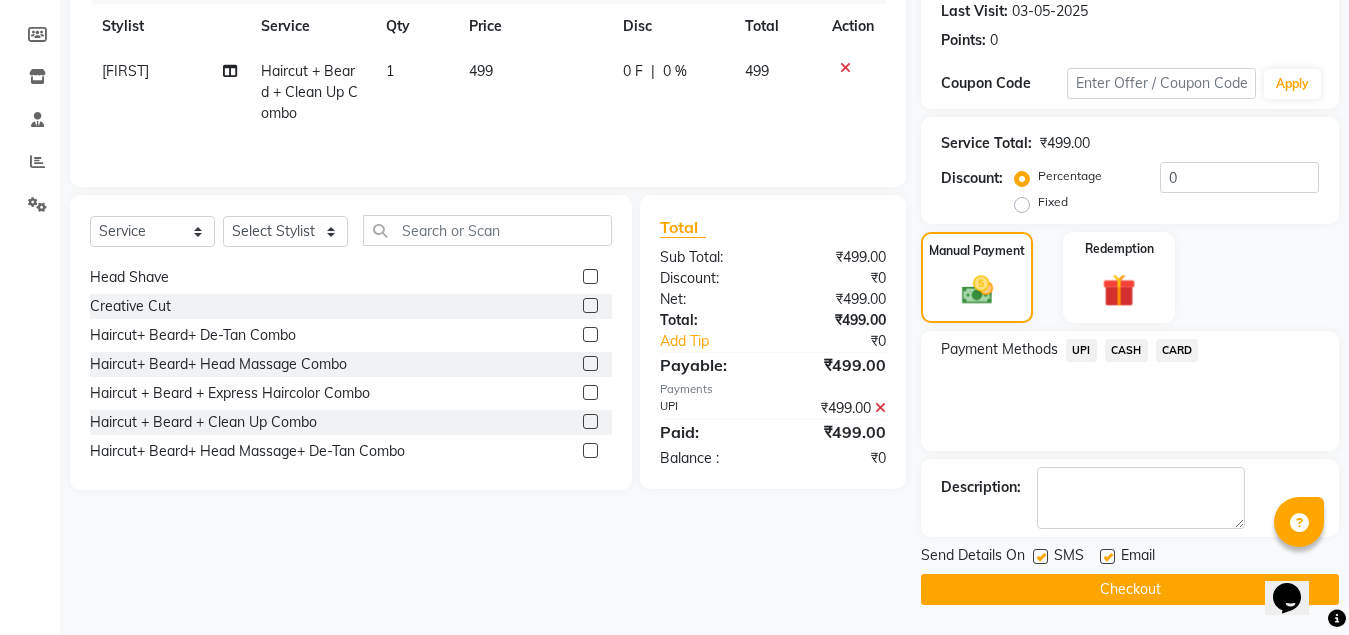 click on "Checkout" 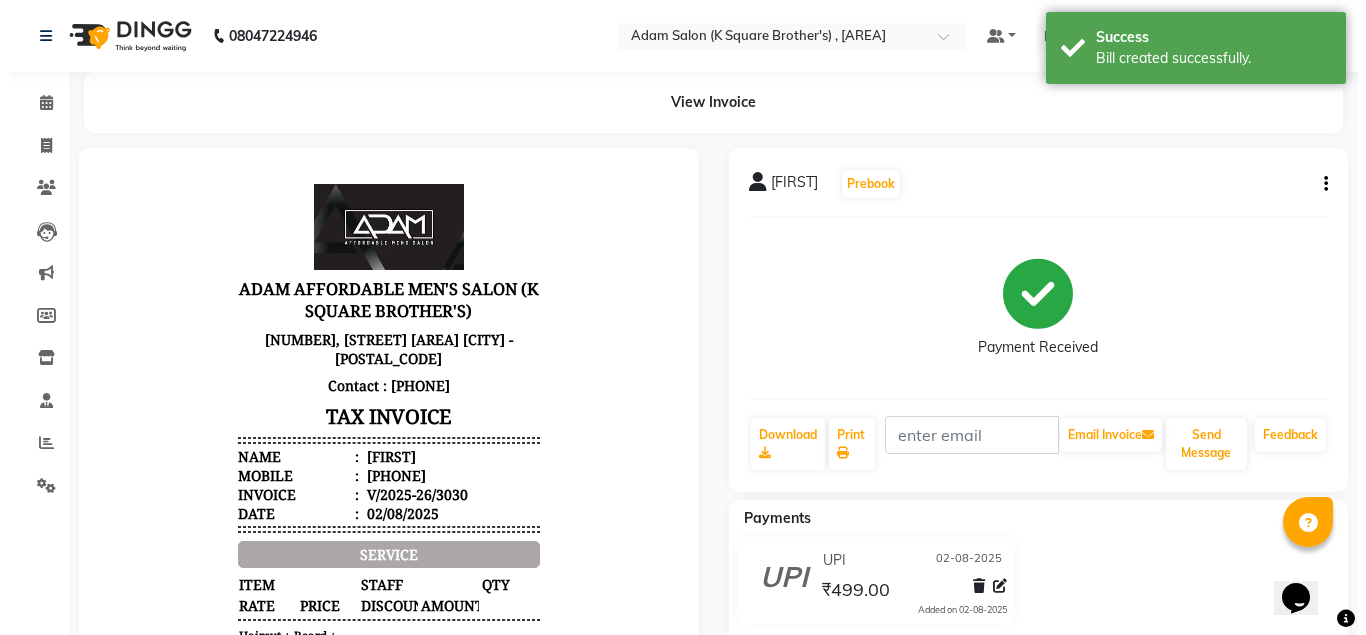 scroll, scrollTop: 0, scrollLeft: 0, axis: both 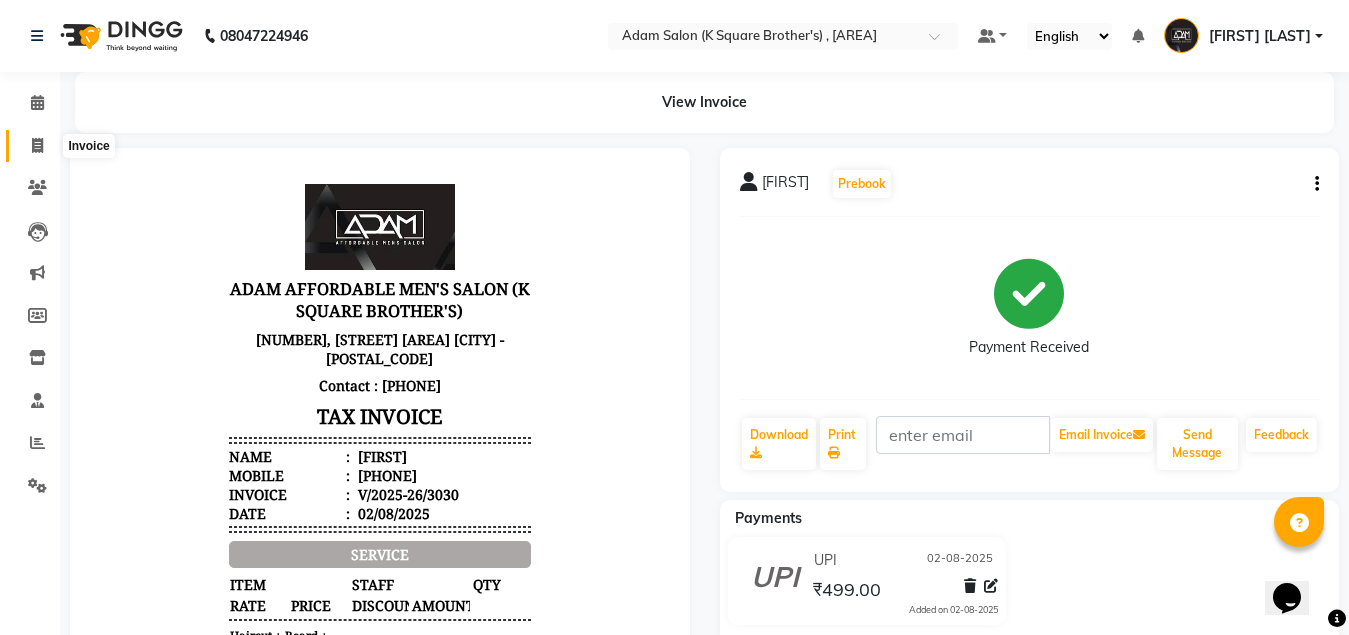 click 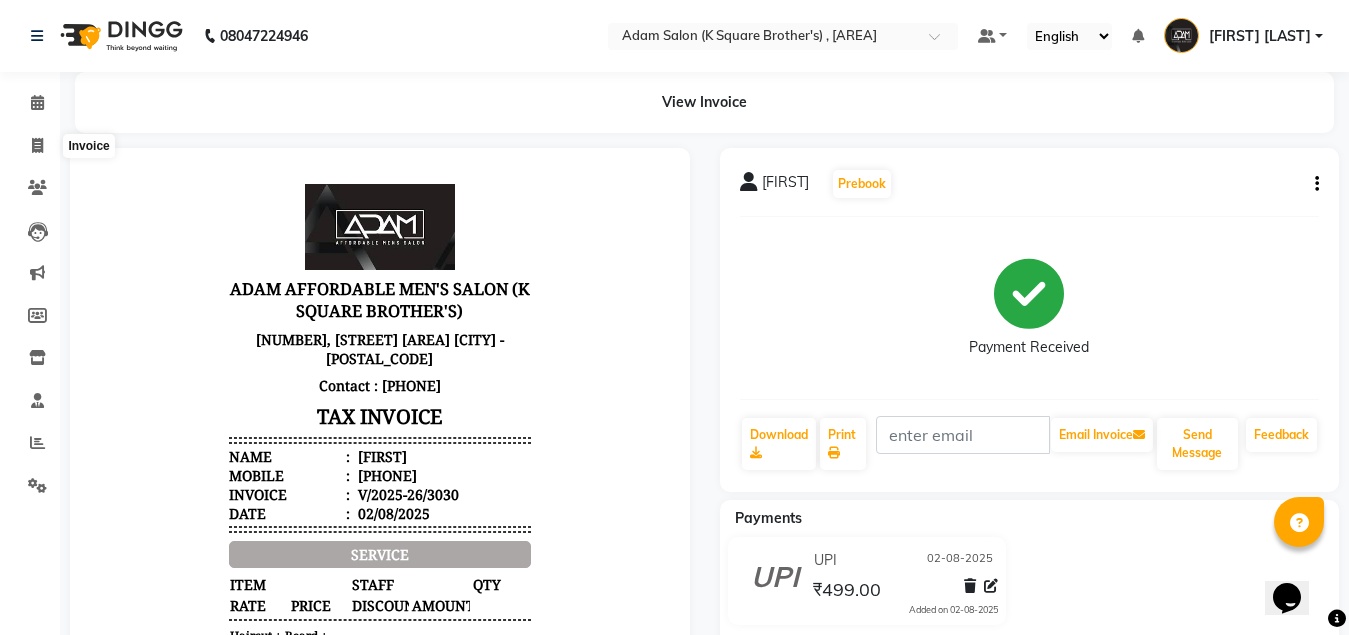 select on "service" 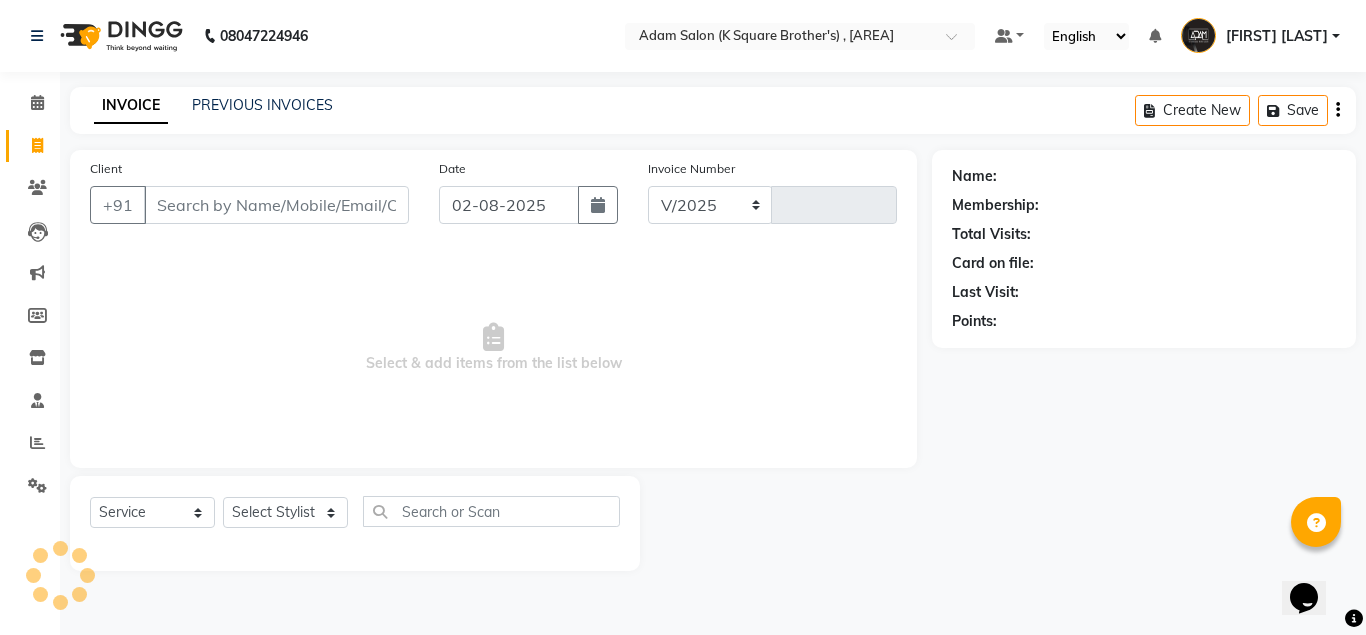select on "[POSTAL_CODE]" 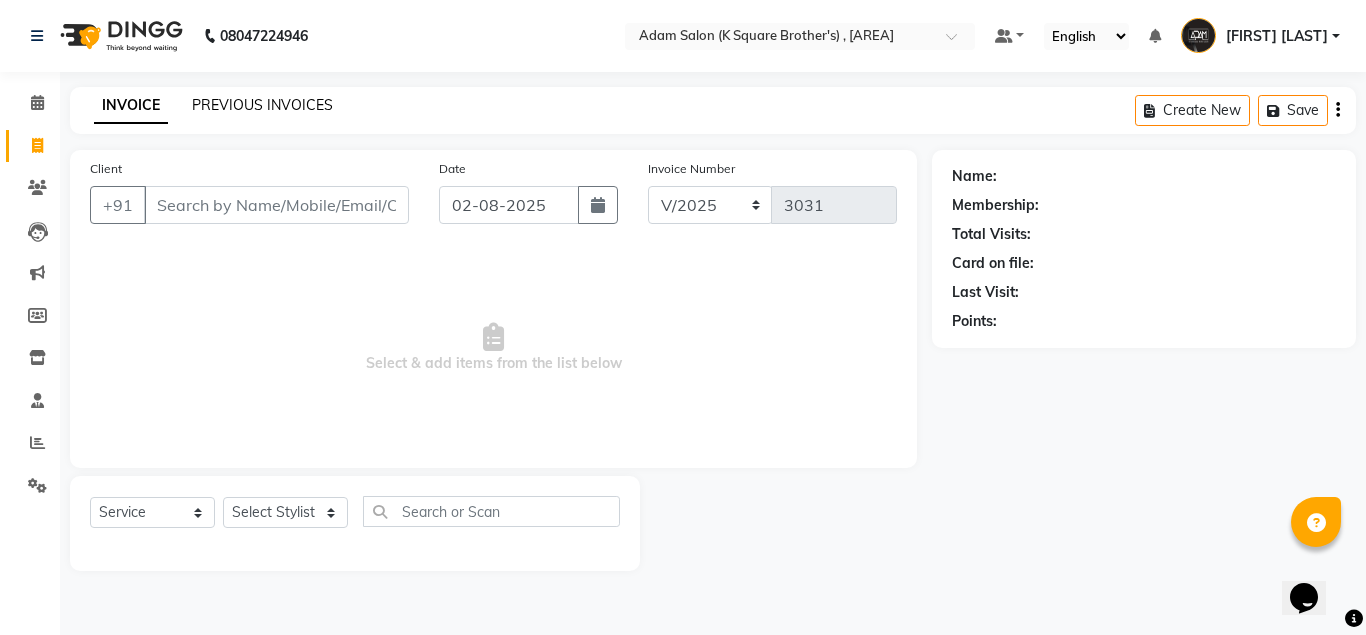 click on "PREVIOUS INVOICES" 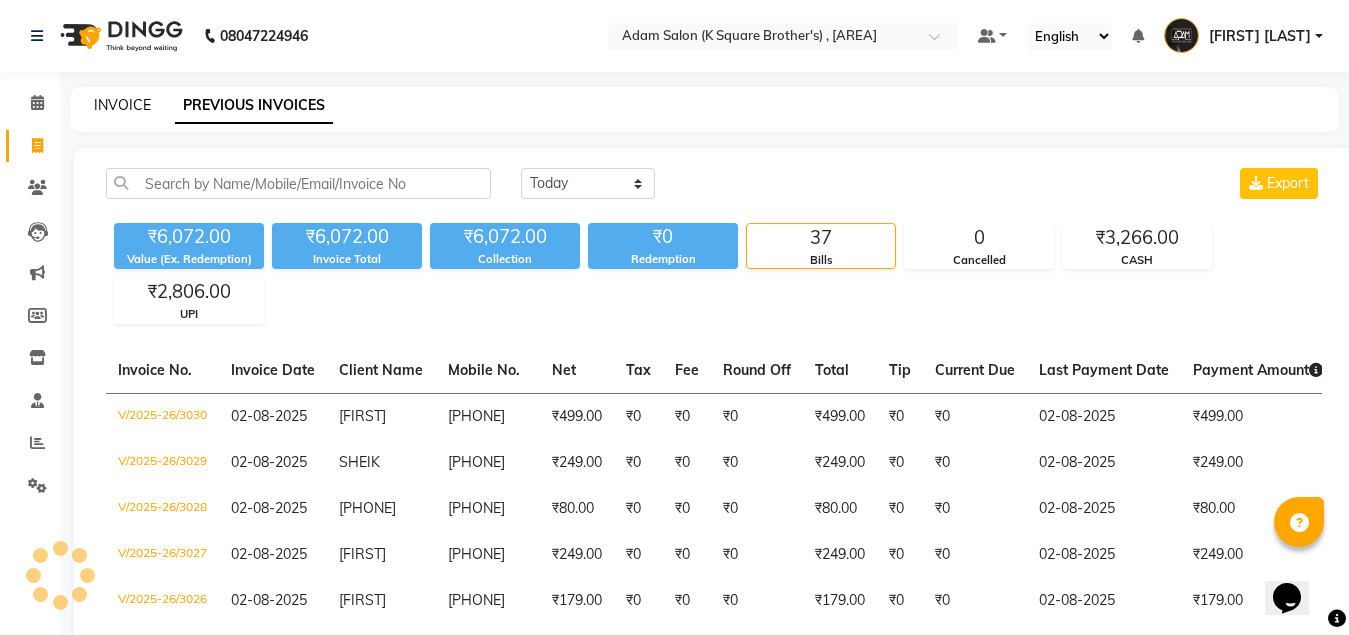 click on "INVOICE" 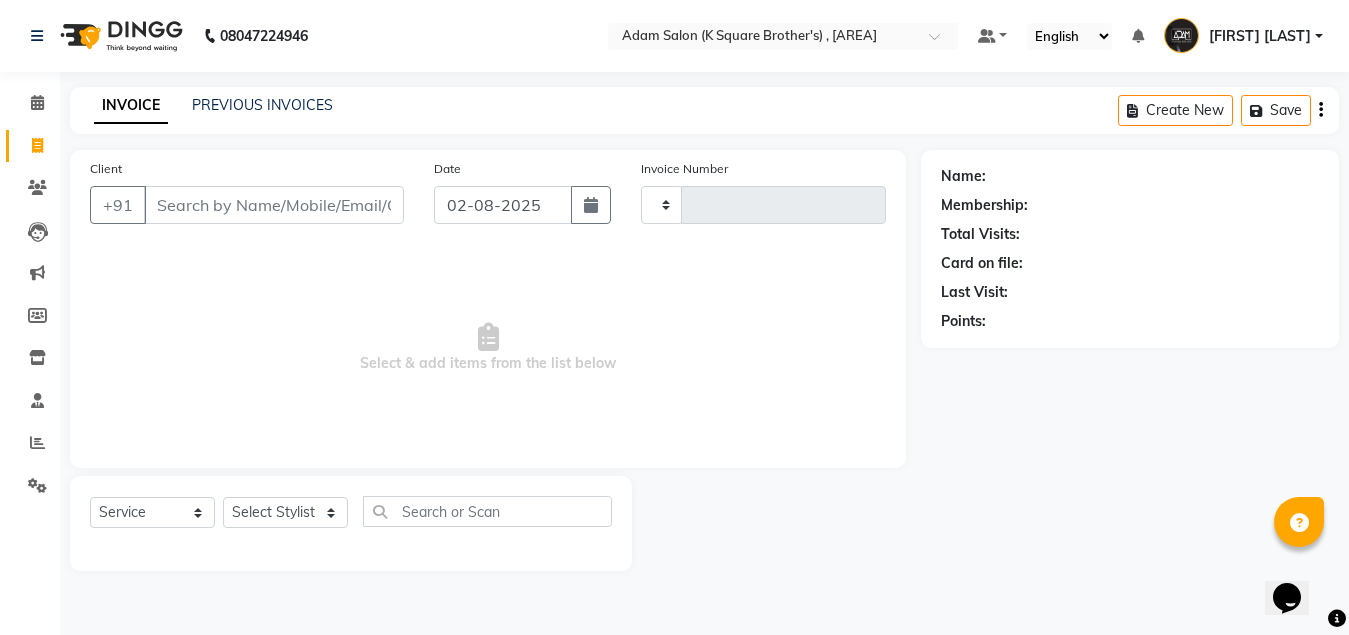 type on "3031" 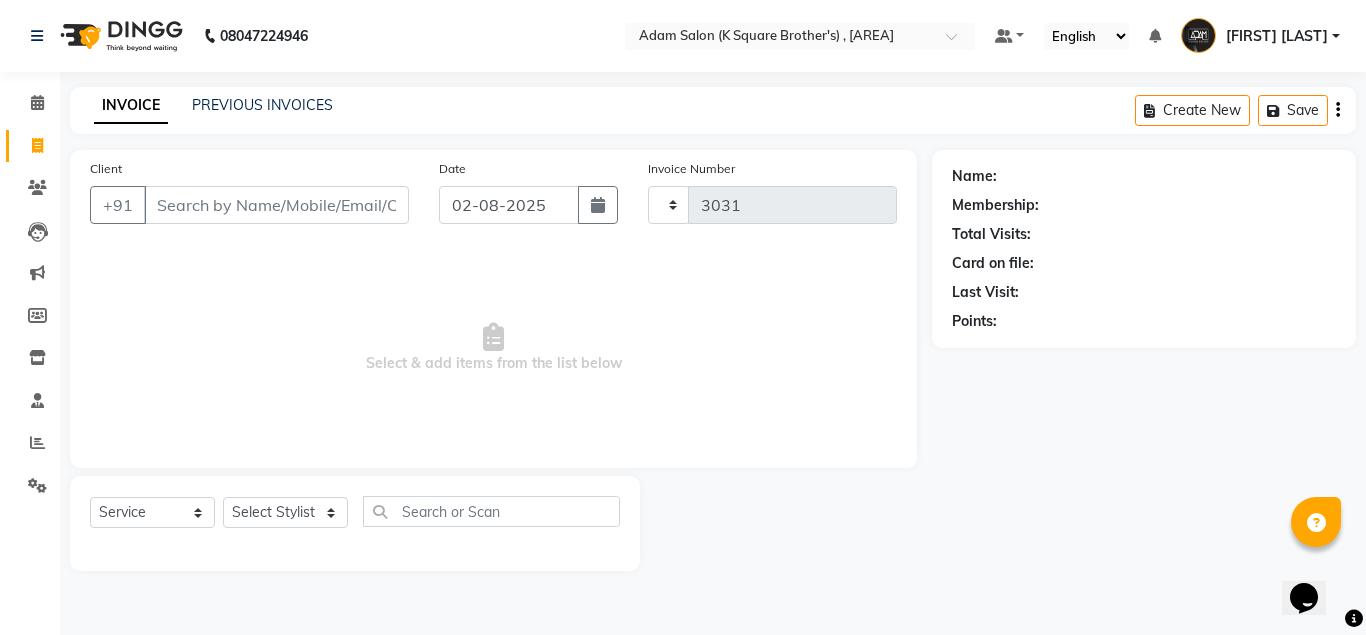 select on "[POSTAL_CODE]" 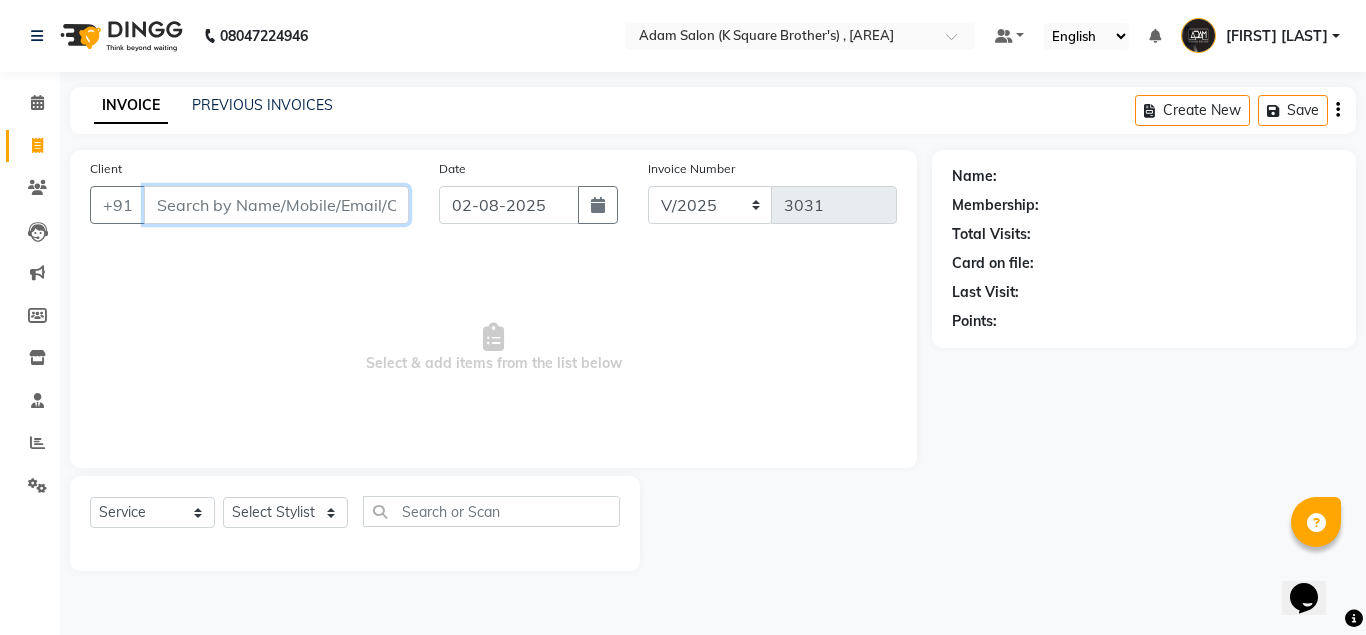 paste on "[PHONE]" 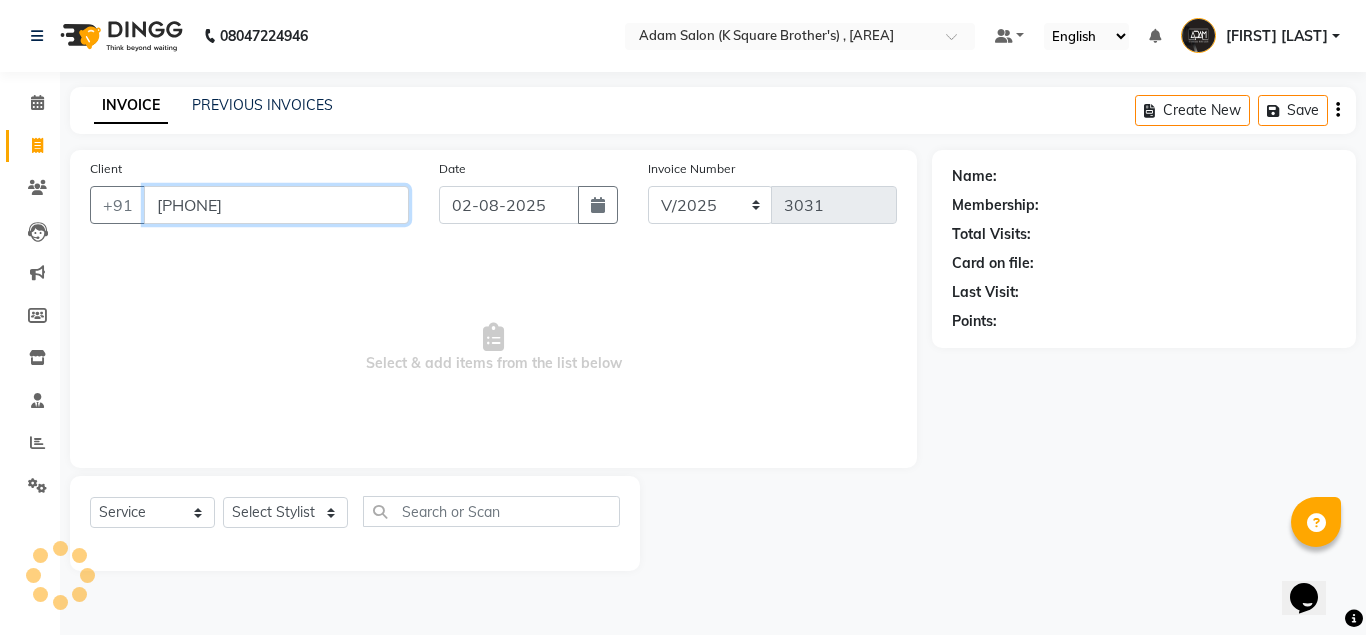 type on "[PHONE]" 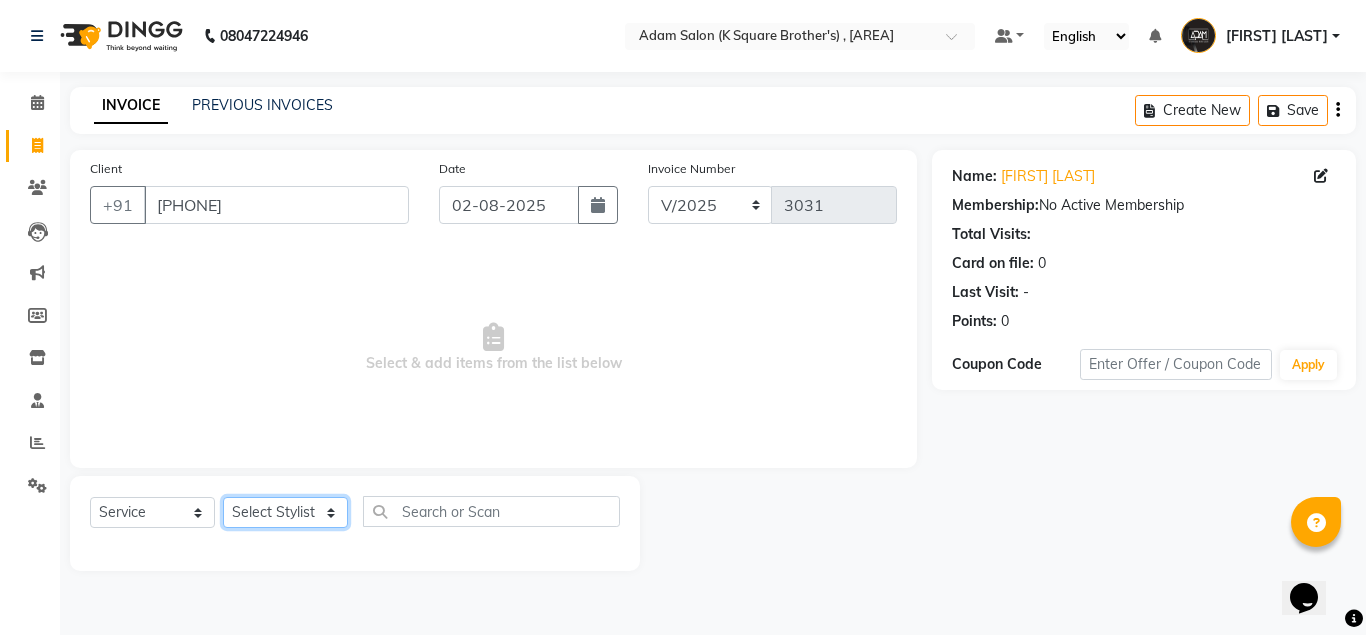 click on "Select Stylist [FIRST] [FIRST] [FIRST] [FIRST] [FIRST]" 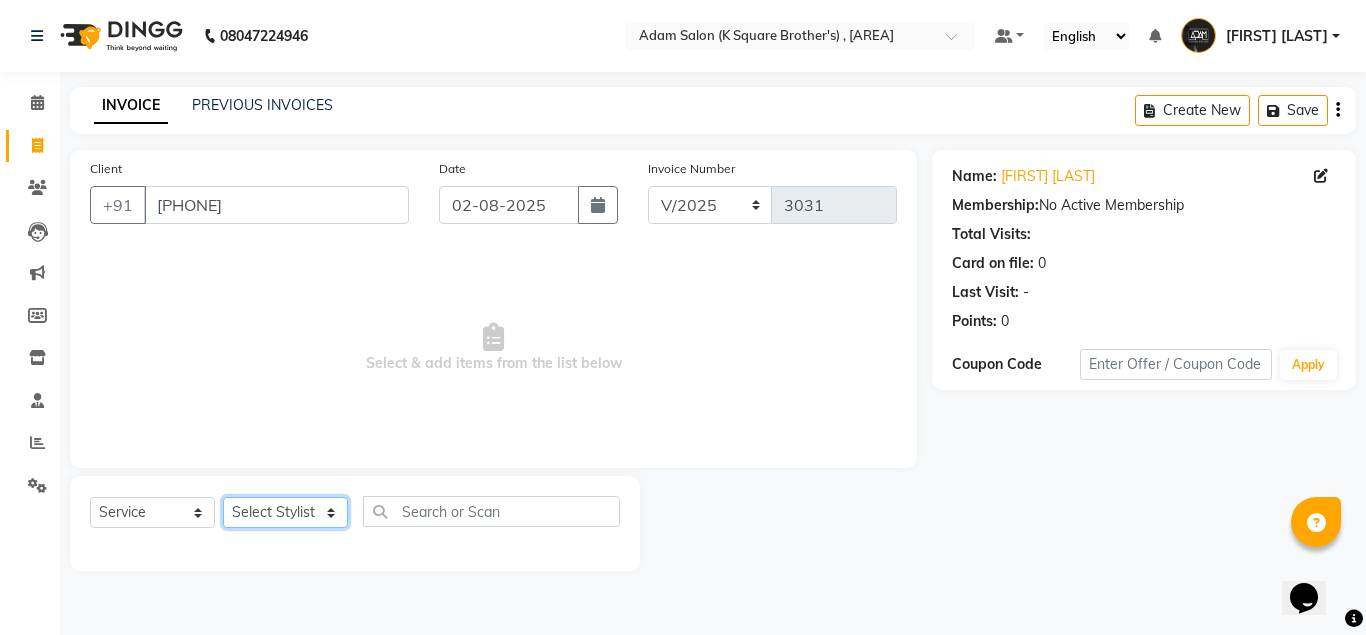 select on "78095" 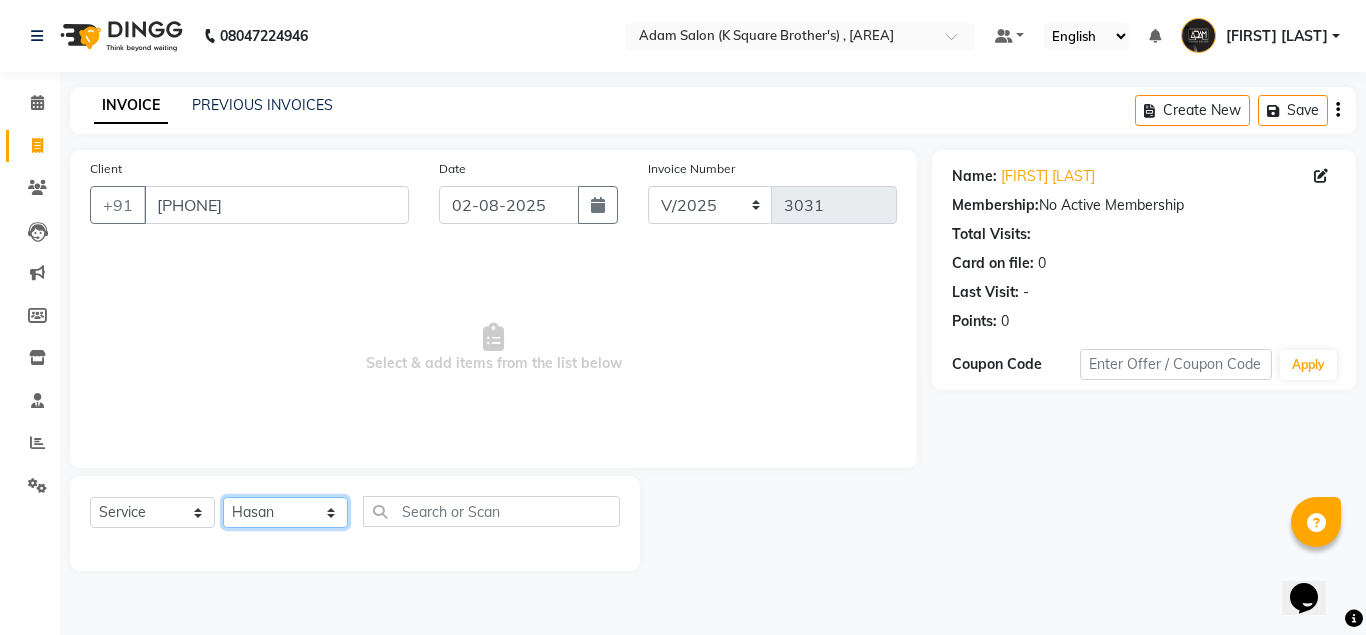 click on "Select Stylist [FIRST] [FIRST] [FIRST] [FIRST] [FIRST]" 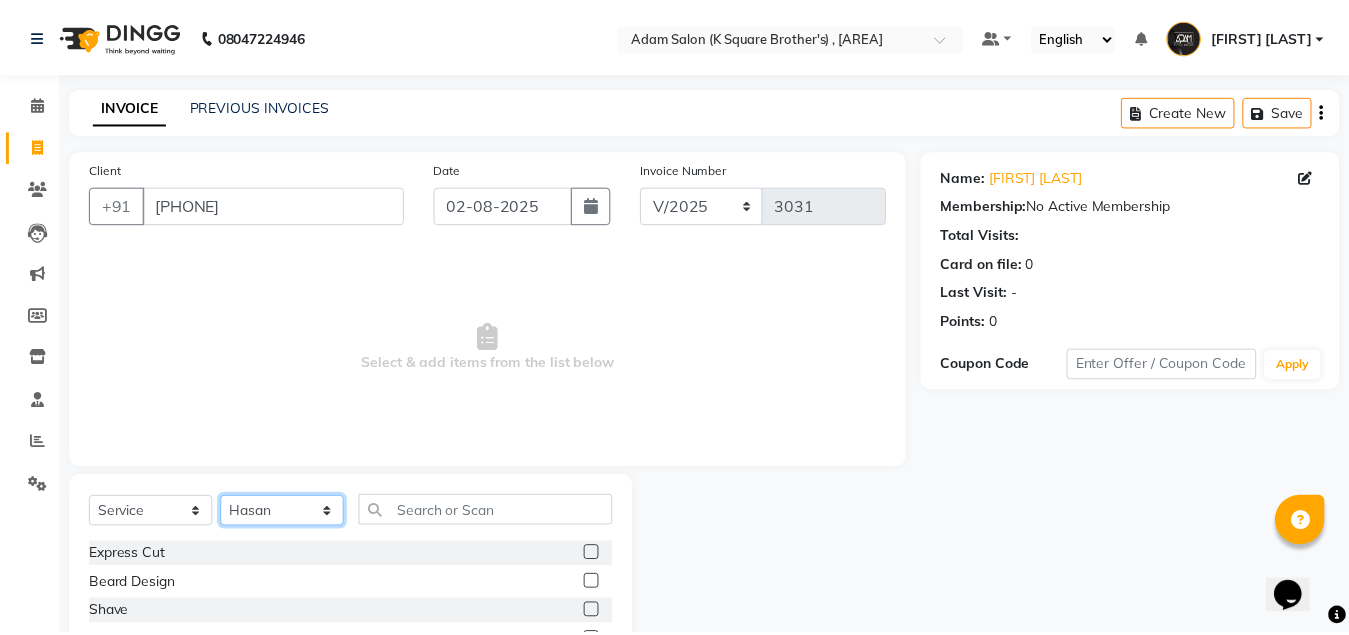 scroll, scrollTop: 166, scrollLeft: 0, axis: vertical 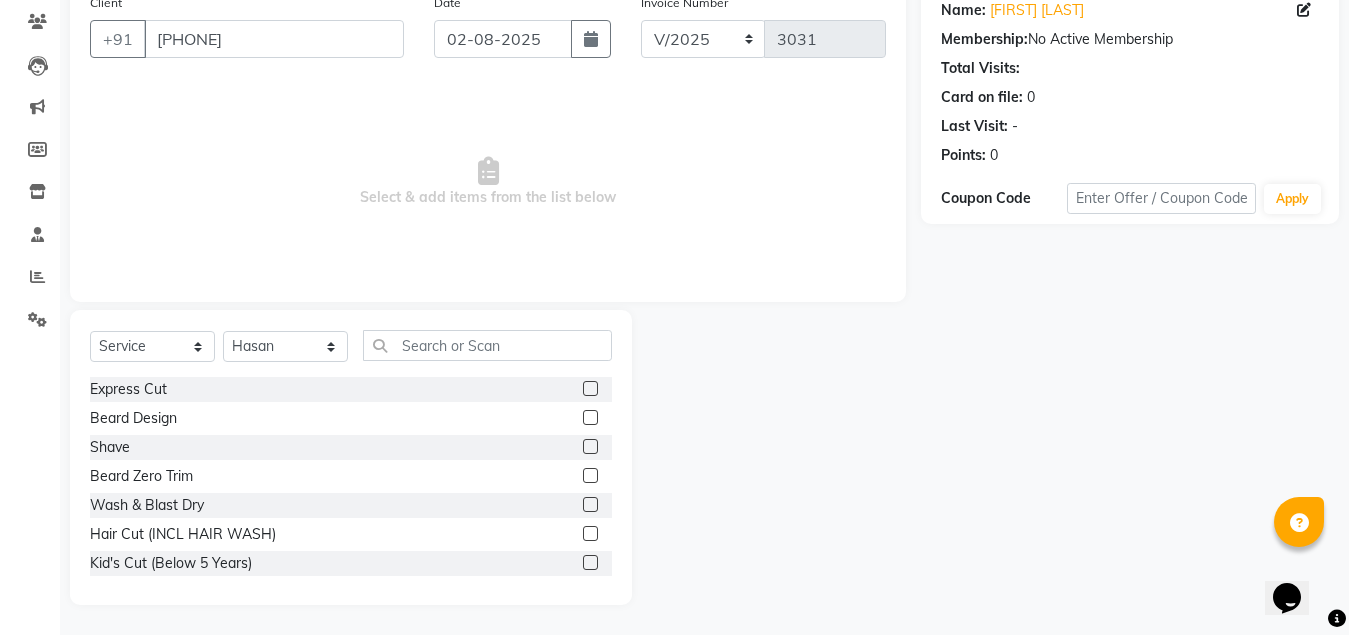 click 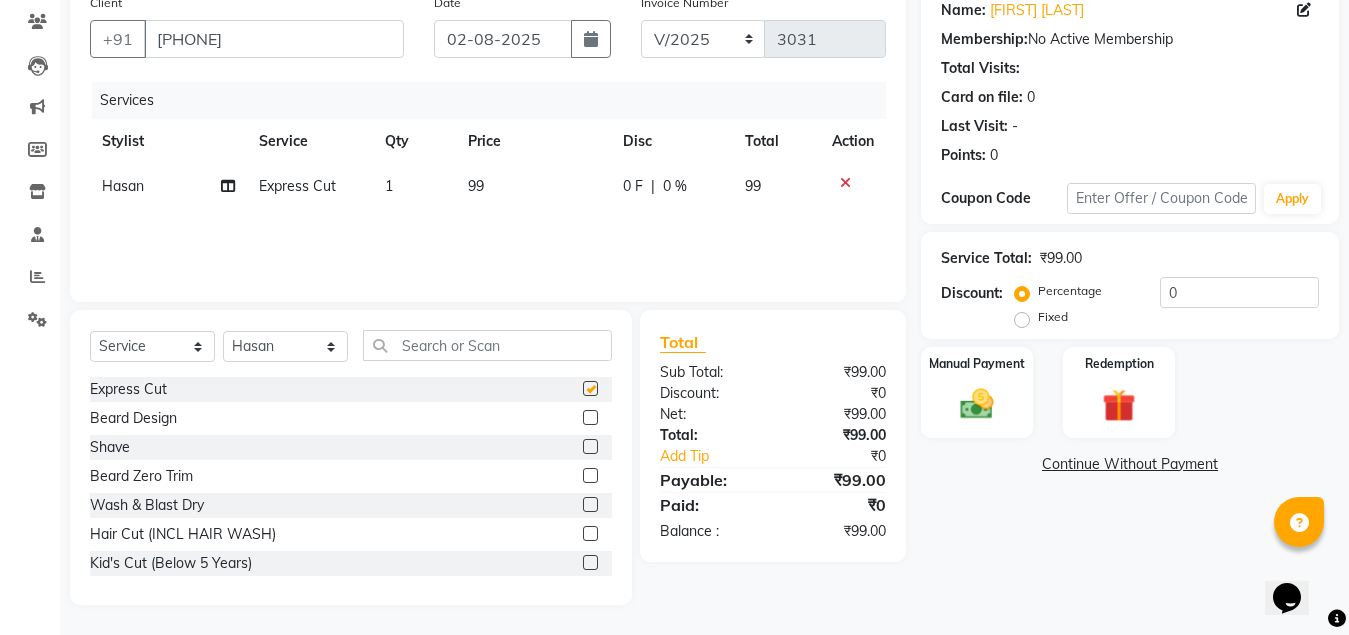 checkbox on "false" 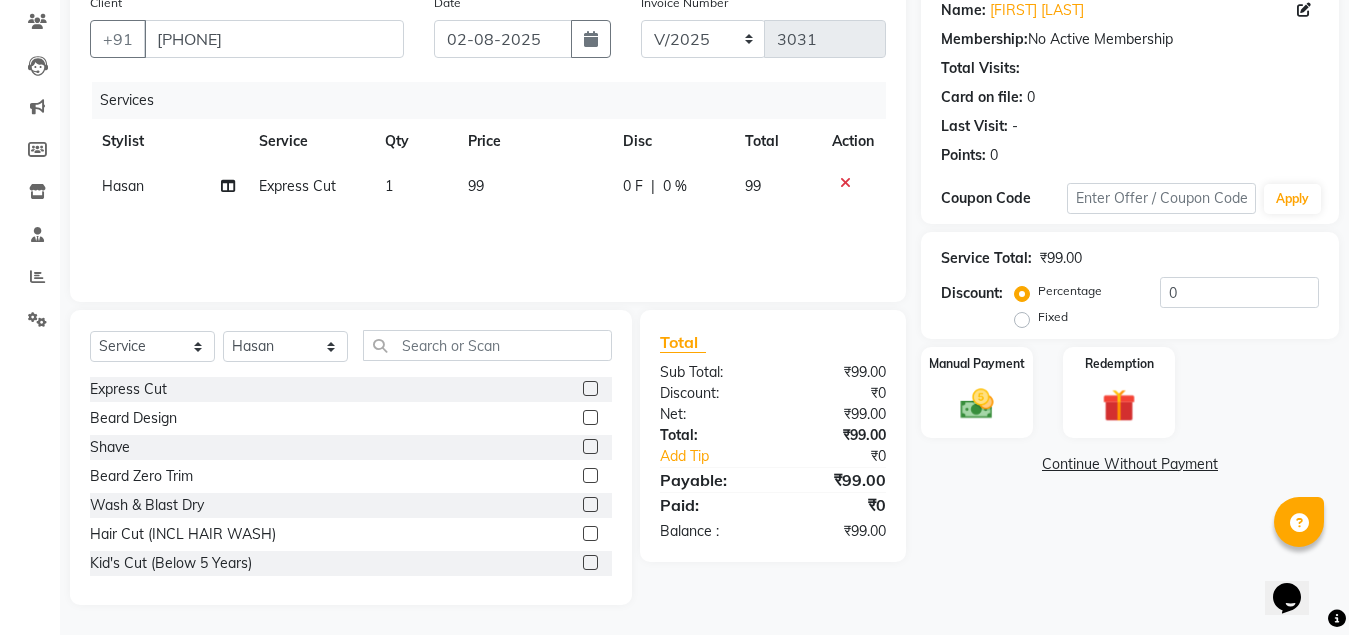 click 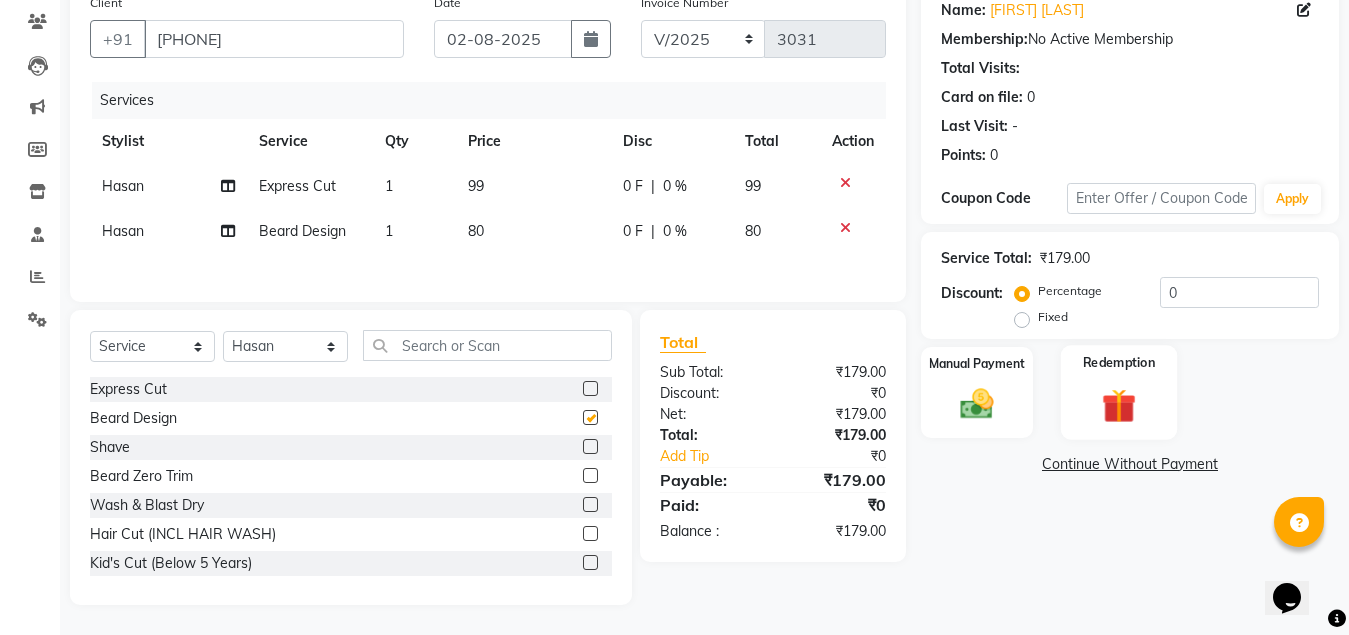checkbox on "false" 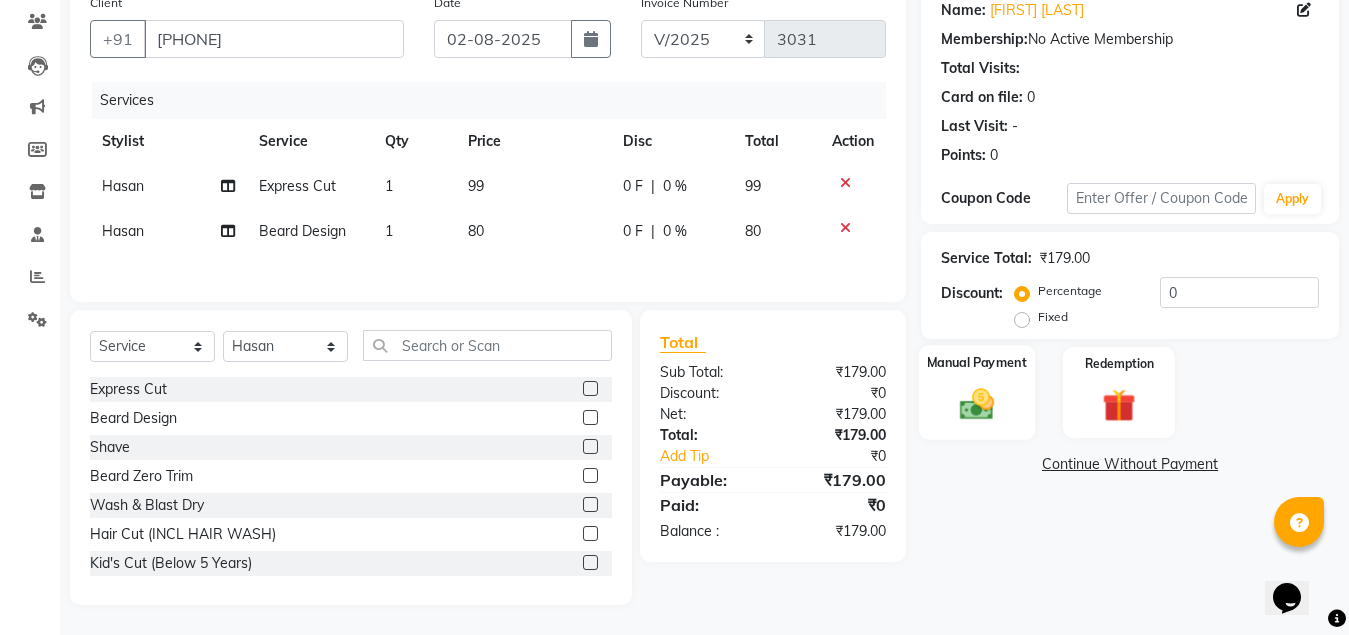 click 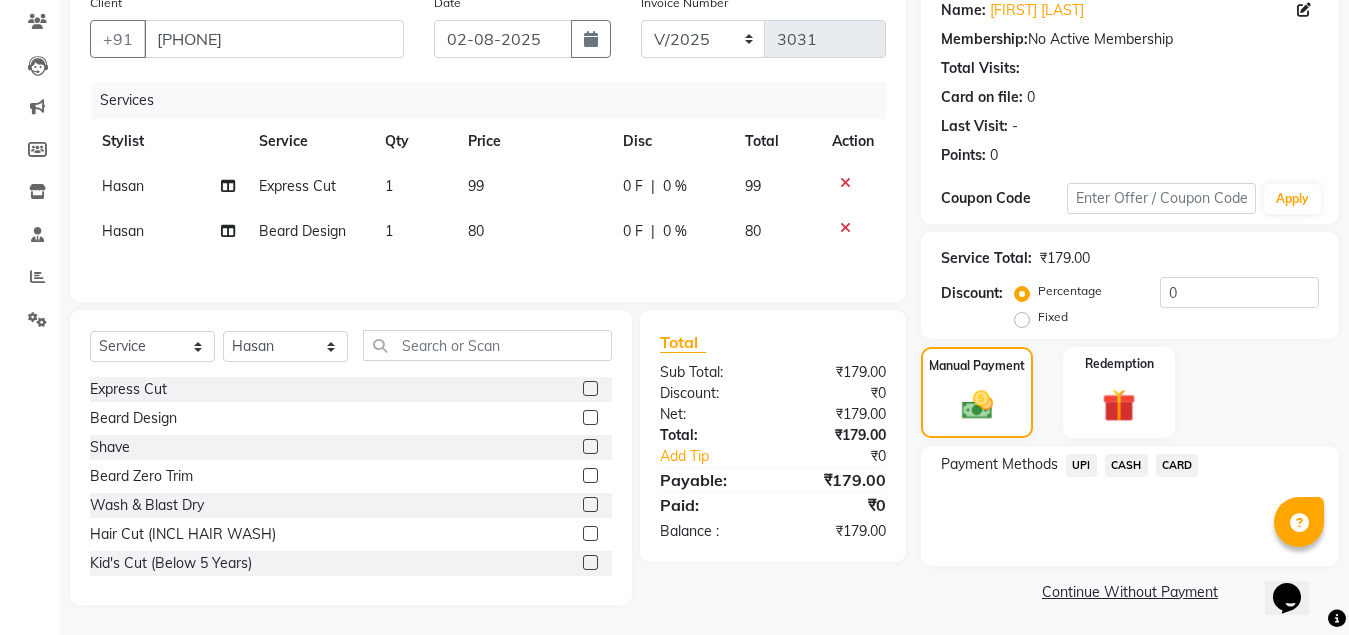 click on "CASH" 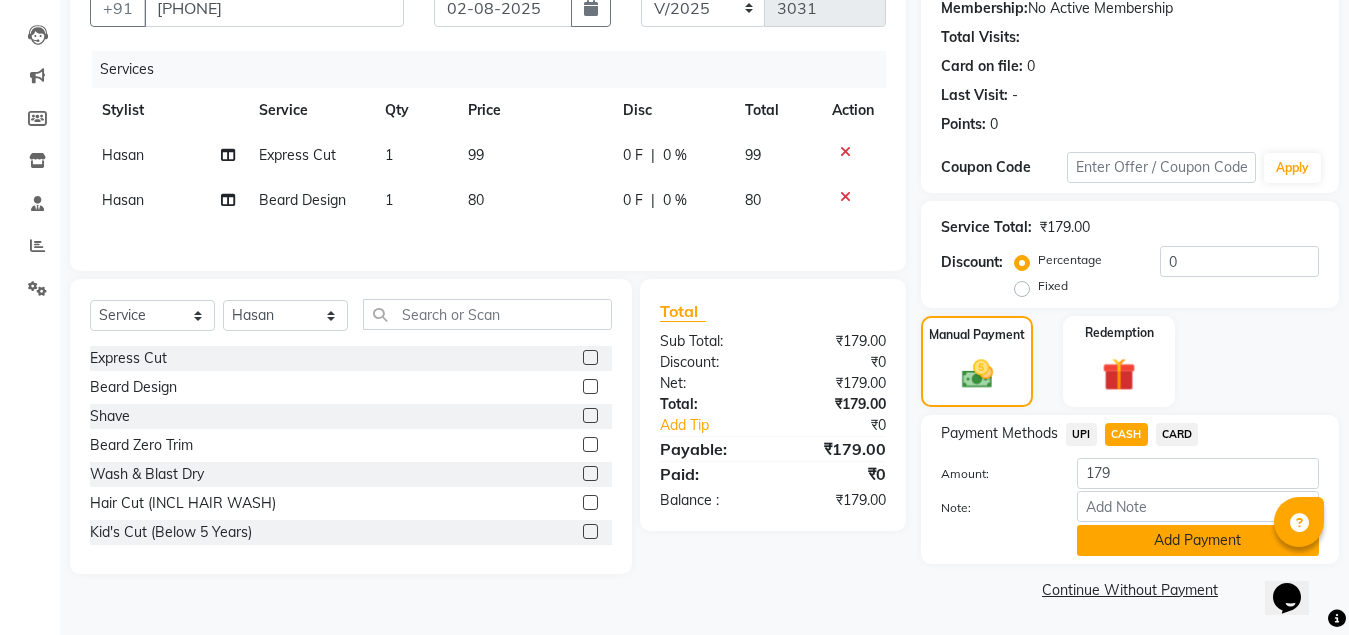 click on "Add Payment" 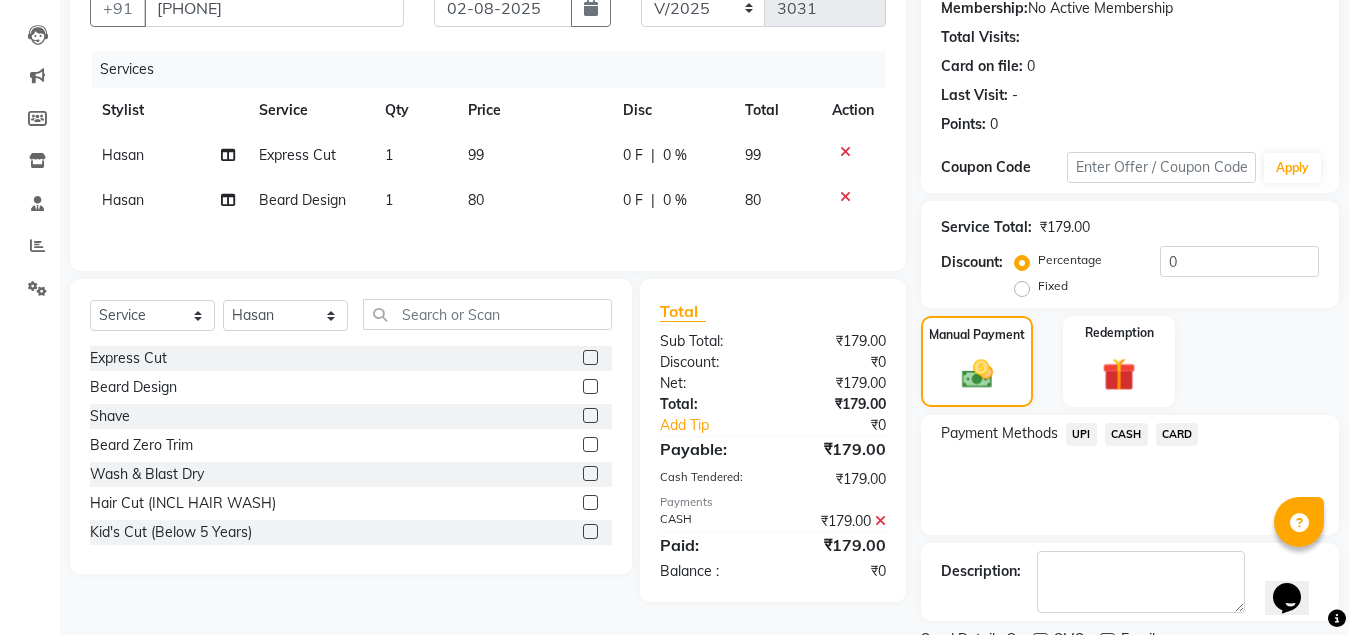 scroll, scrollTop: 281, scrollLeft: 0, axis: vertical 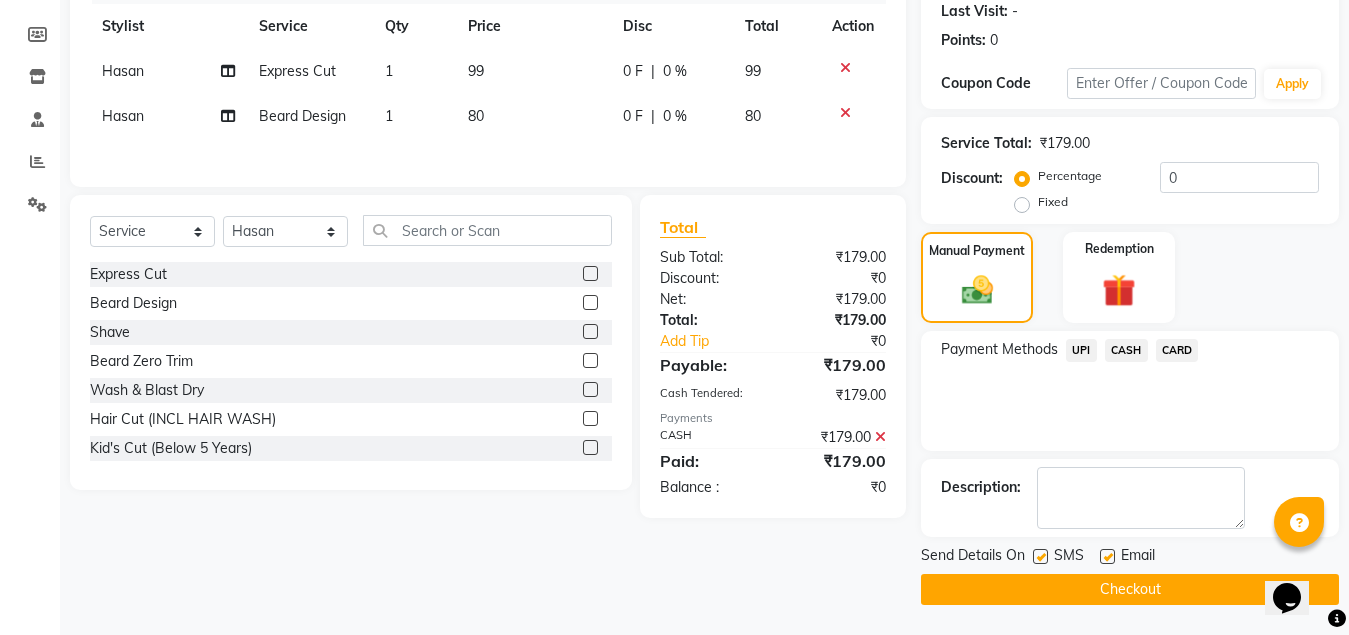 click on "Checkout" 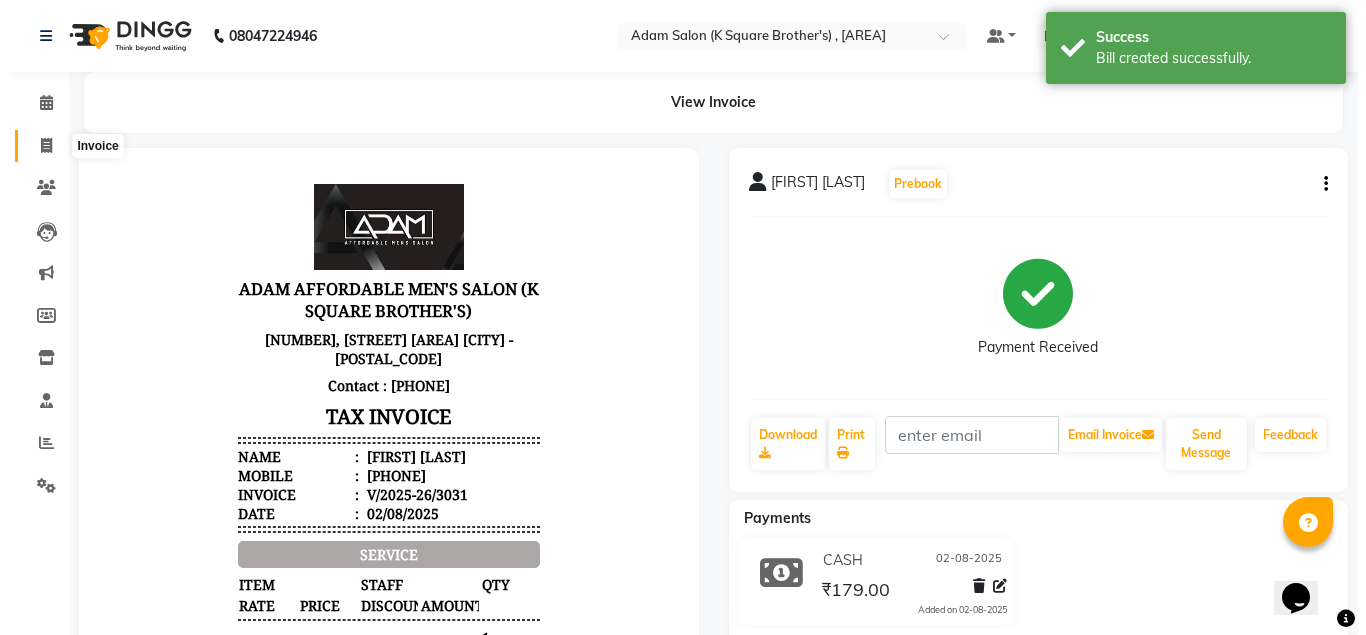 scroll, scrollTop: 0, scrollLeft: 0, axis: both 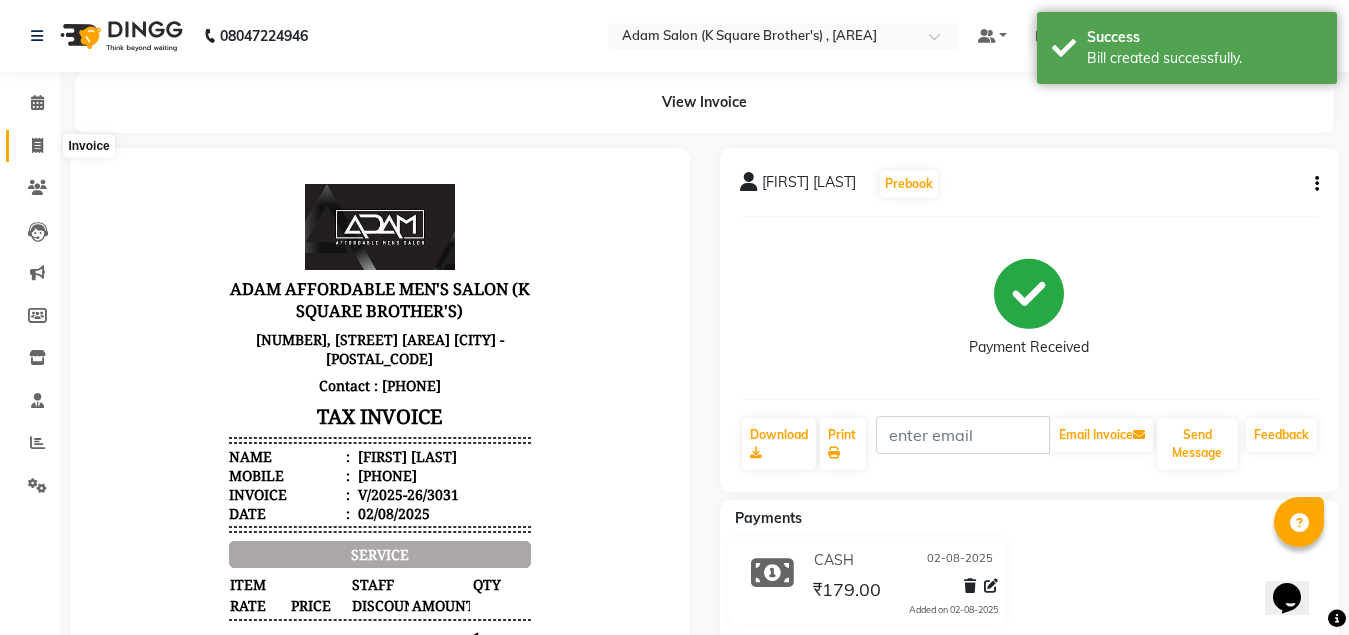 click 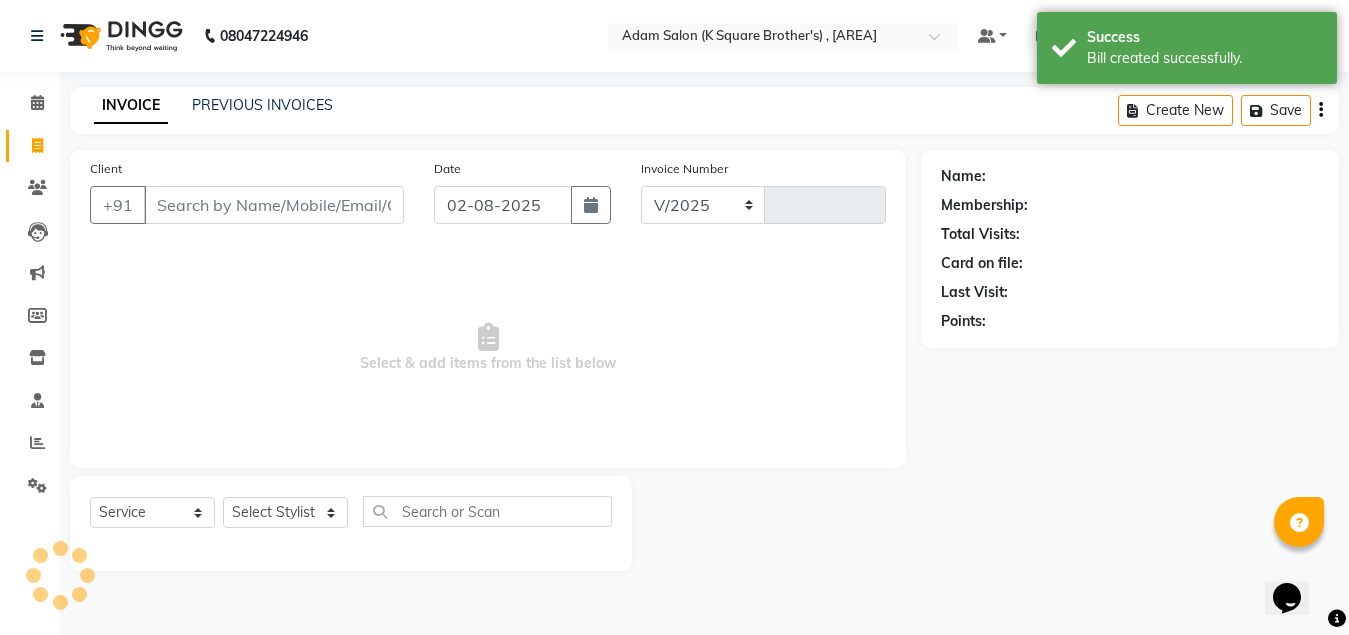 select on "[POSTAL_CODE]" 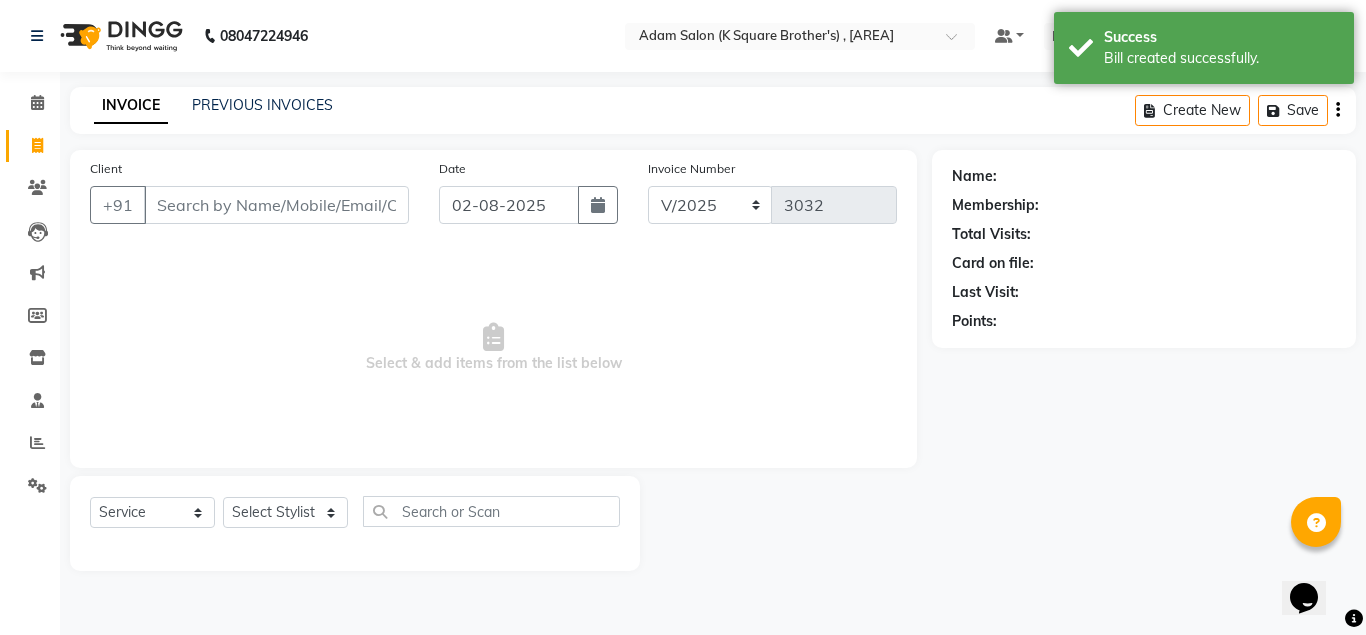 click on "Client" at bounding box center (276, 205) 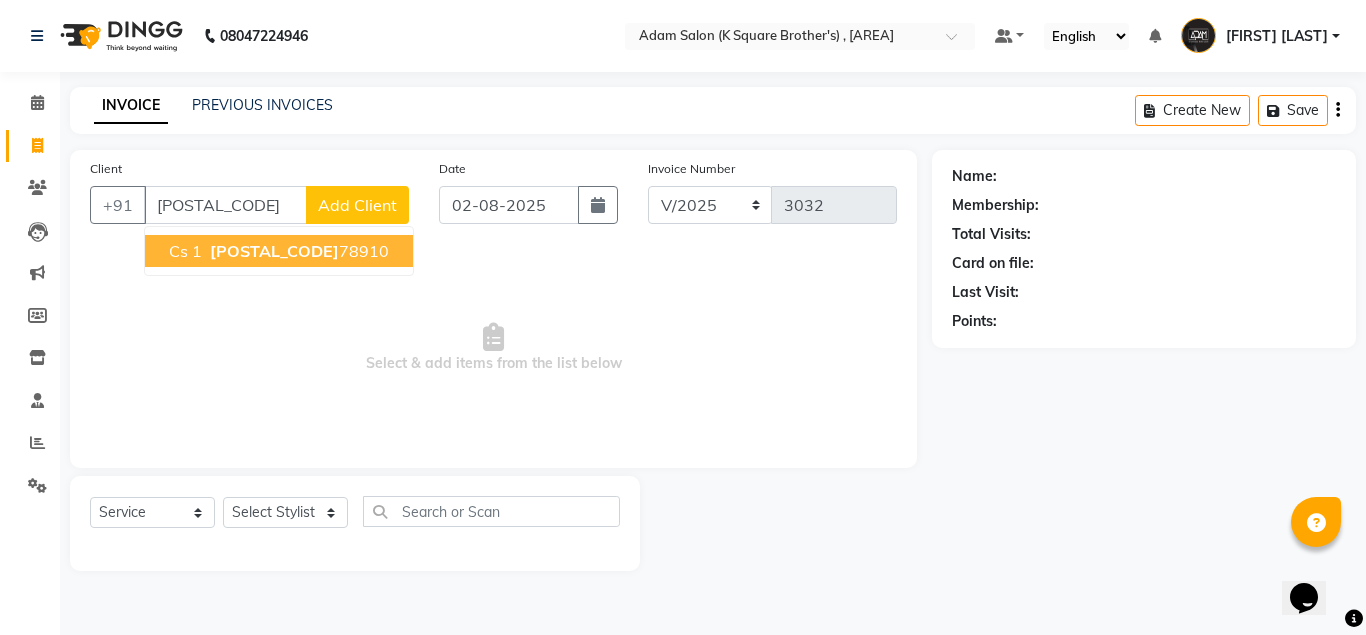 click on "[PHONE]" at bounding box center [297, 251] 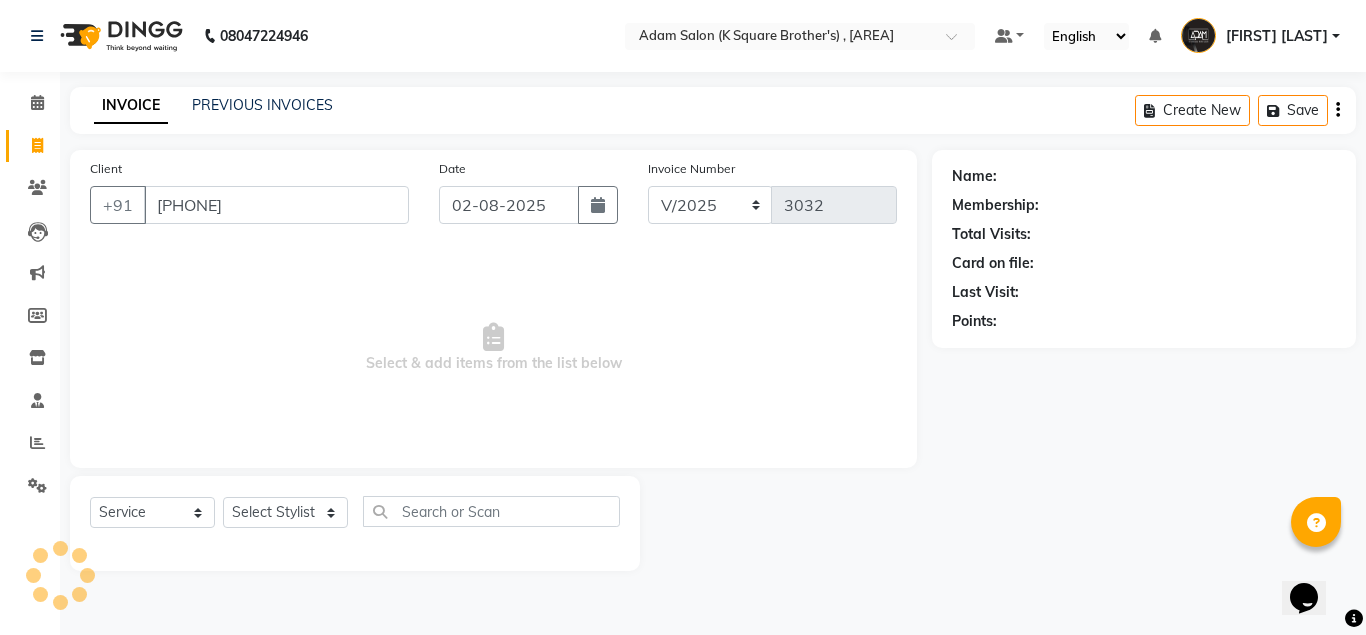 type on "[PHONE]" 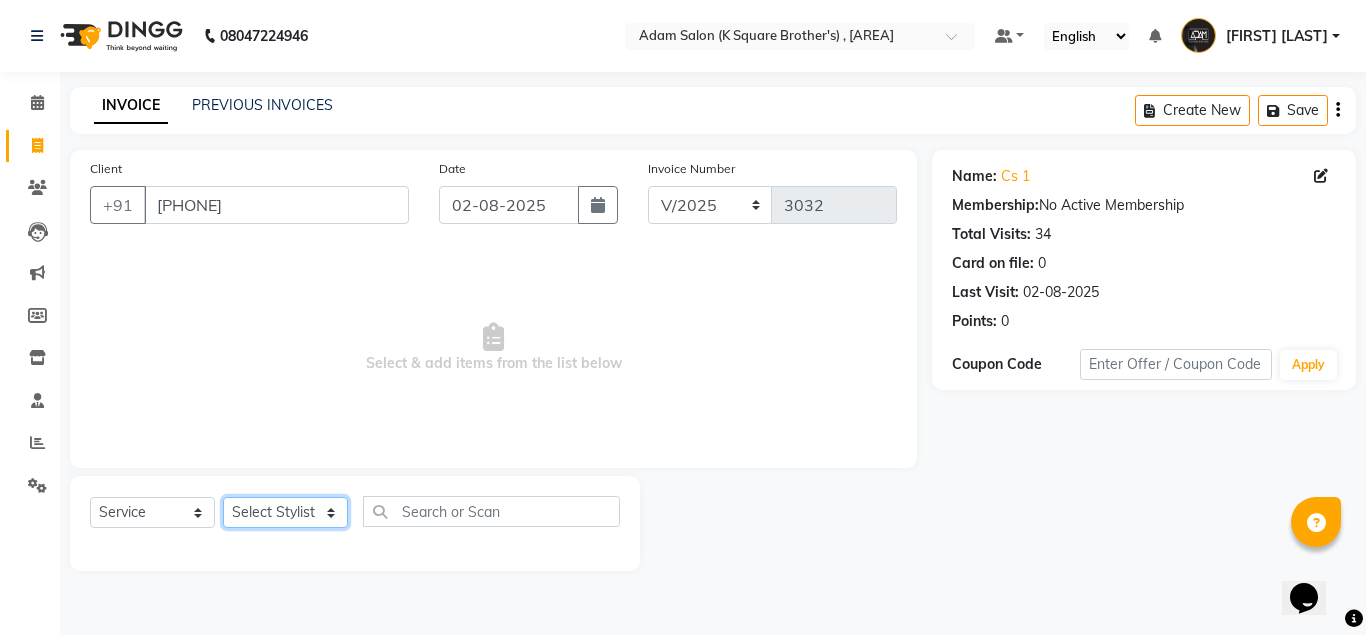 click on "Select Stylist [FIRST] [FIRST] [FIRST] [FIRST] [FIRST]" 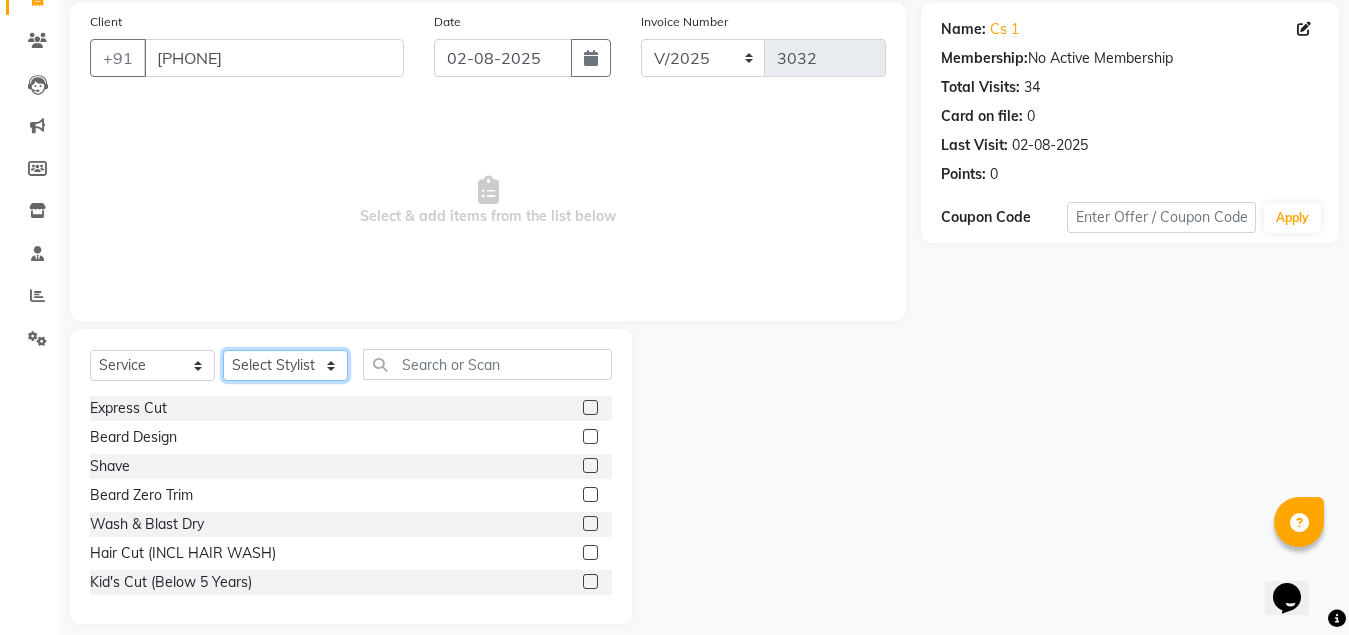scroll, scrollTop: 166, scrollLeft: 0, axis: vertical 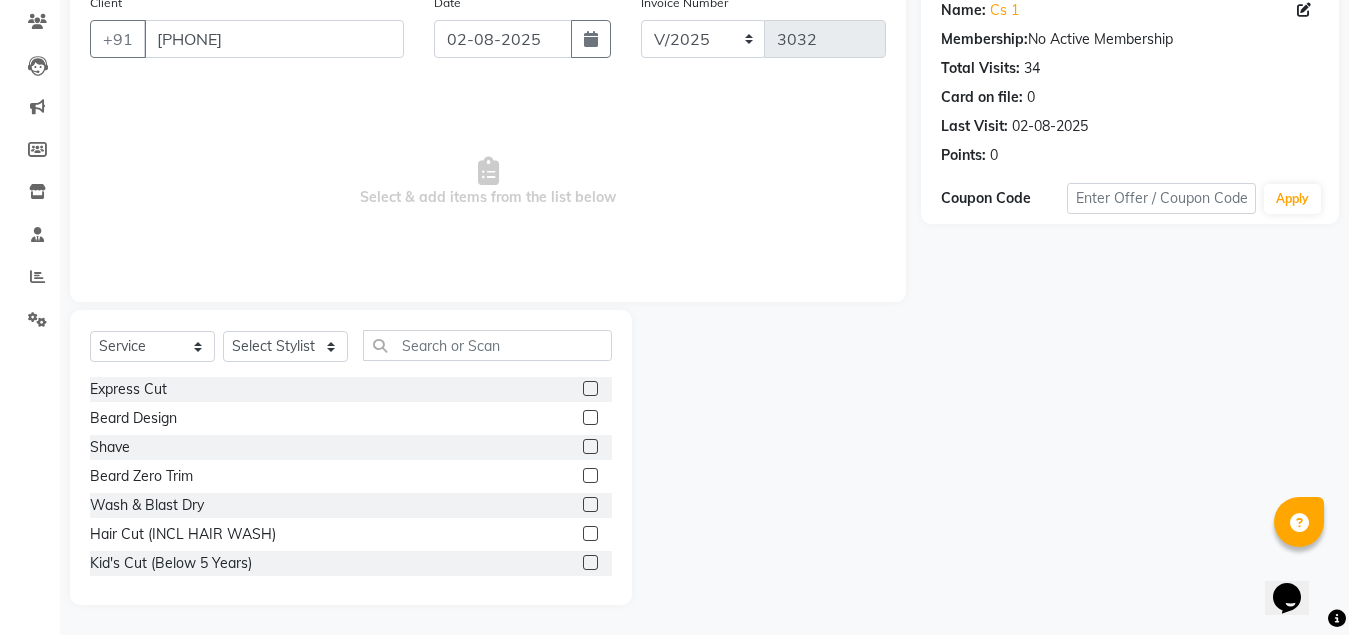 click 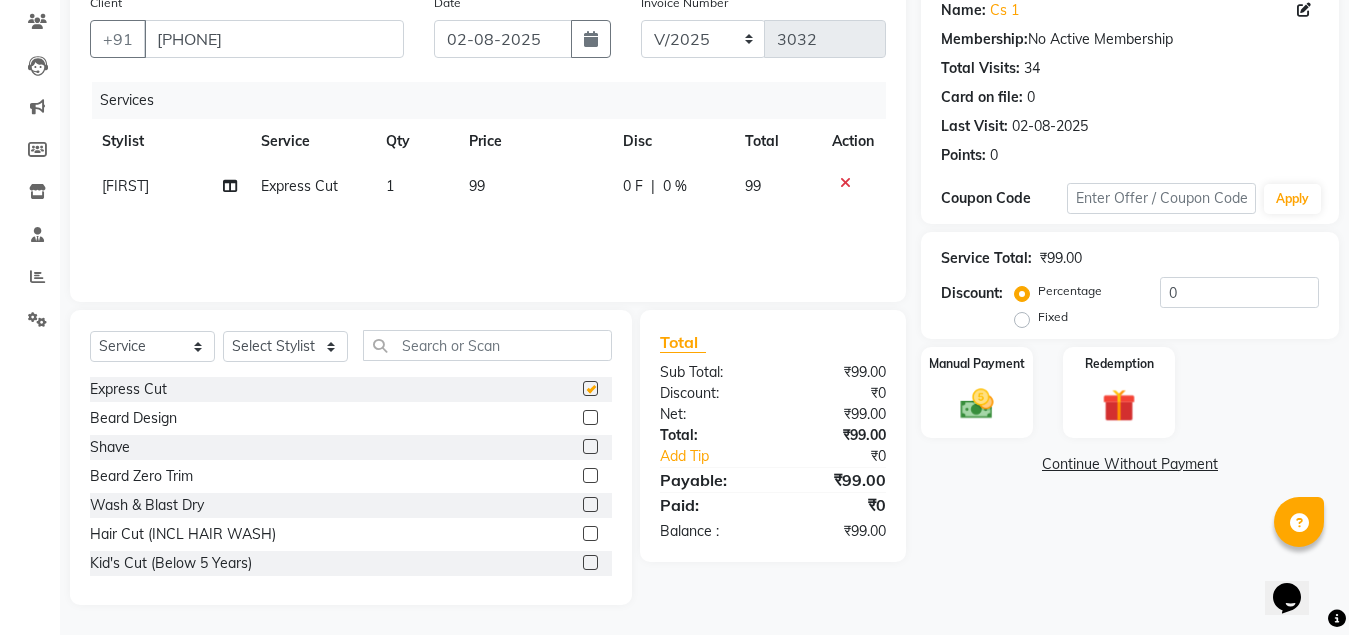 checkbox on "false" 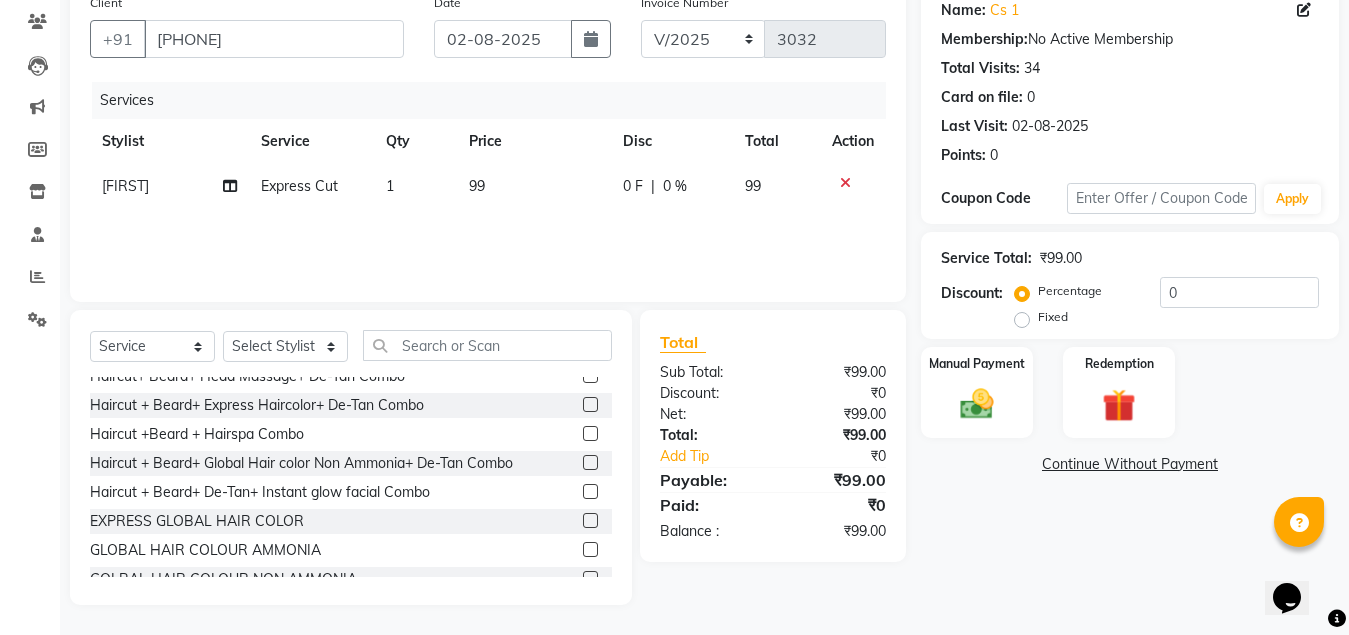scroll, scrollTop: 600, scrollLeft: 0, axis: vertical 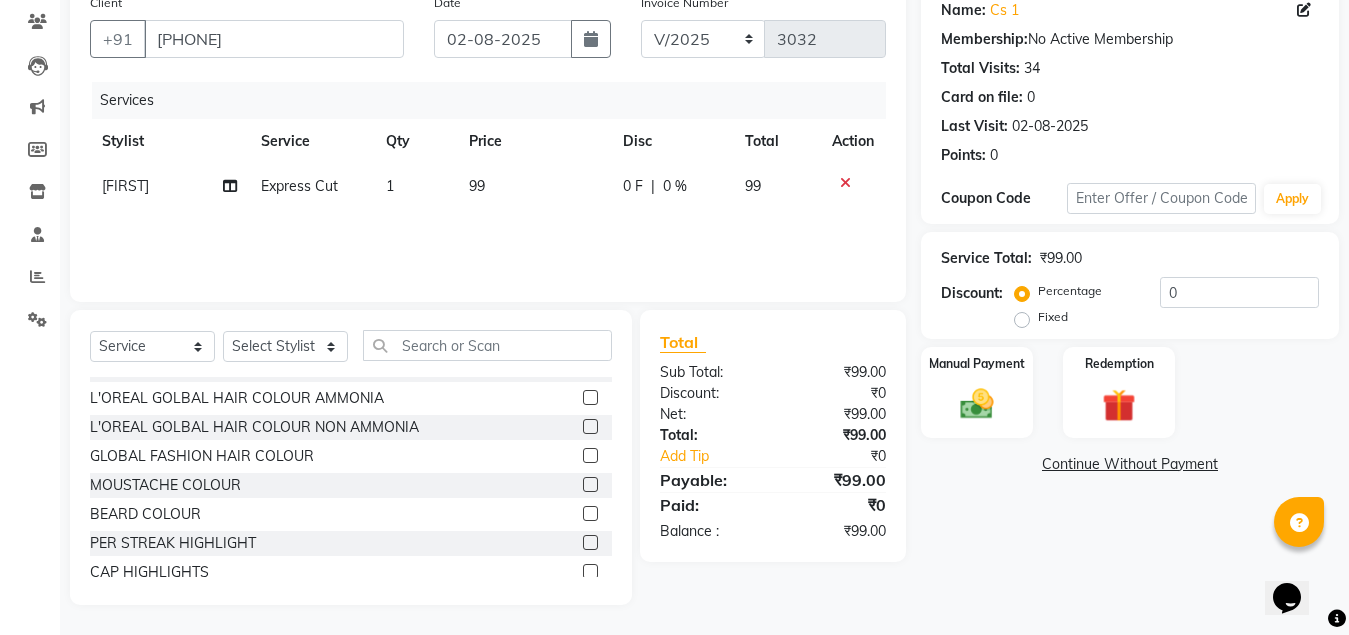 click 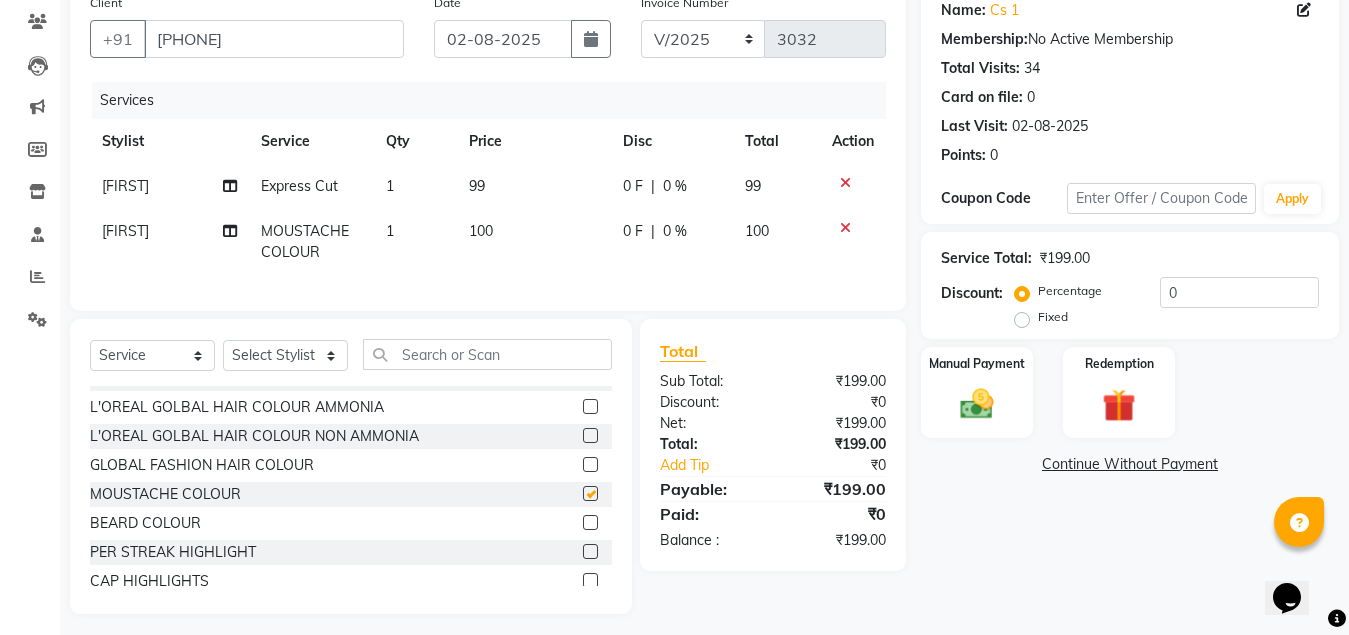 checkbox on "false" 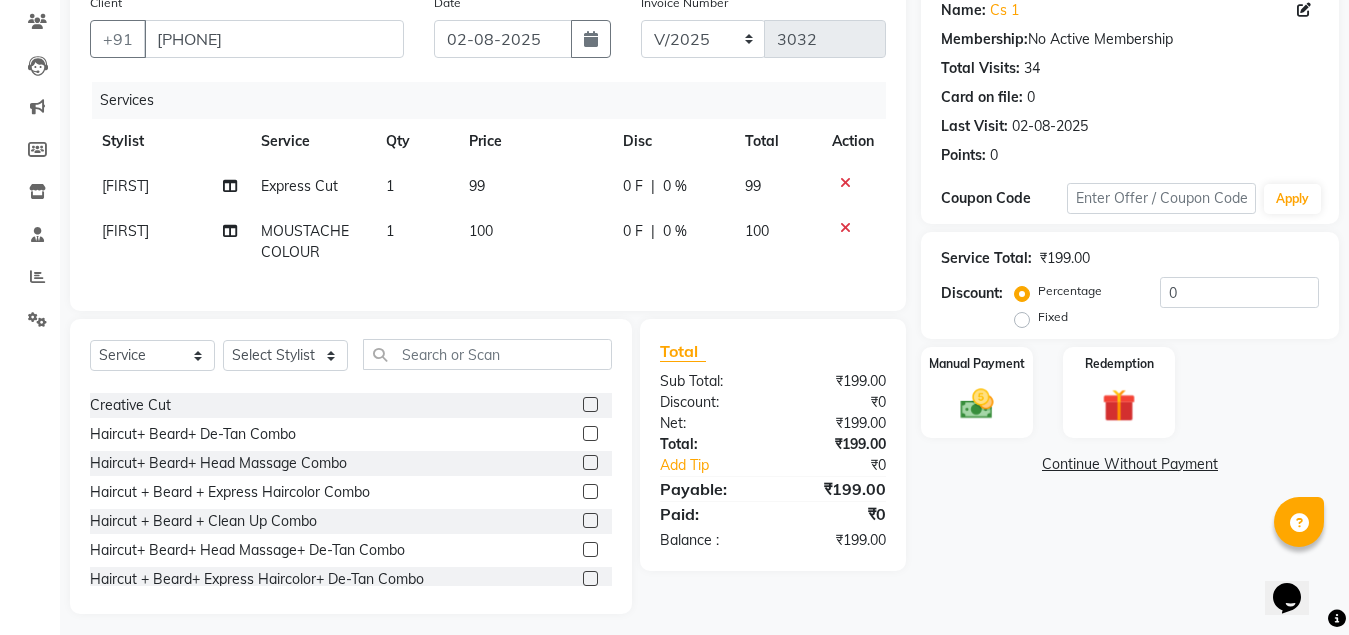 scroll, scrollTop: 200, scrollLeft: 0, axis: vertical 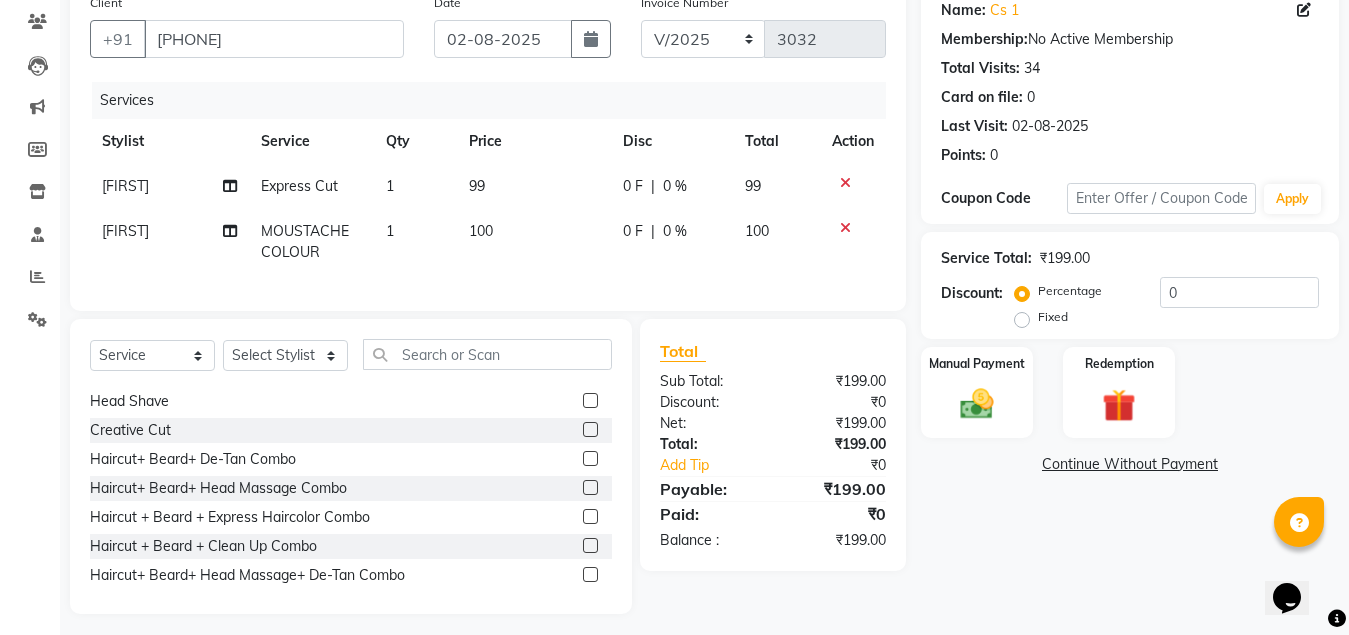 click 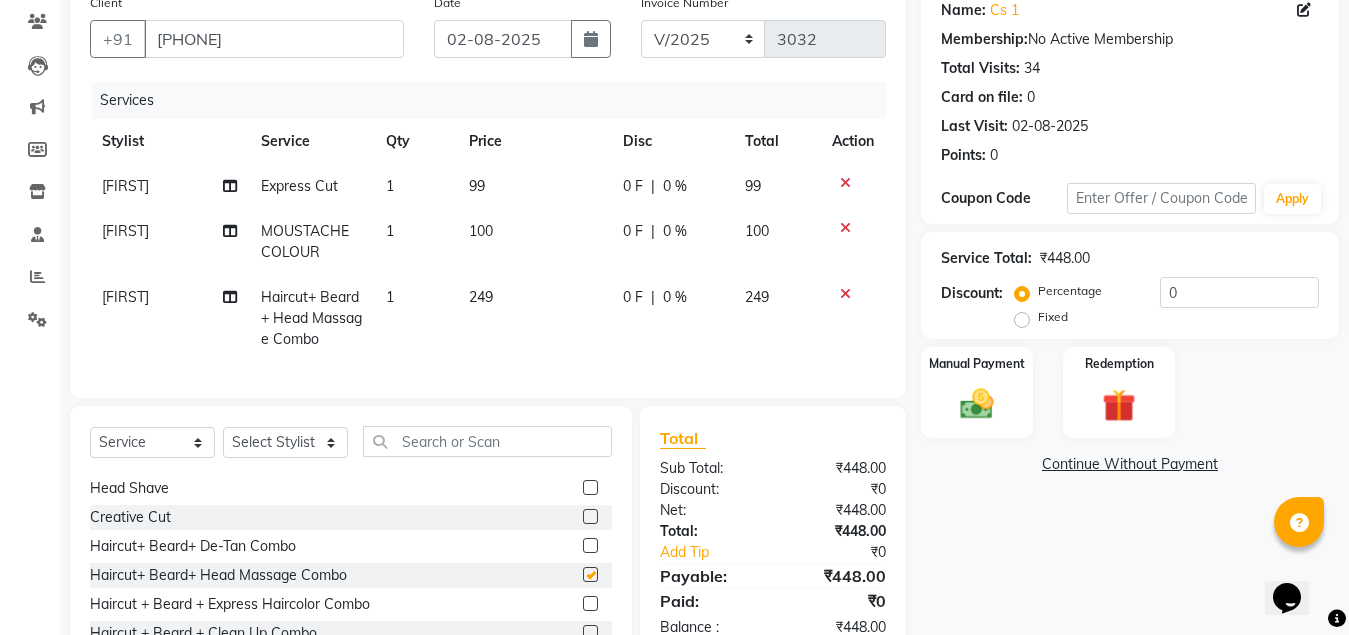 checkbox on "false" 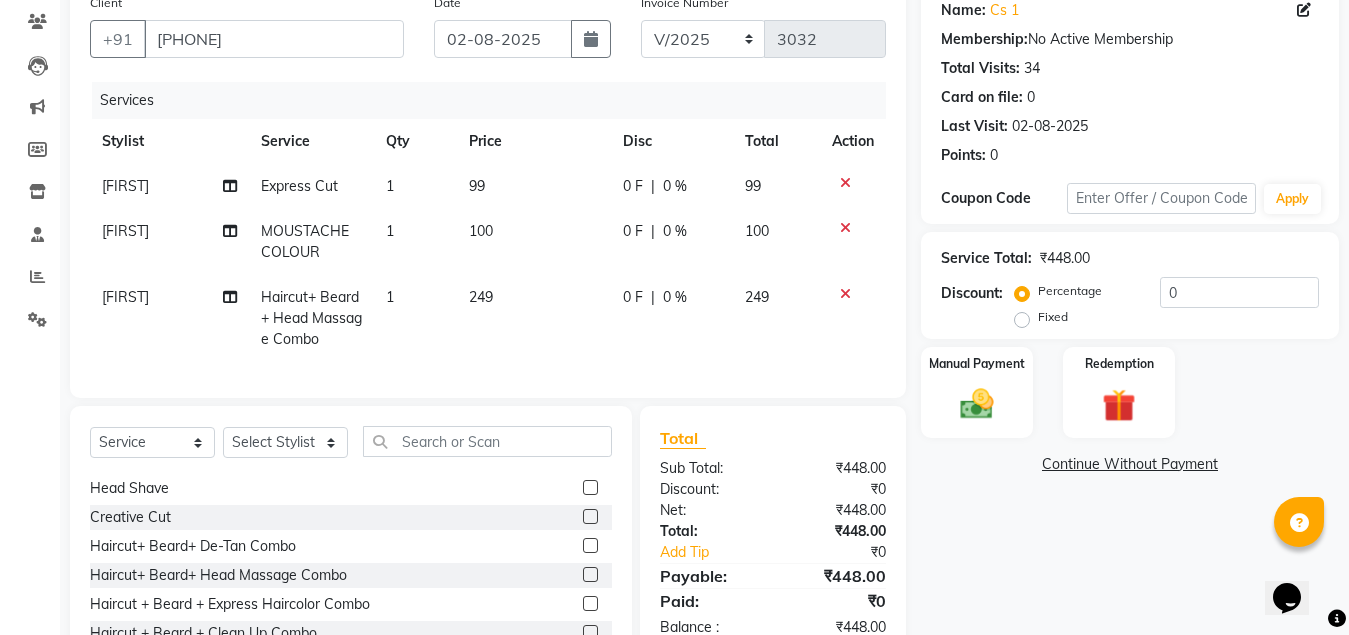 scroll, scrollTop: 100, scrollLeft: 0, axis: vertical 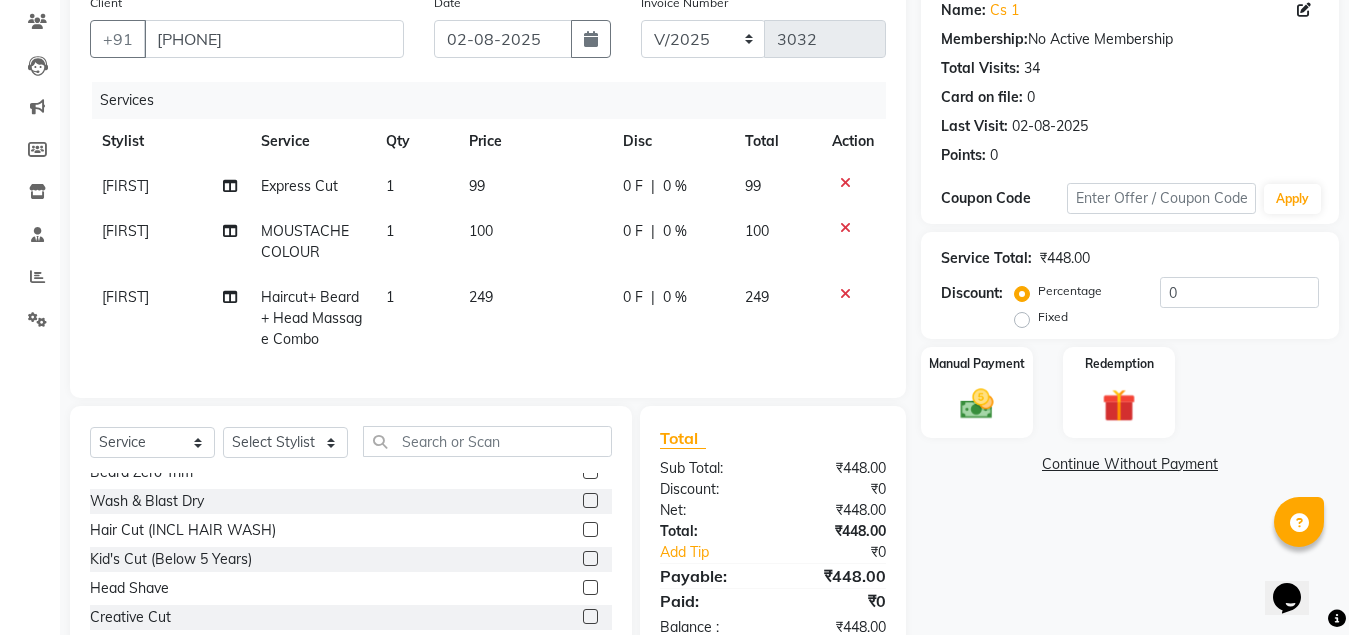 click 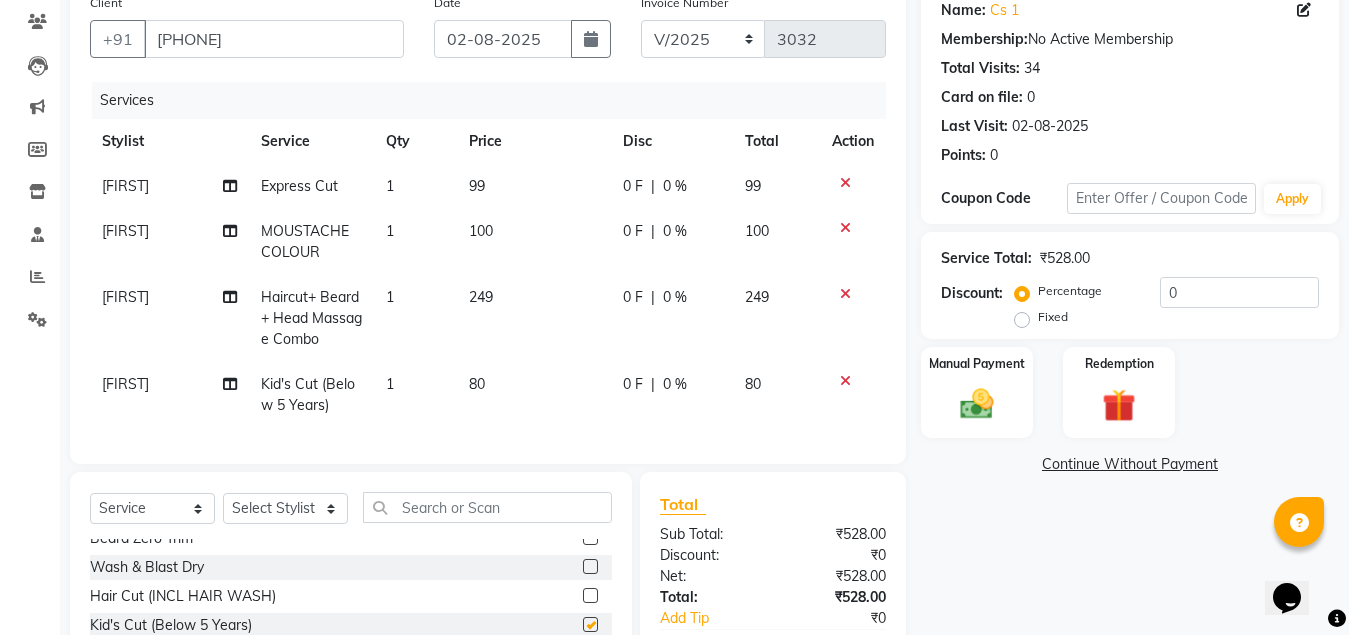 checkbox on "false" 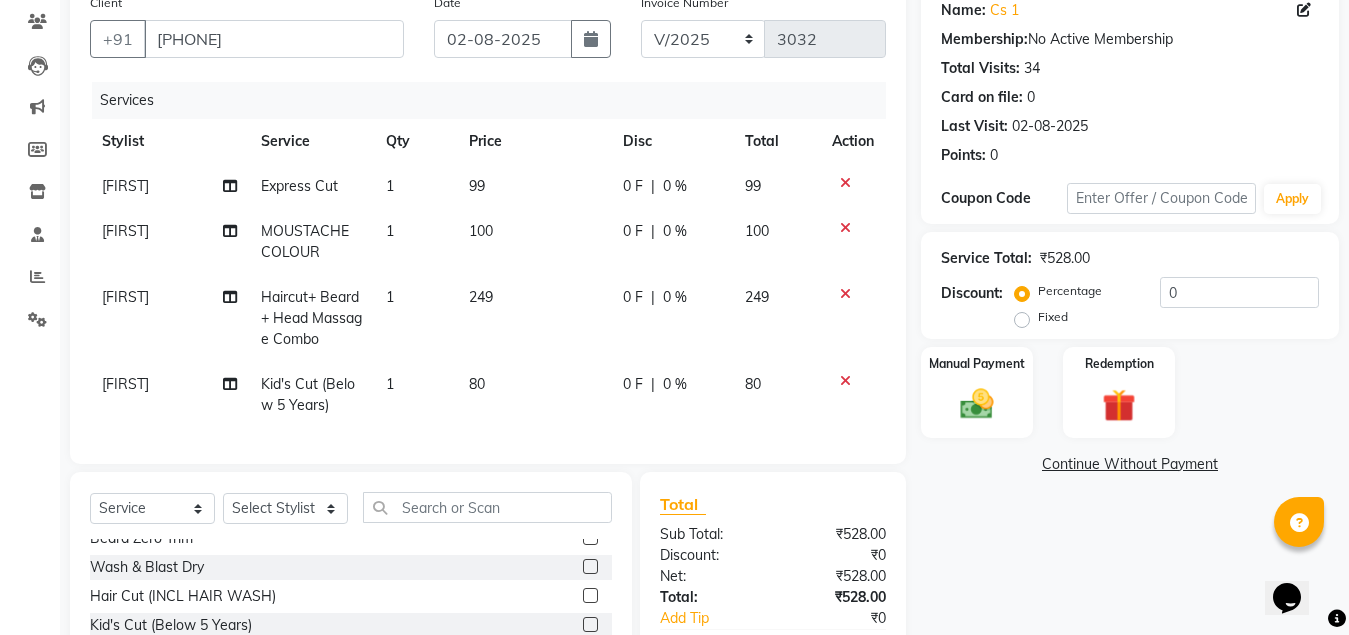 scroll, scrollTop: 0, scrollLeft: 0, axis: both 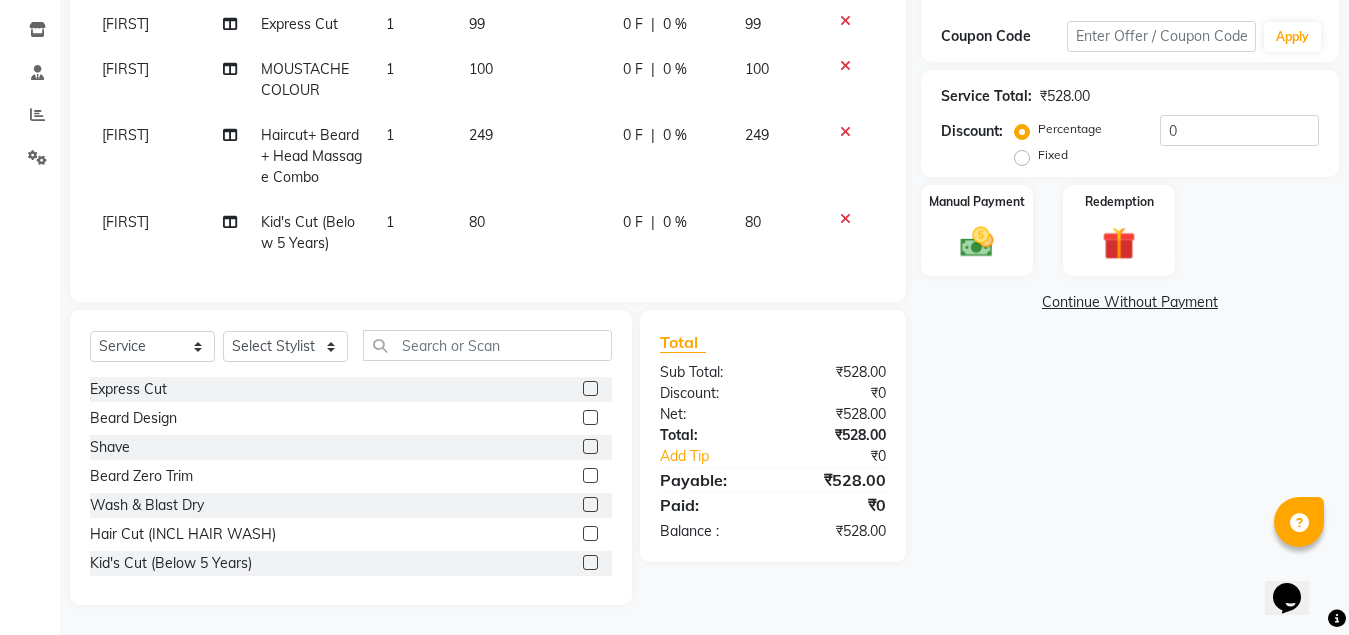 click 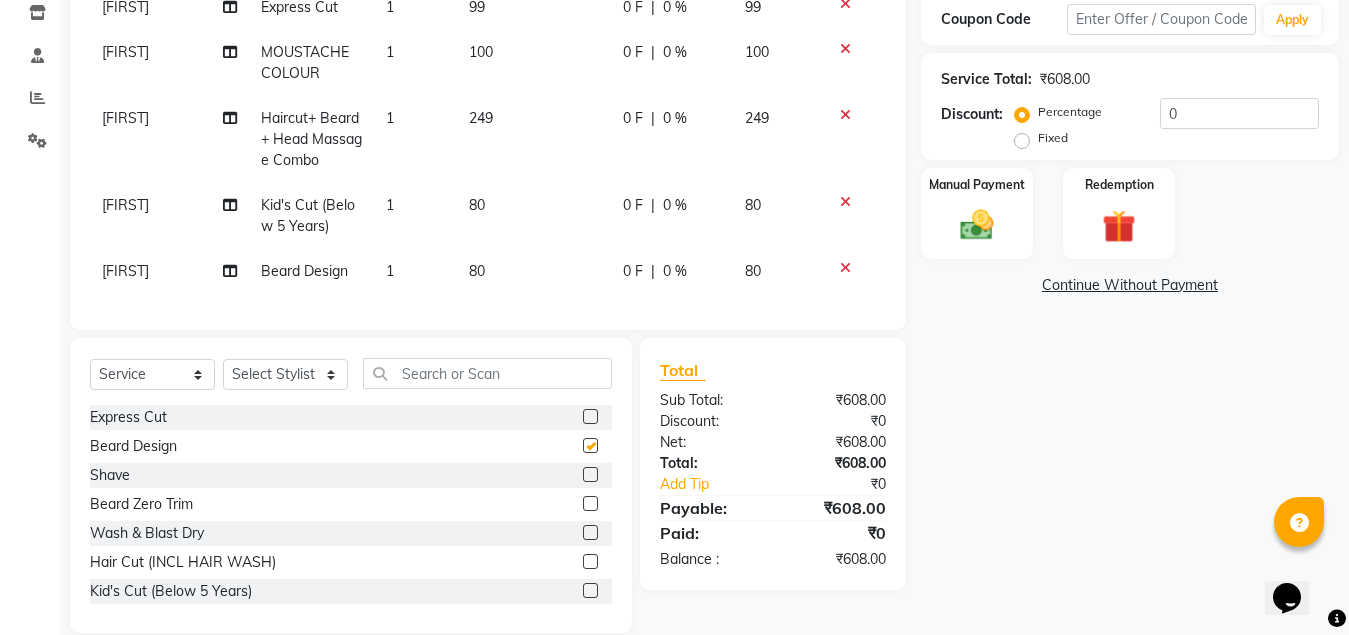 checkbox on "false" 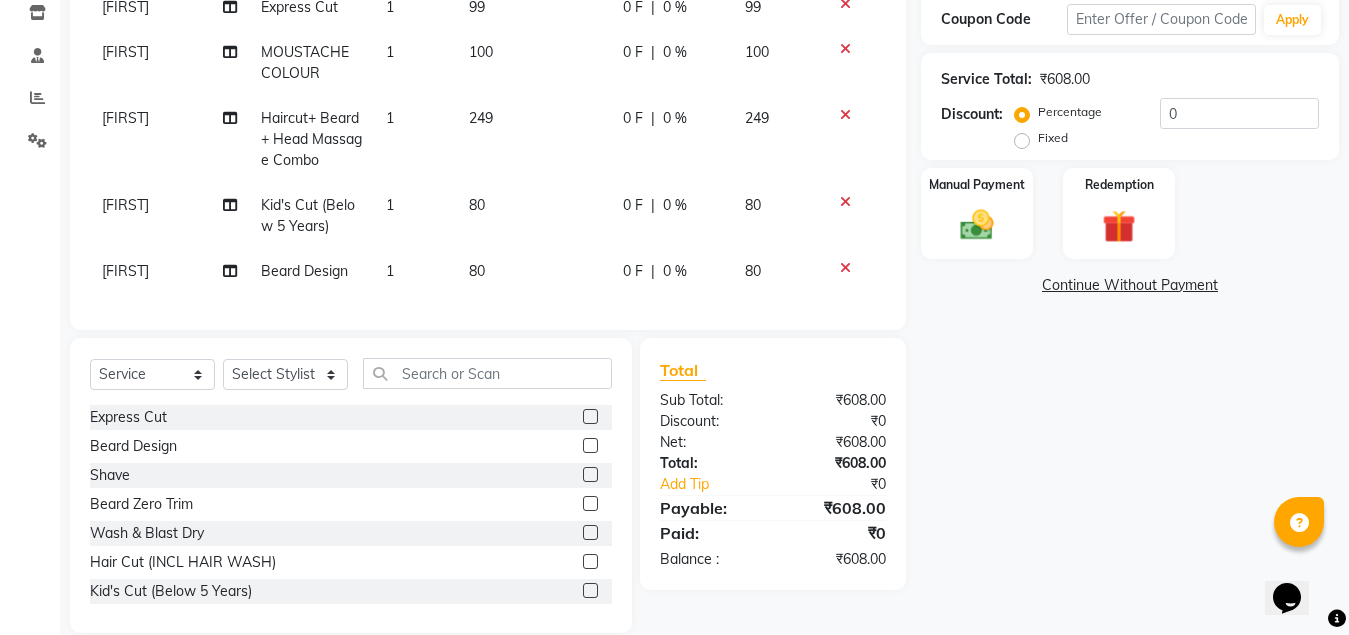 click 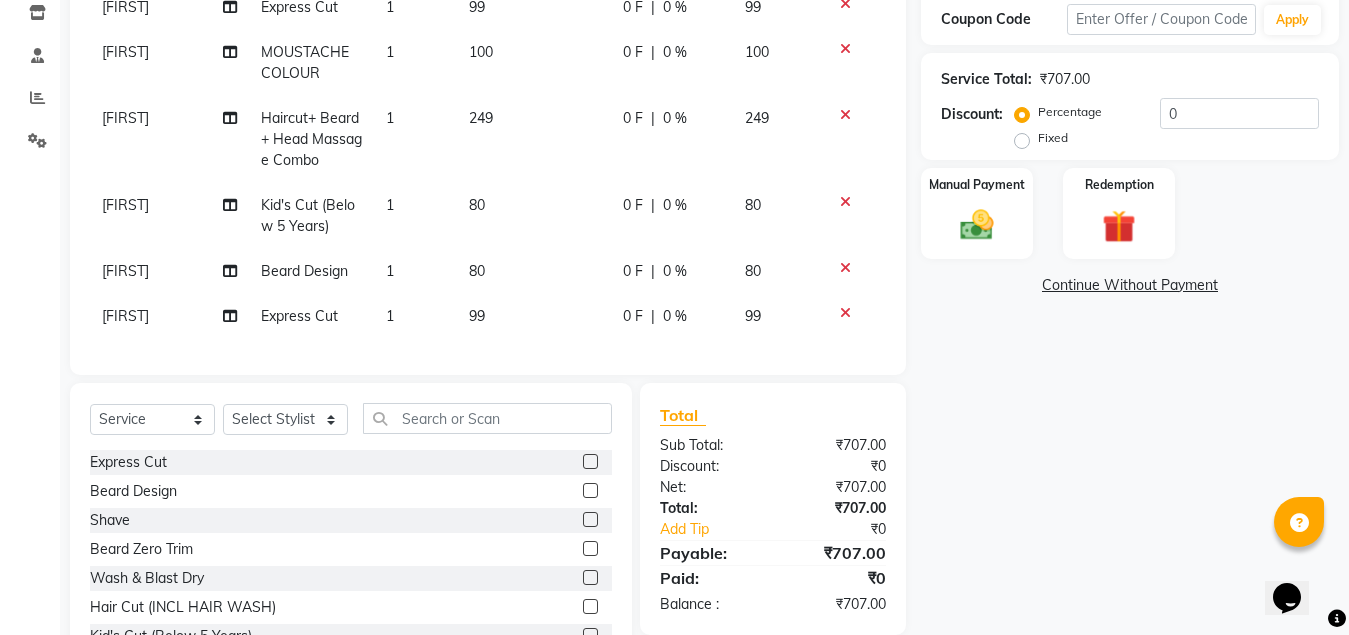 click 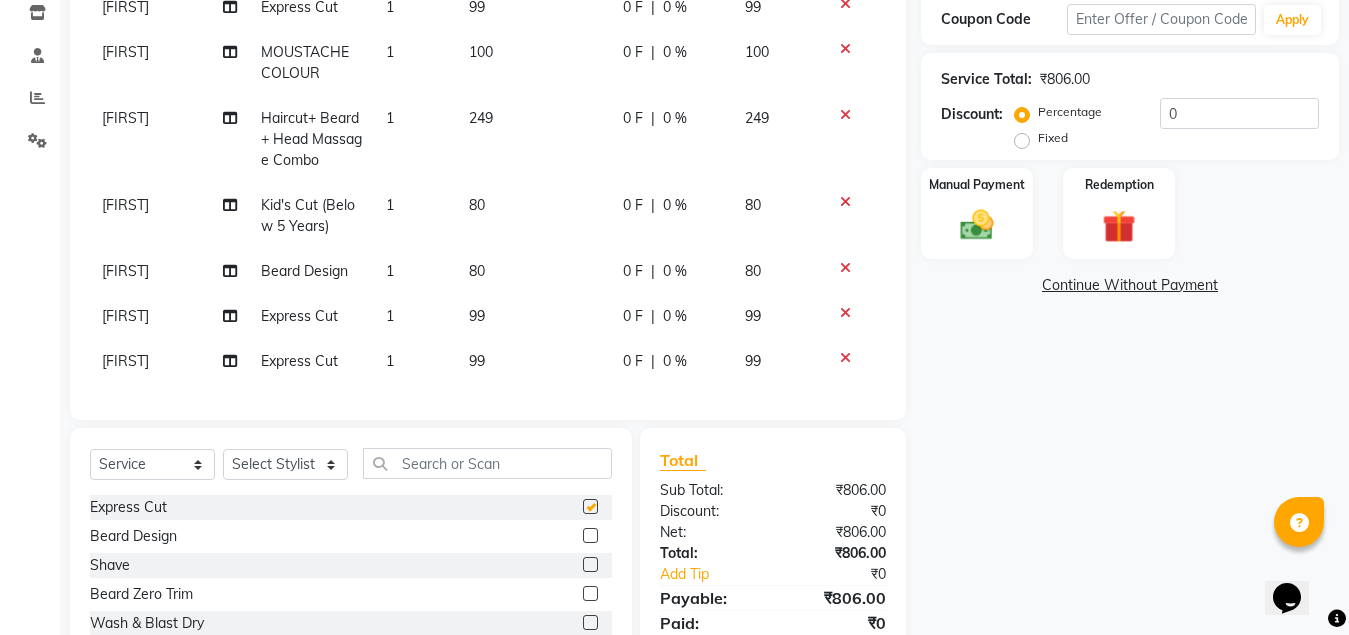 checkbox on "false" 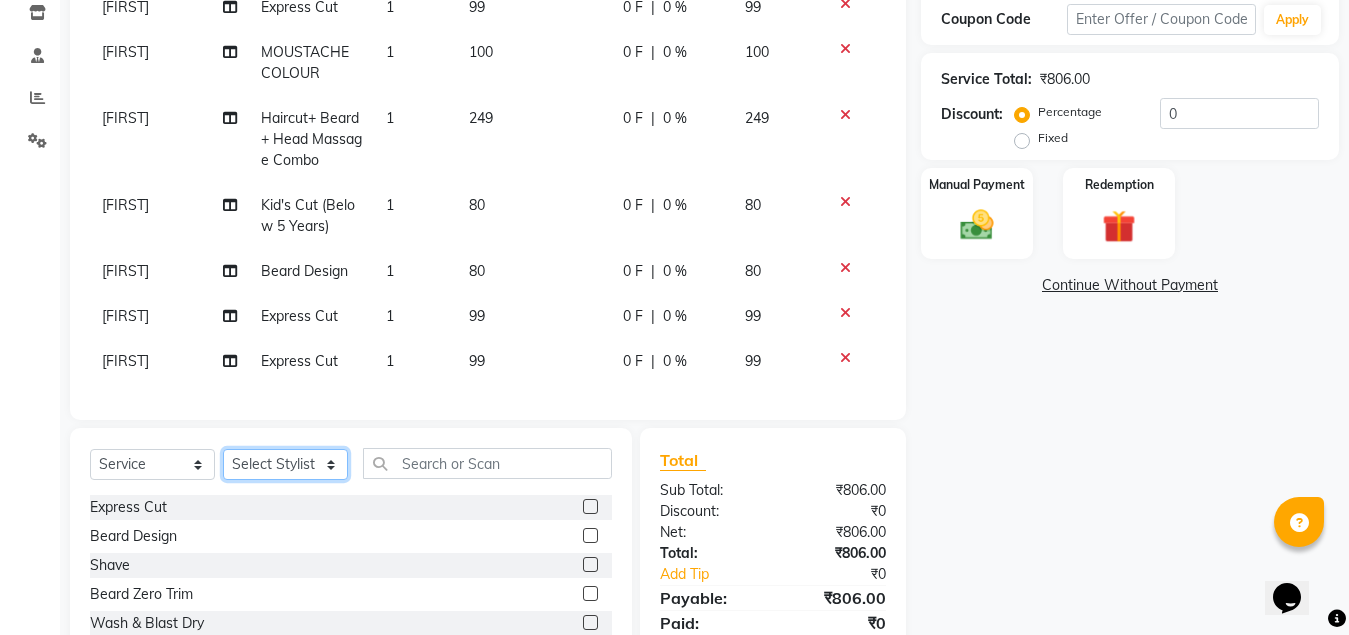 click on "Select Stylist [FIRST] [FIRST] [FIRST] [FIRST] [FIRST]" 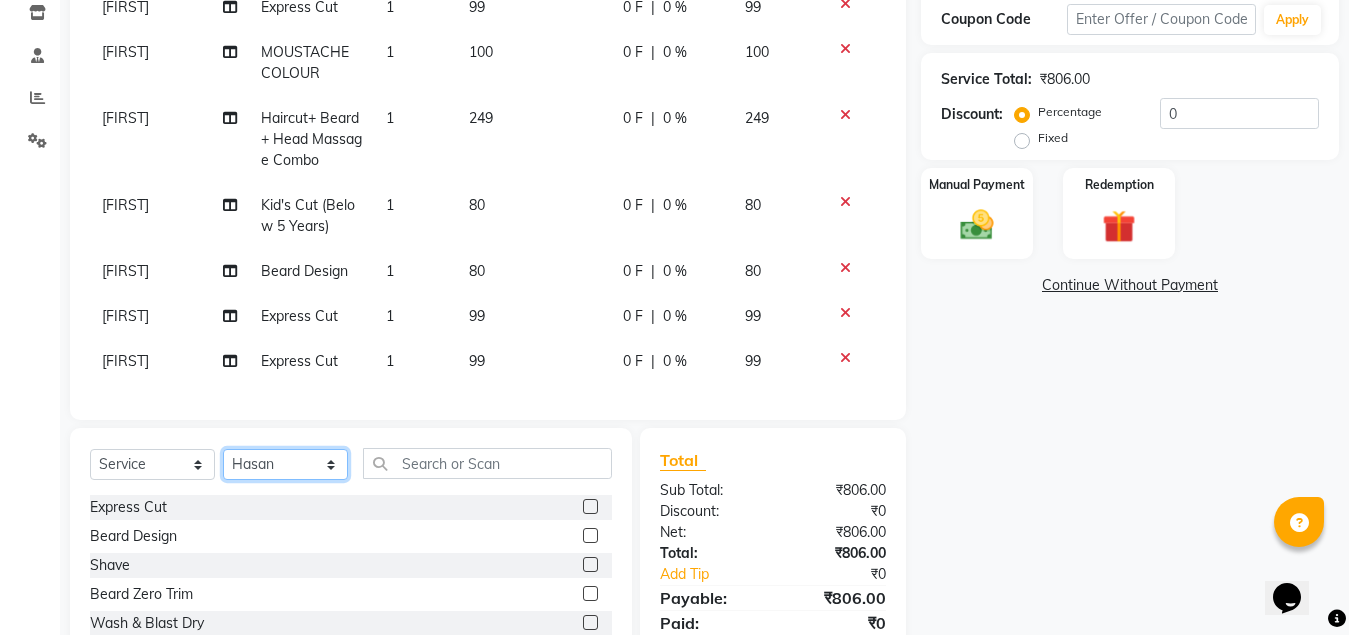 click on "Select Stylist [FIRST] [FIRST] [FIRST] [FIRST] [FIRST]" 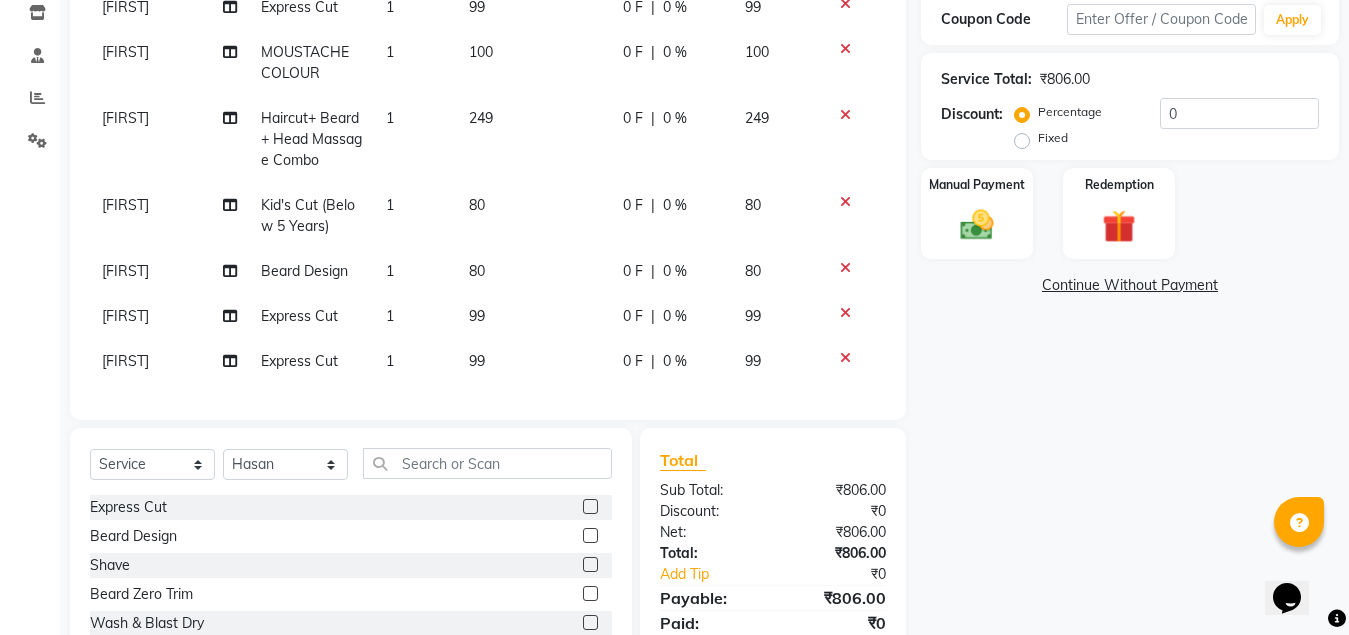 click 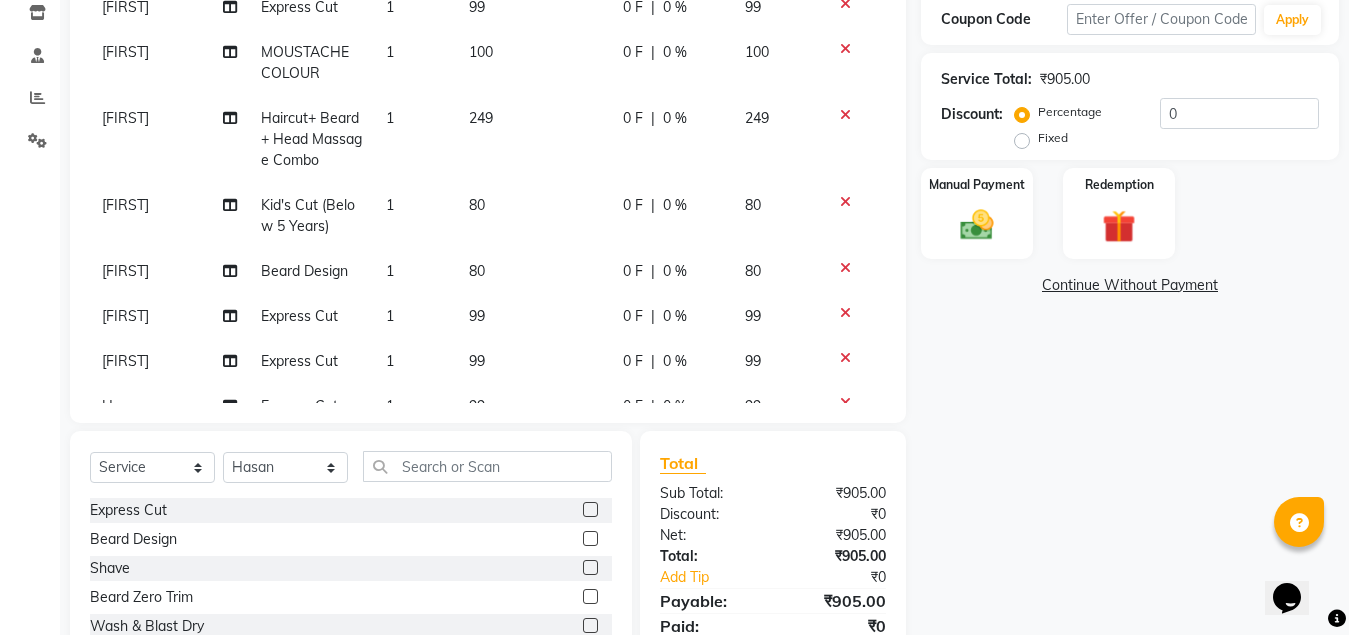 click 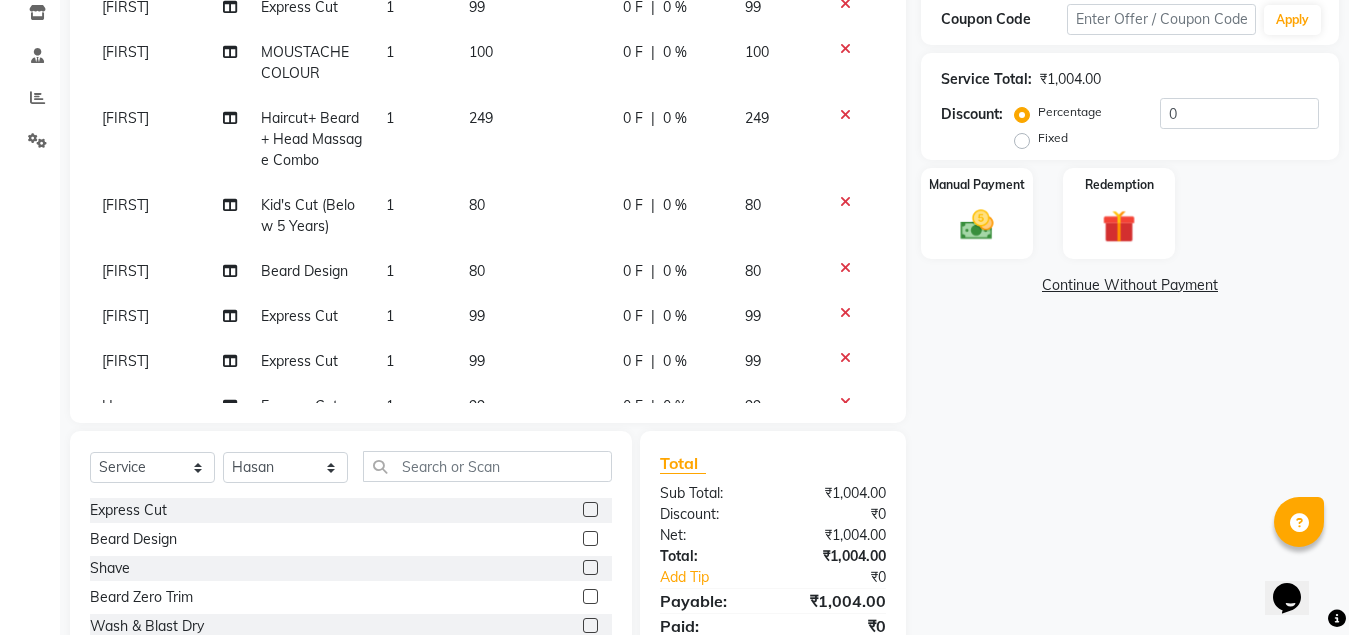 click 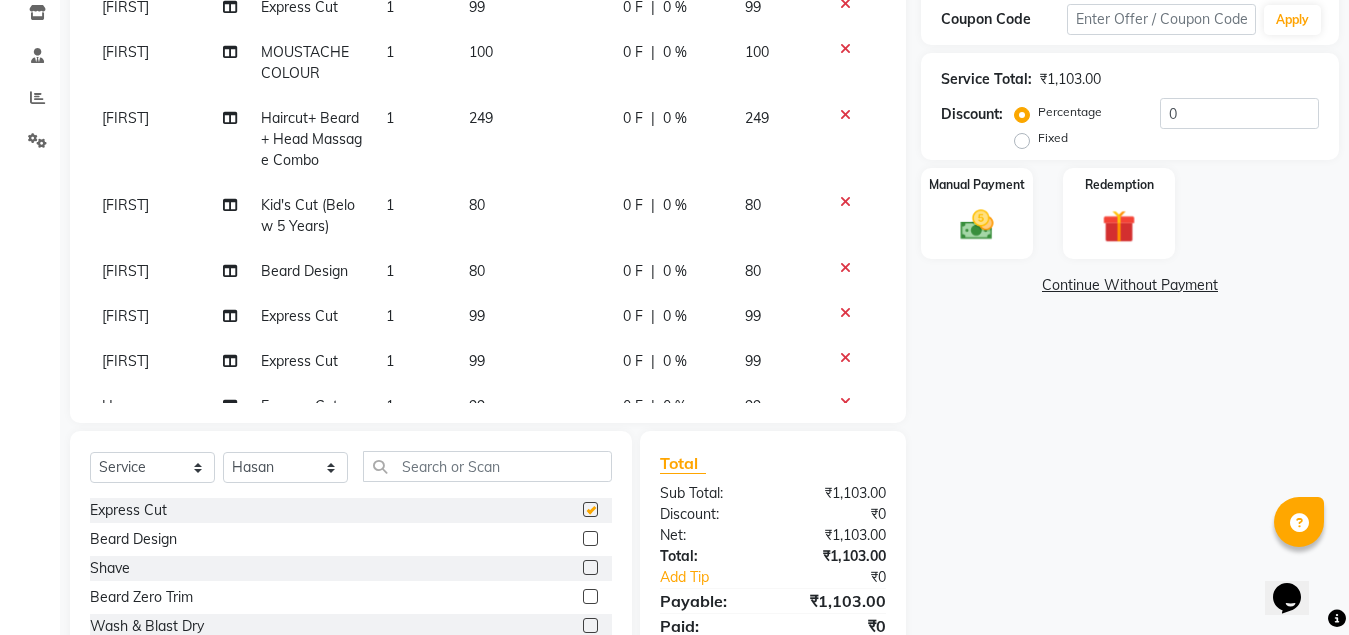 checkbox on "false" 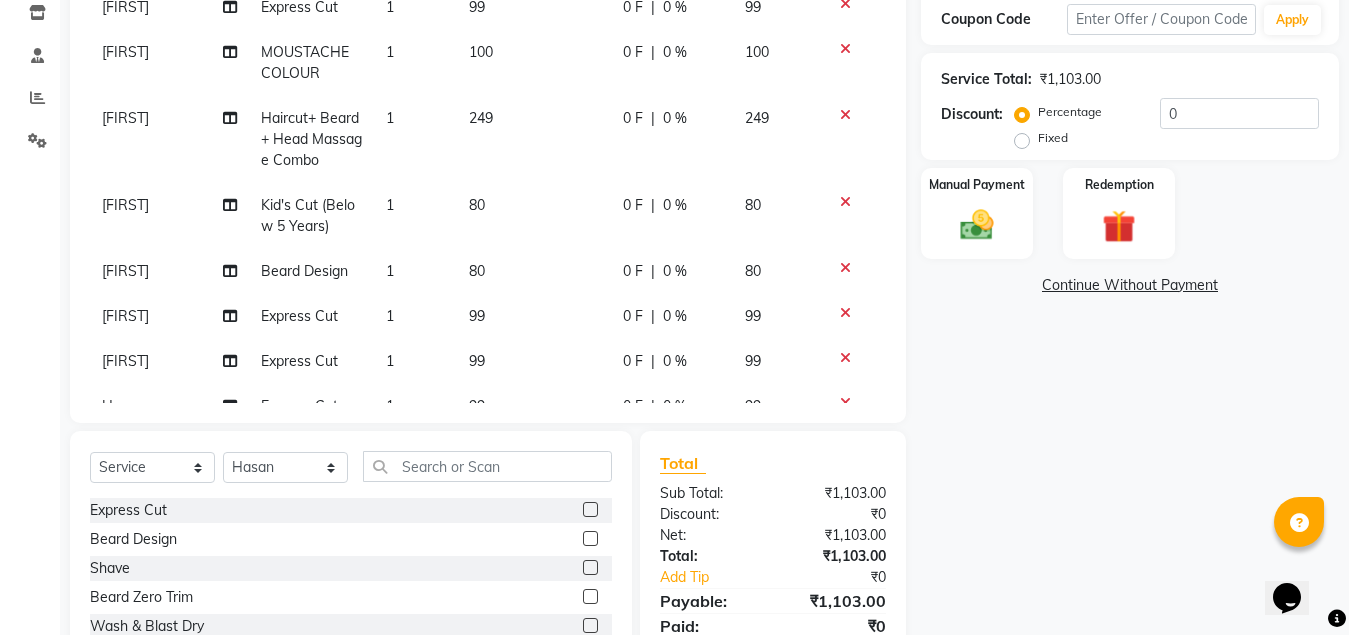 click 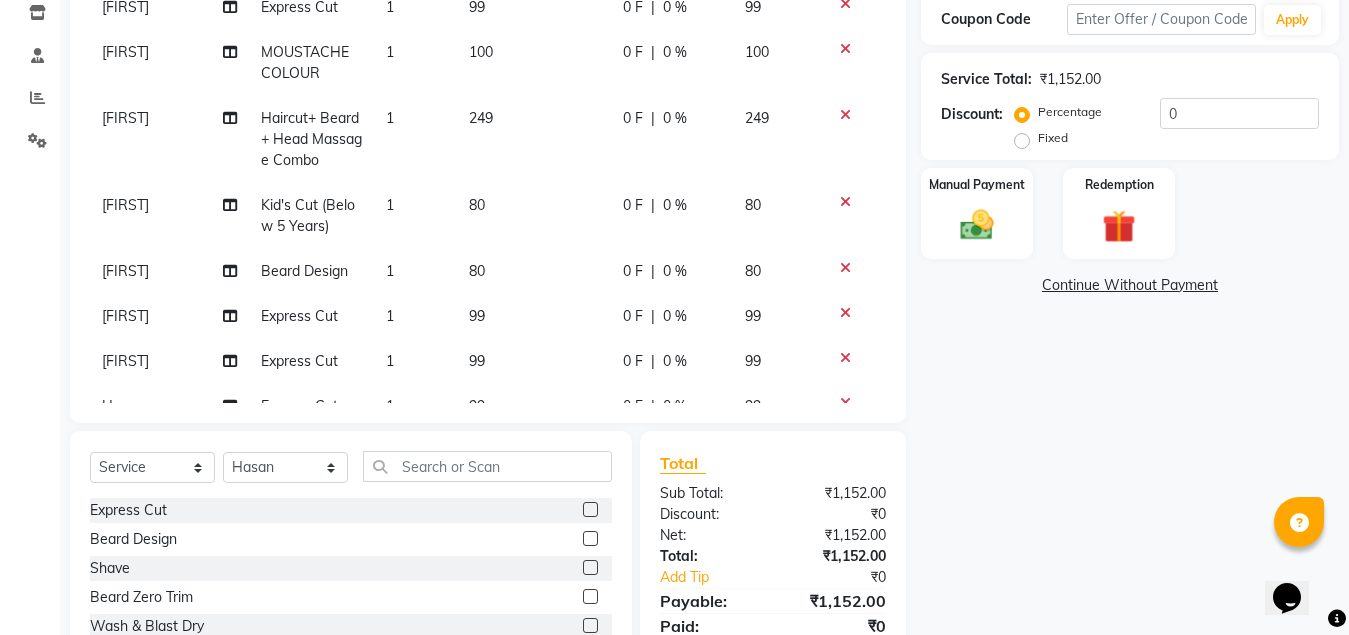 click 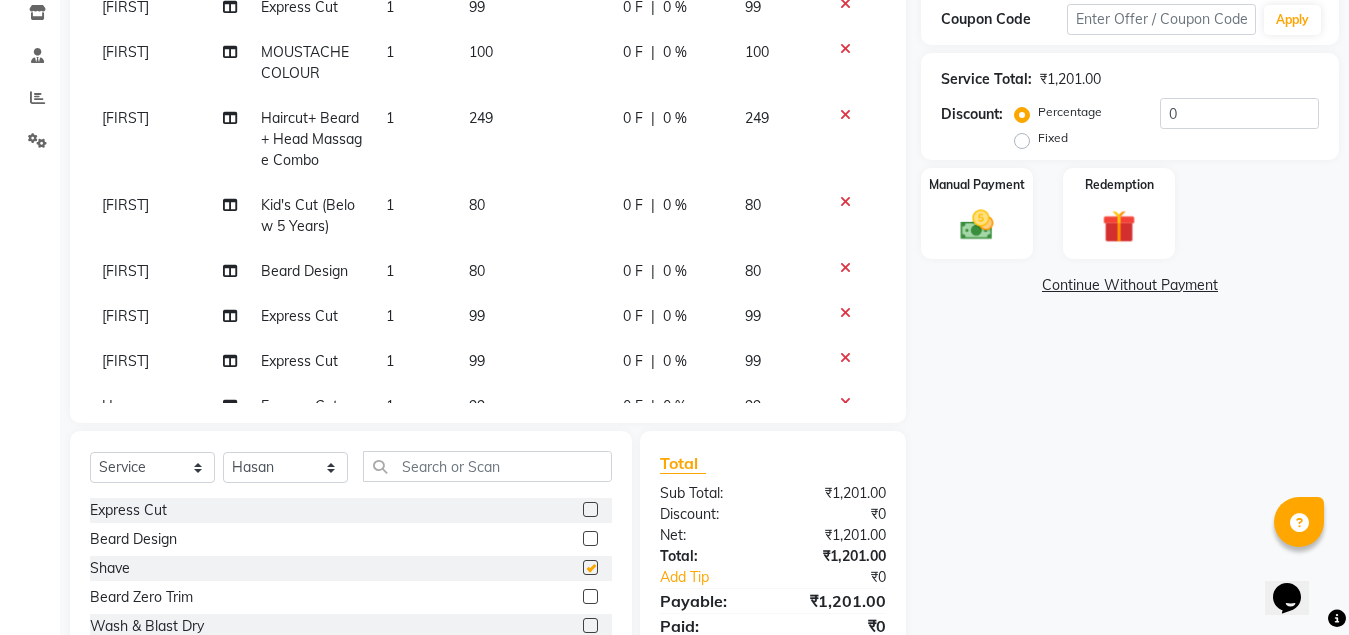 checkbox on "false" 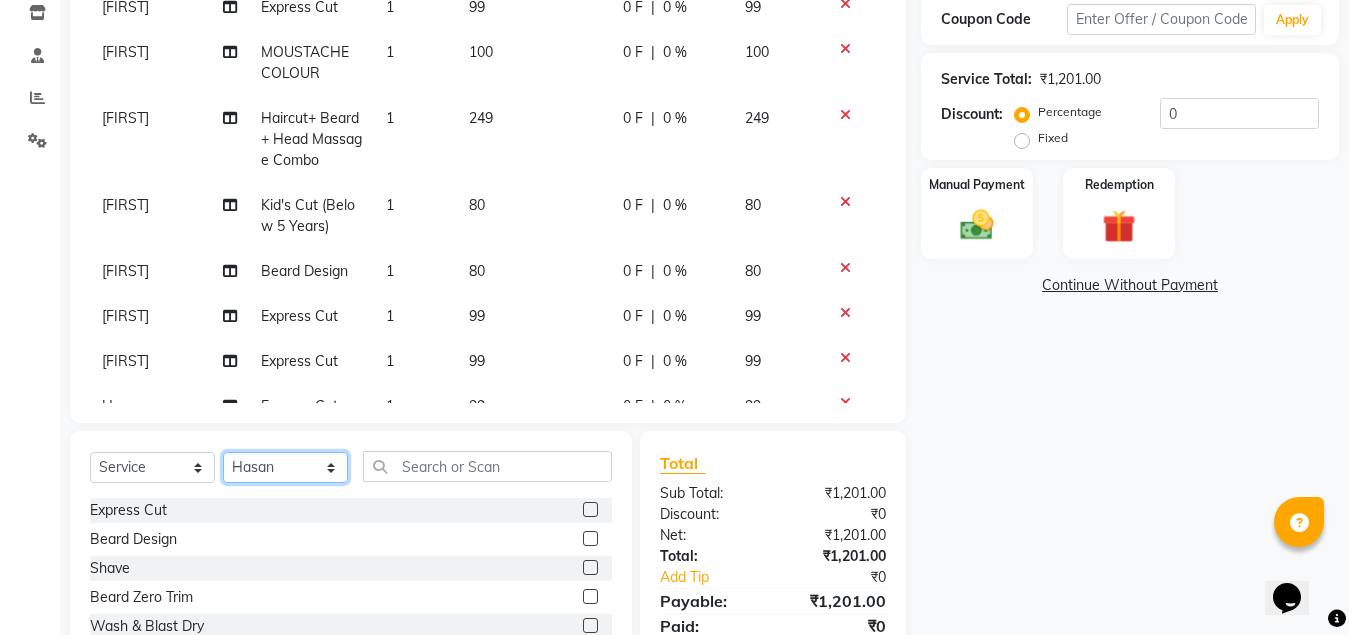 click on "Select Stylist [FIRST] [FIRST] [FIRST] [FIRST] [FIRST]" 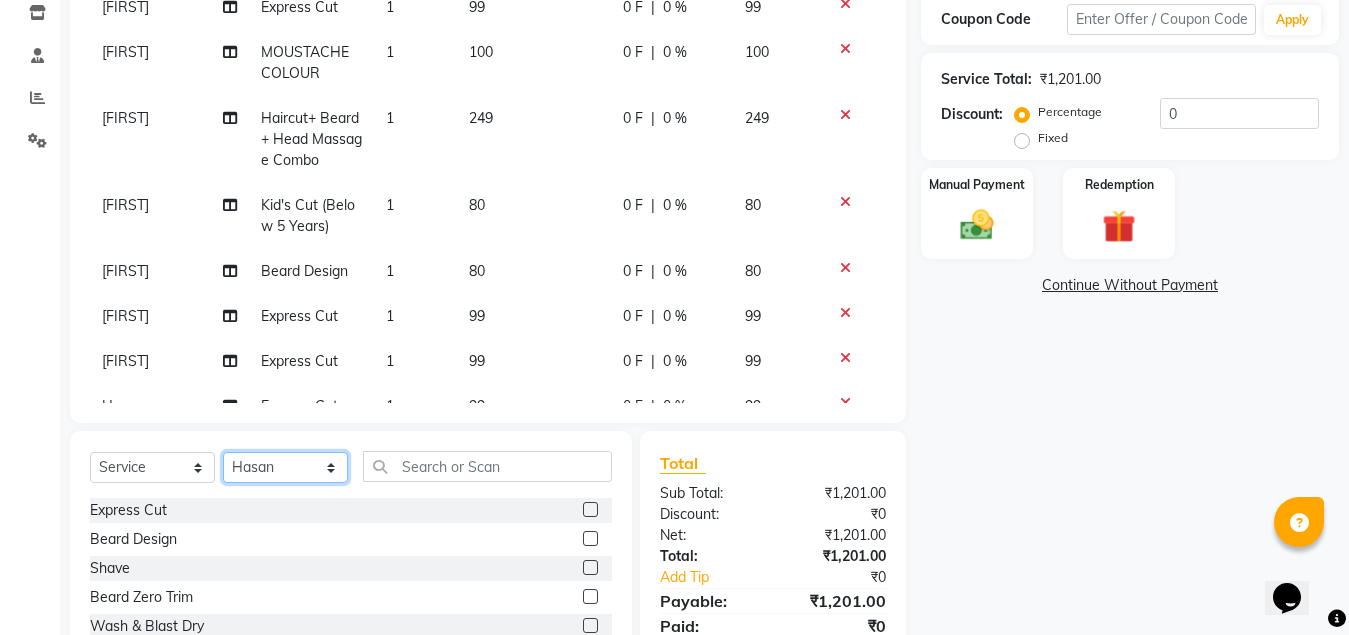 scroll, scrollTop: 500, scrollLeft: 0, axis: vertical 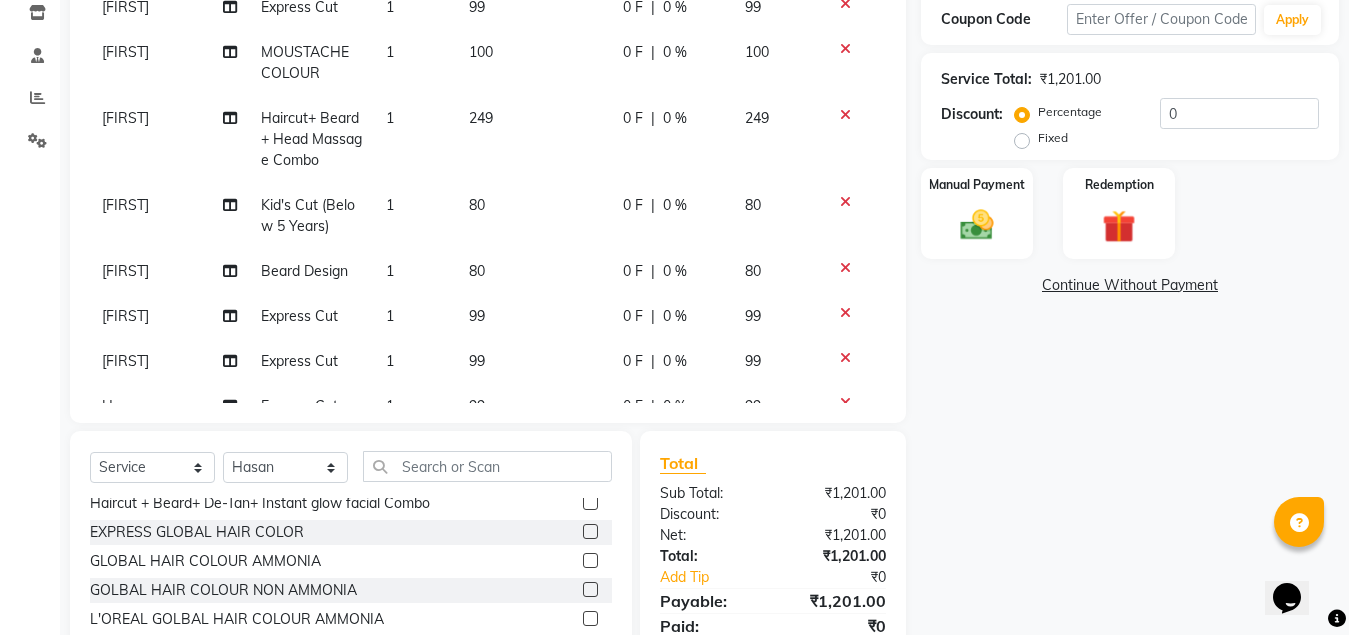click 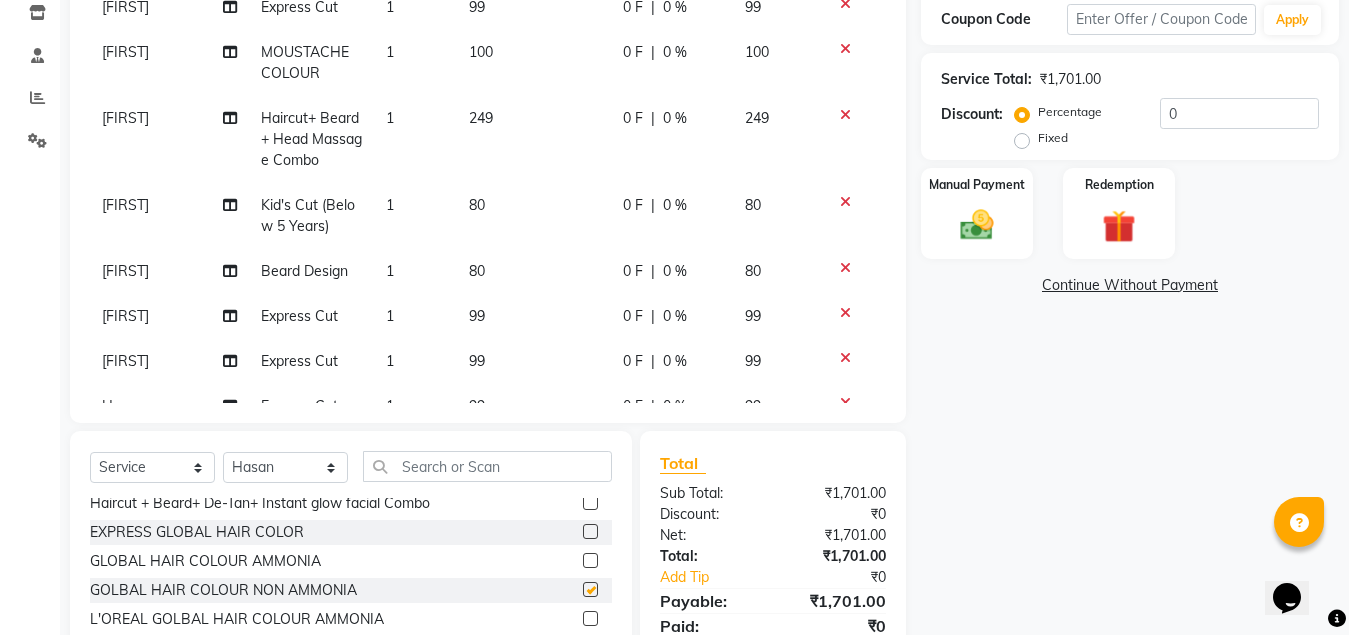 checkbox on "false" 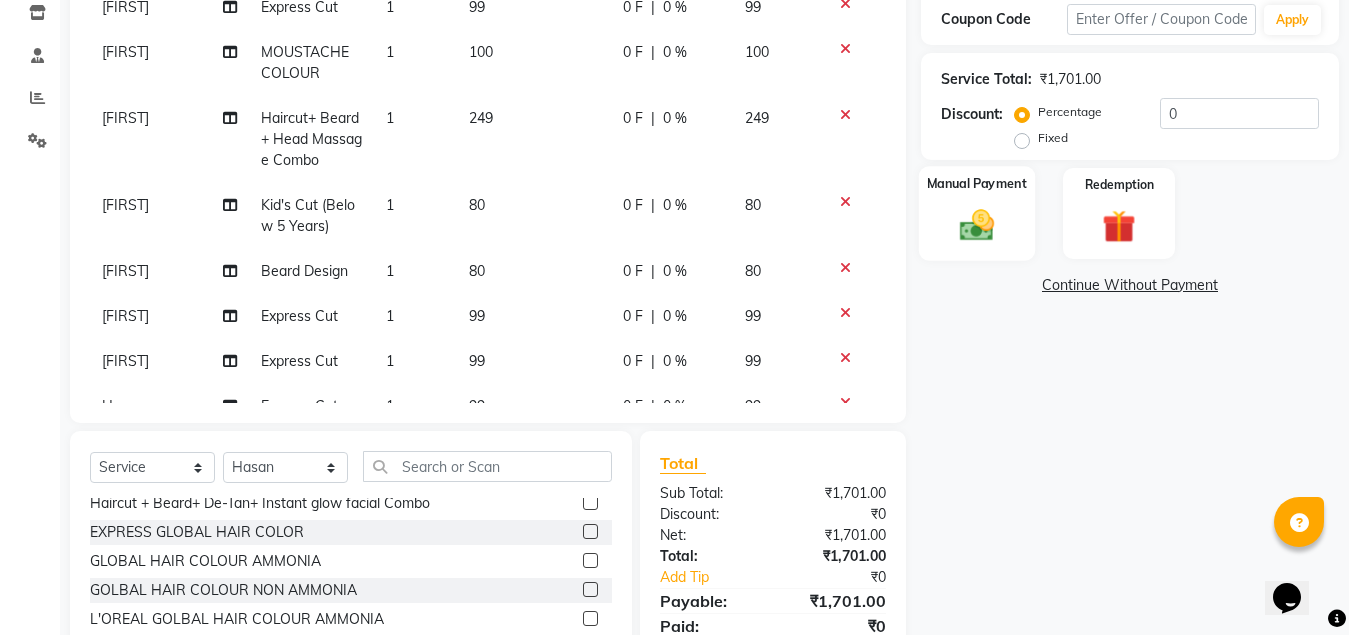 click 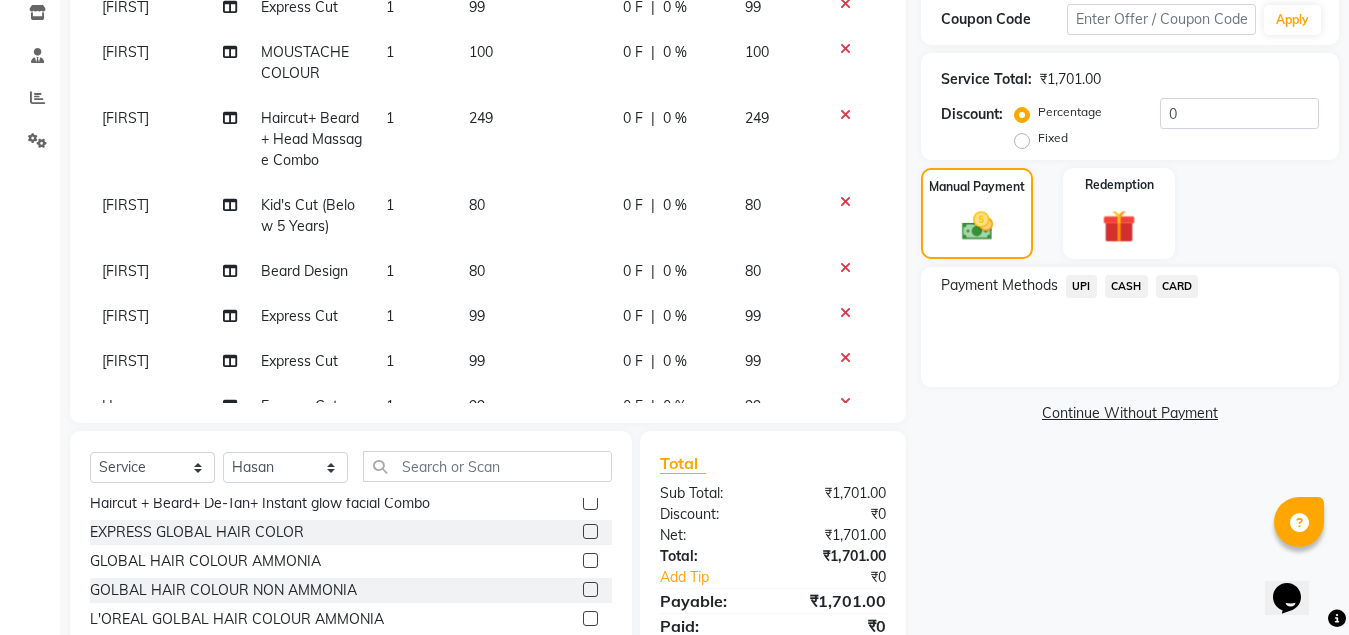 click on "CASH" 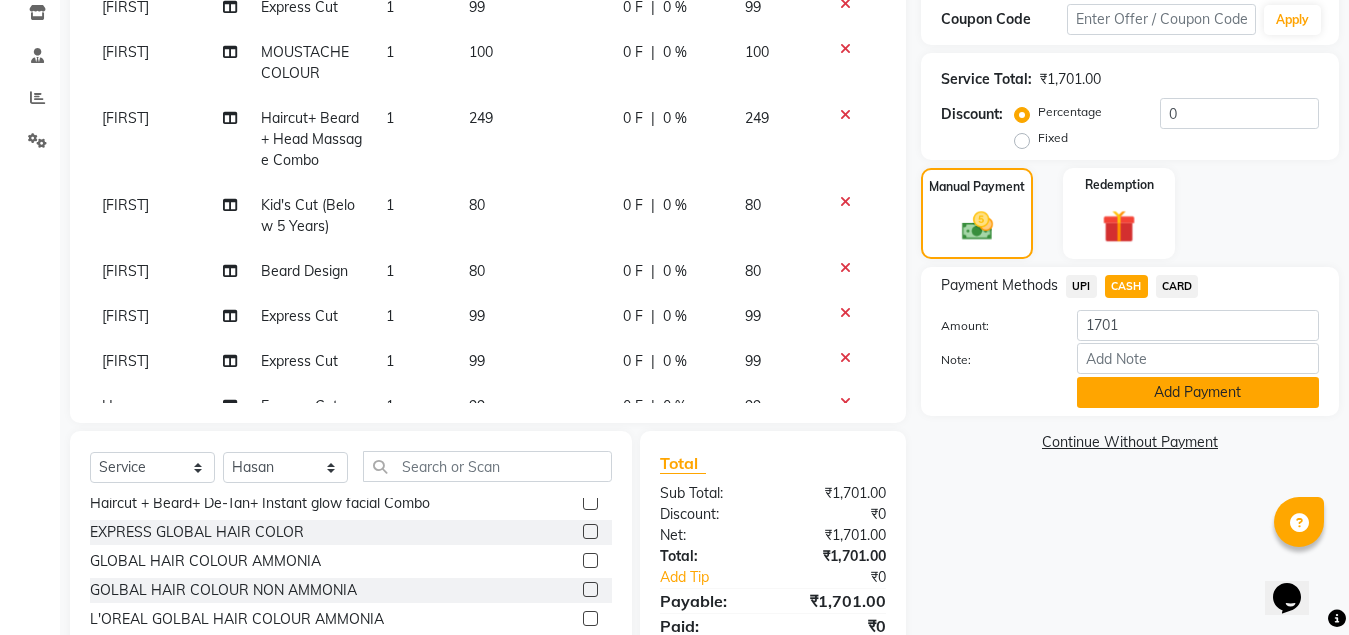 scroll, scrollTop: 466, scrollLeft: 0, axis: vertical 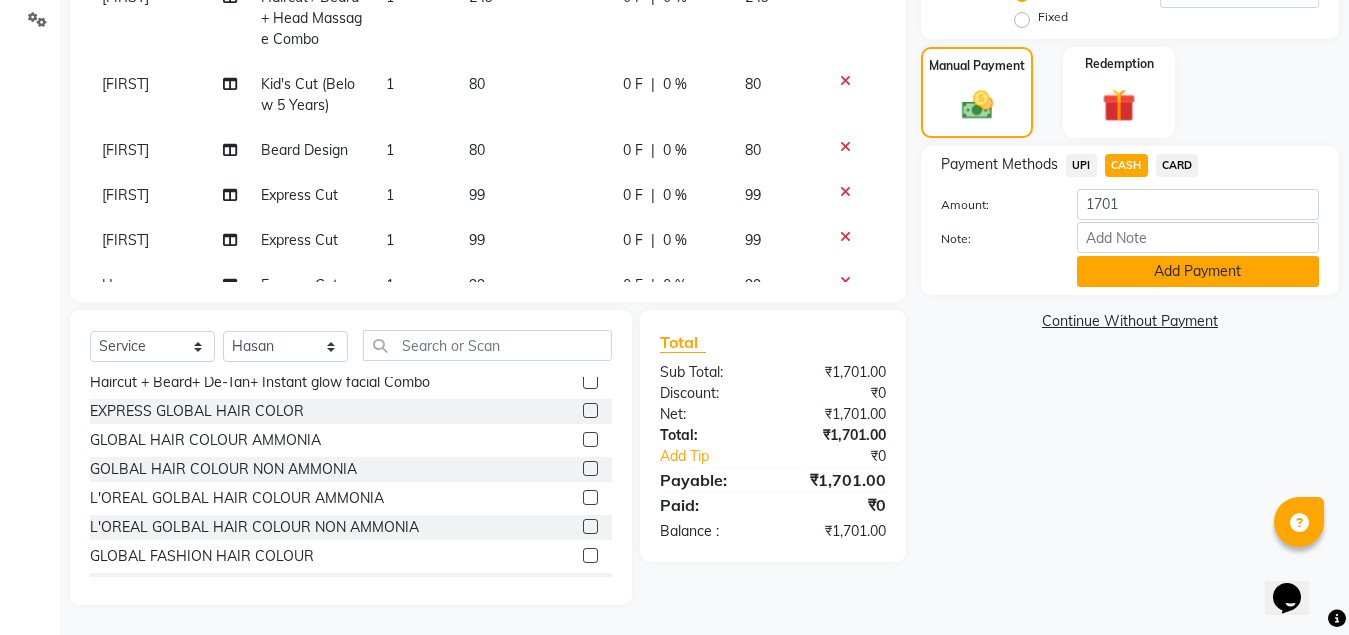 click on "Add Payment" 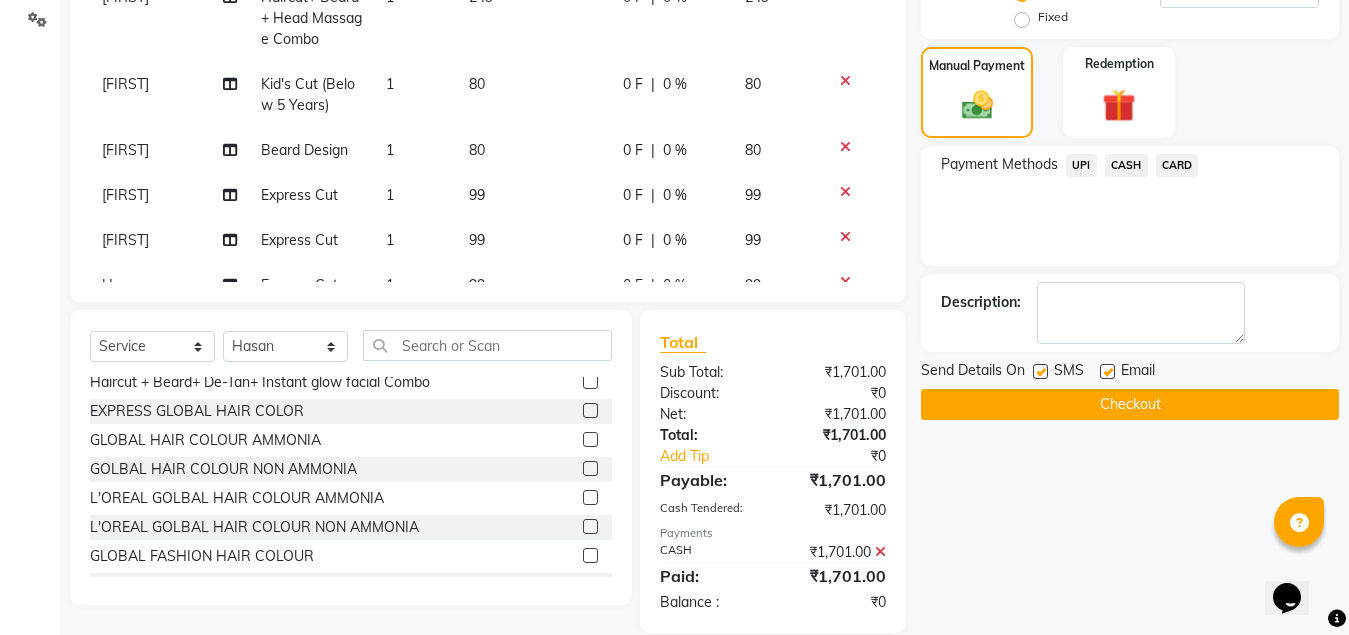 scroll, scrollTop: 494, scrollLeft: 0, axis: vertical 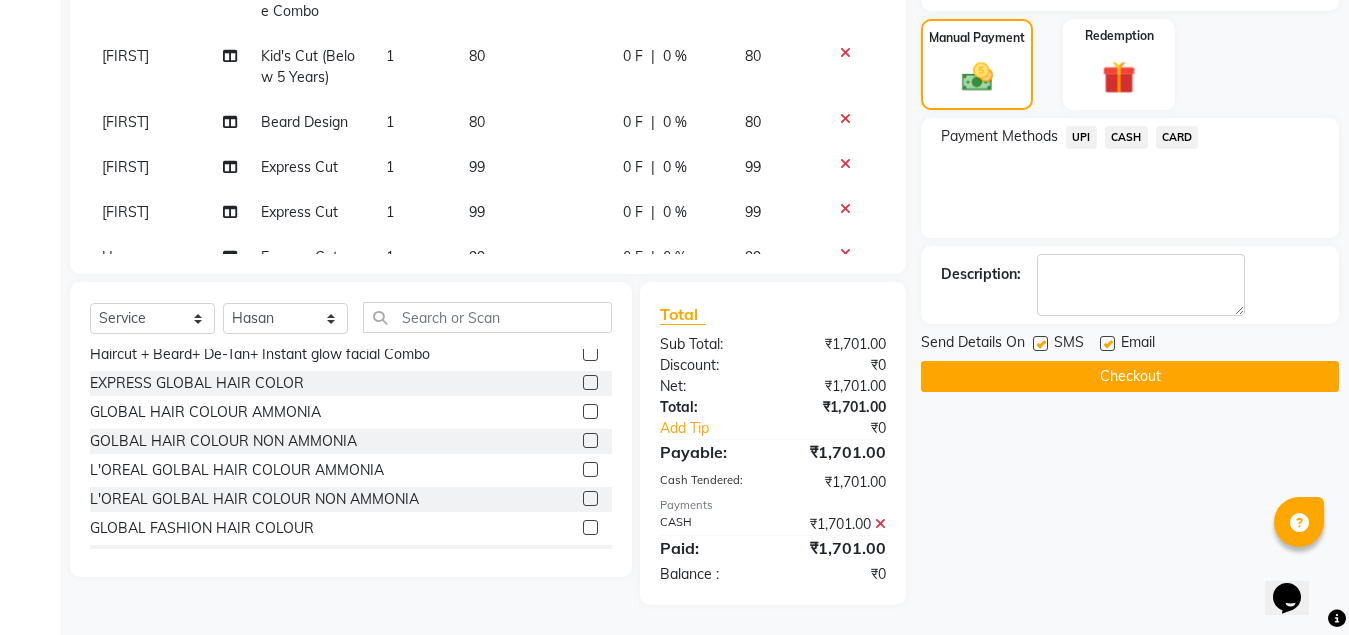 click on "Checkout" 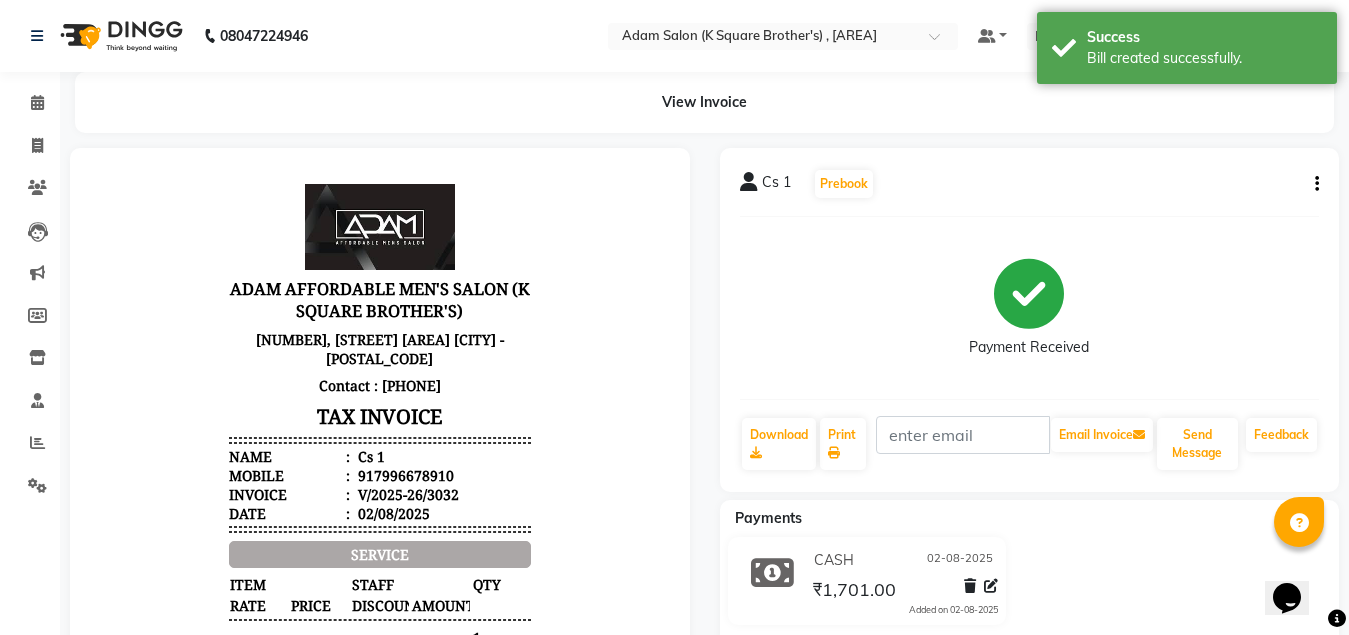 scroll, scrollTop: 0, scrollLeft: 0, axis: both 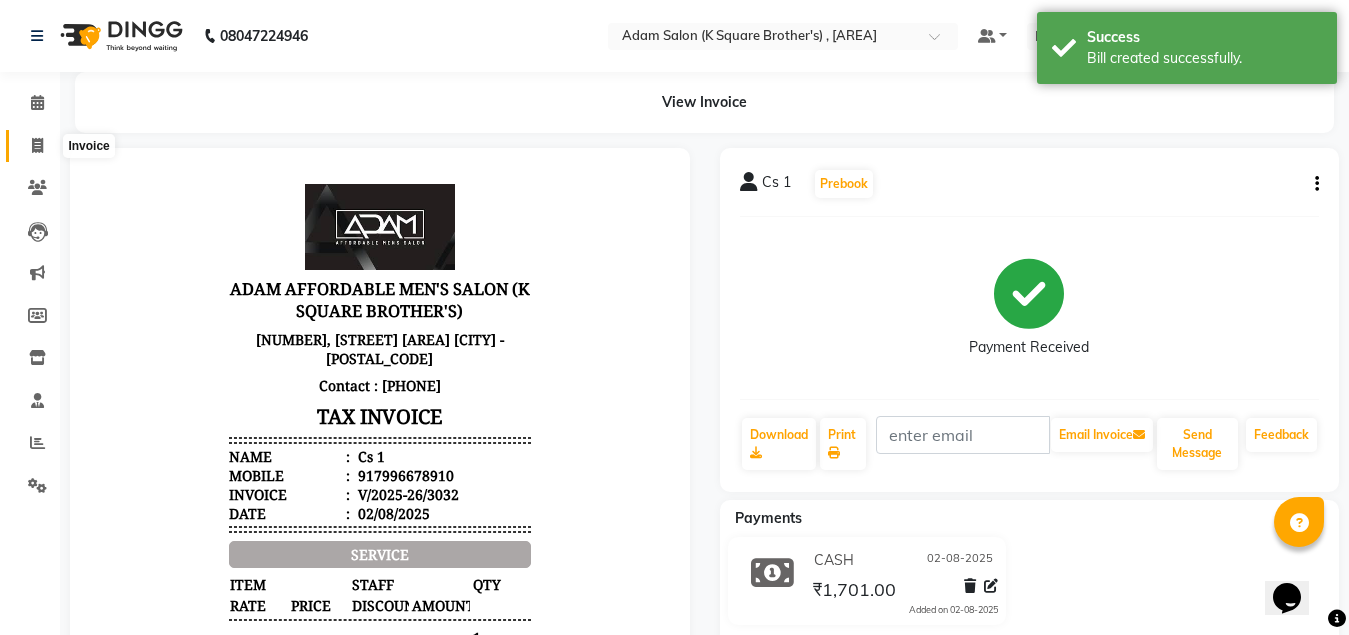 click 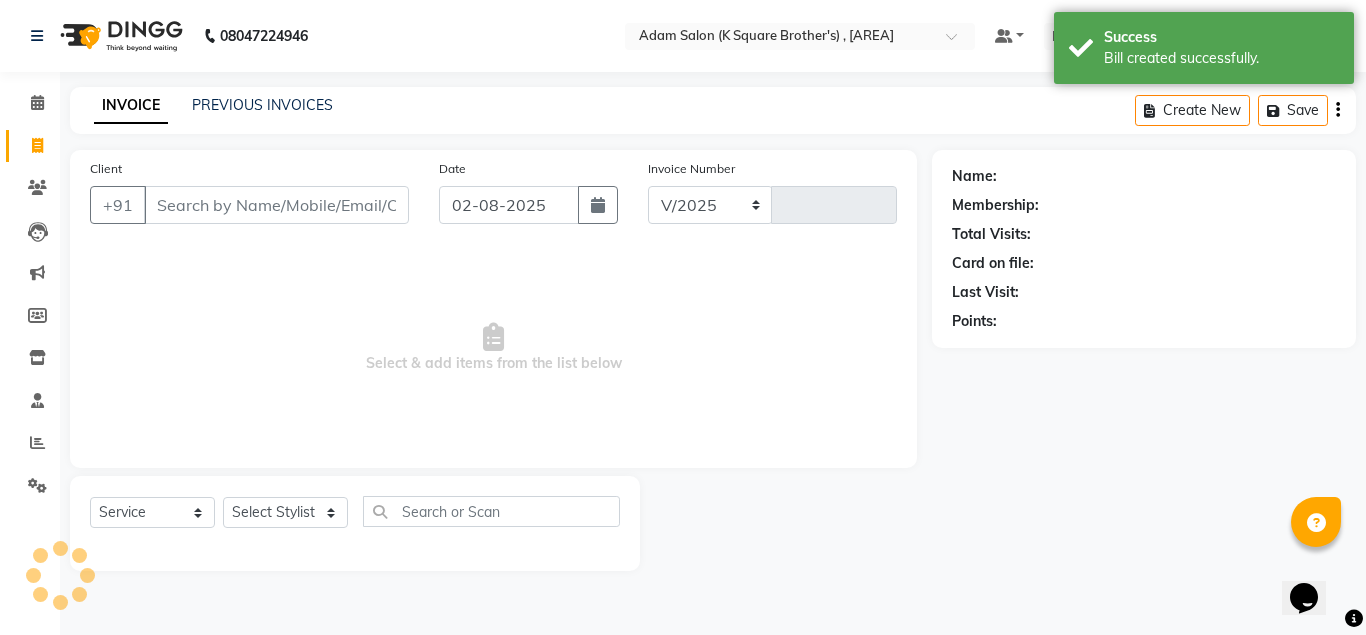 select on "[POSTAL_CODE]" 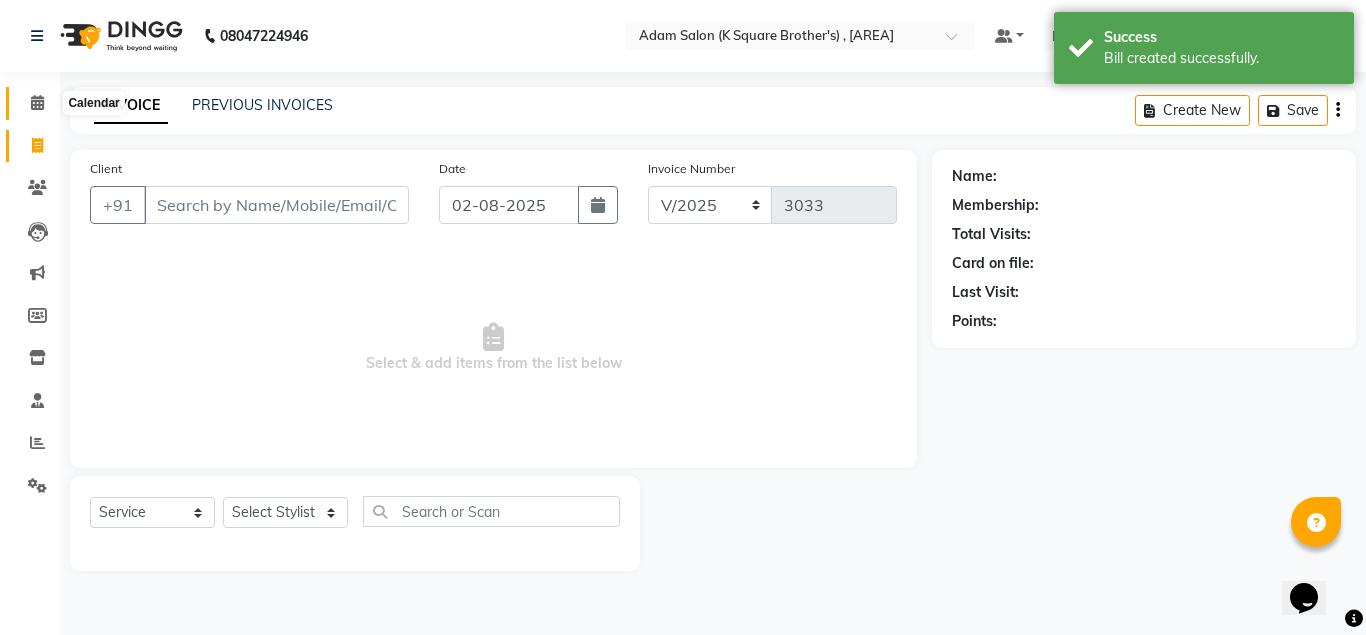 click 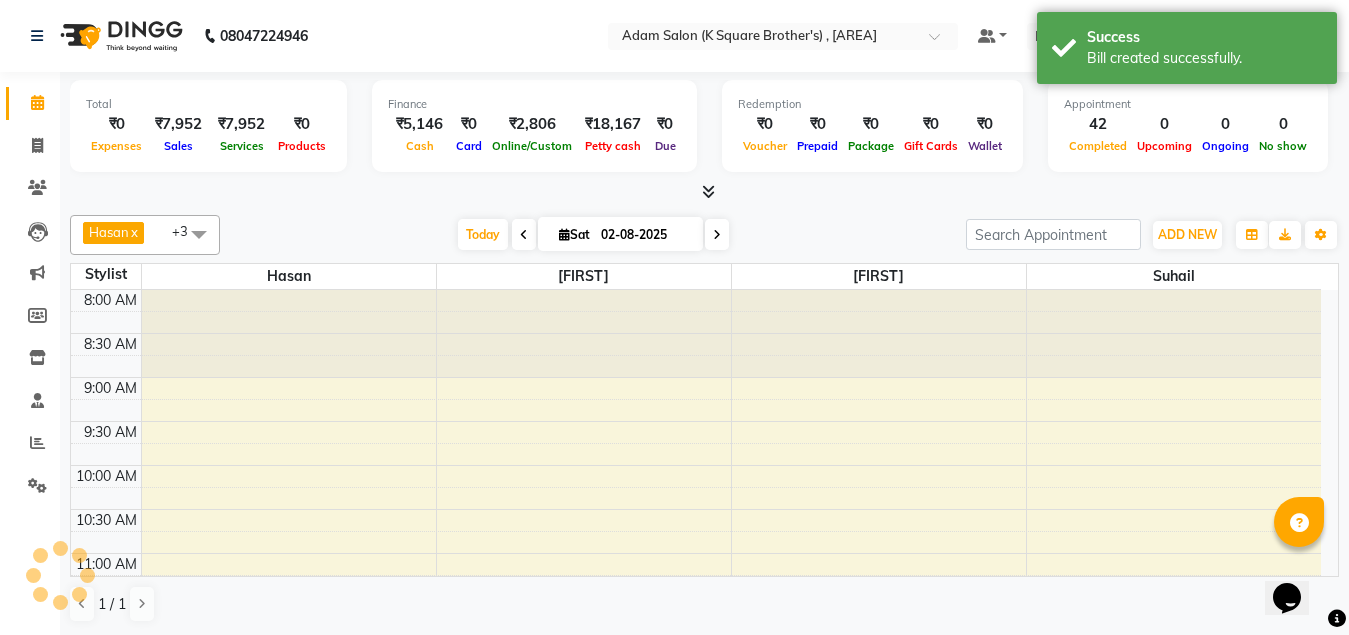 scroll, scrollTop: 0, scrollLeft: 0, axis: both 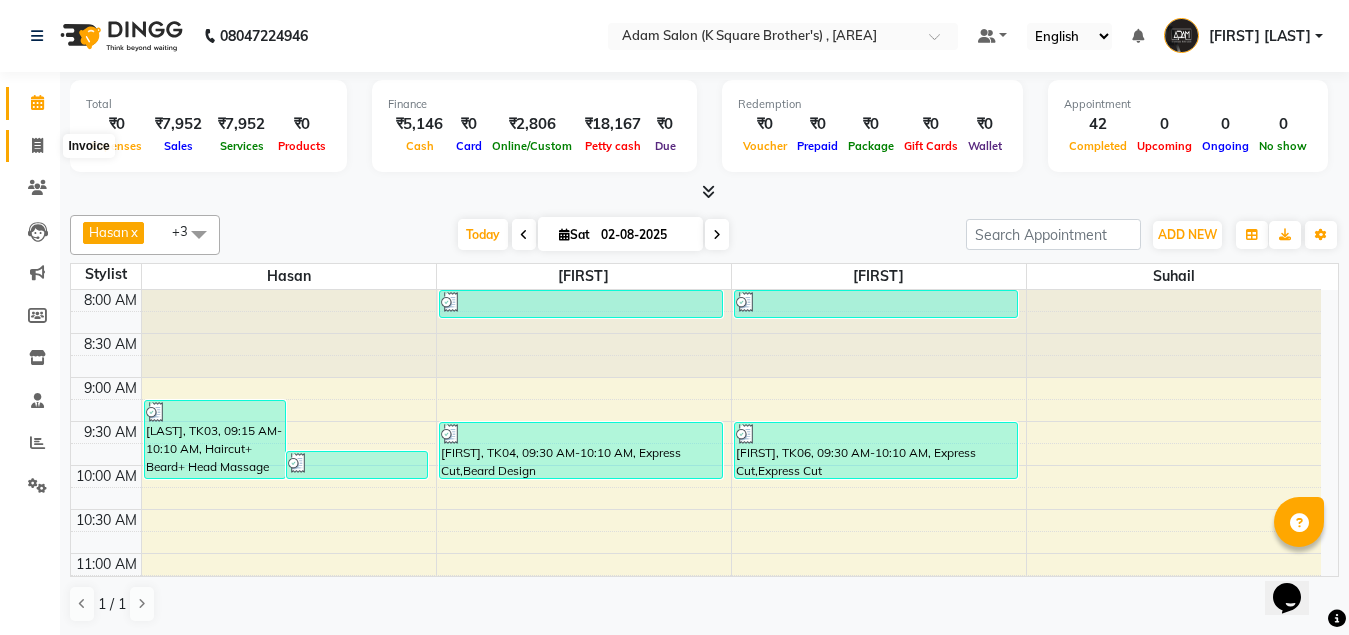click 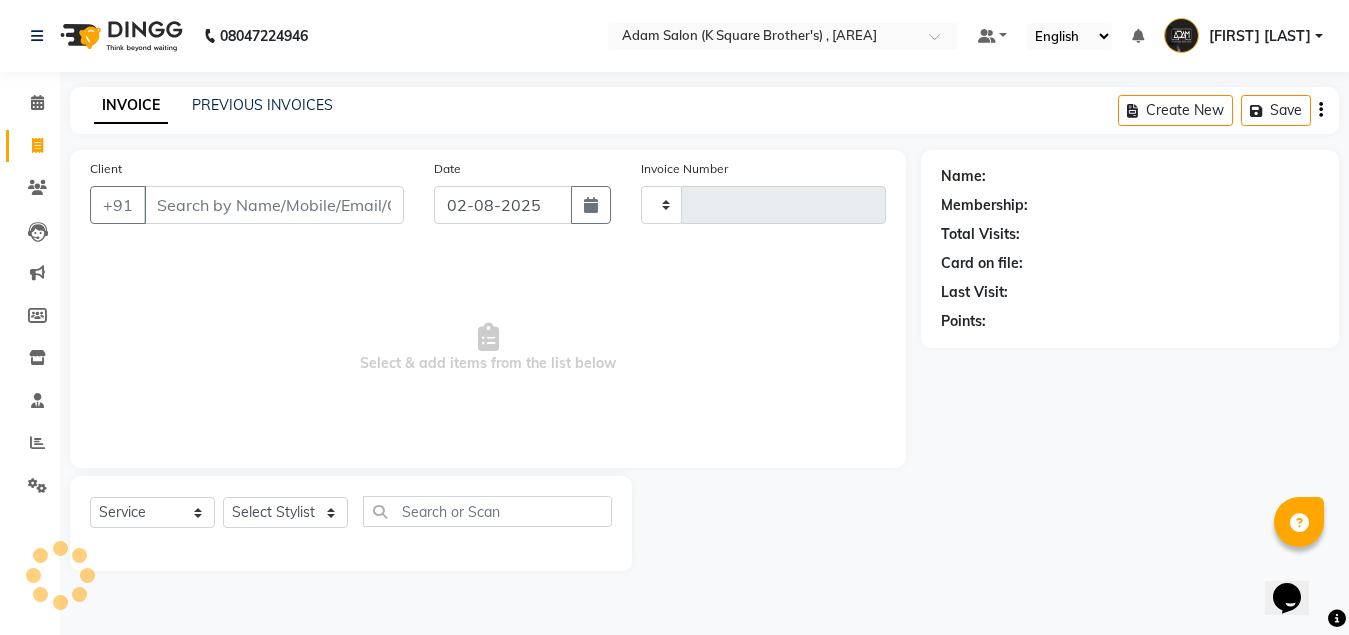 type on "3033" 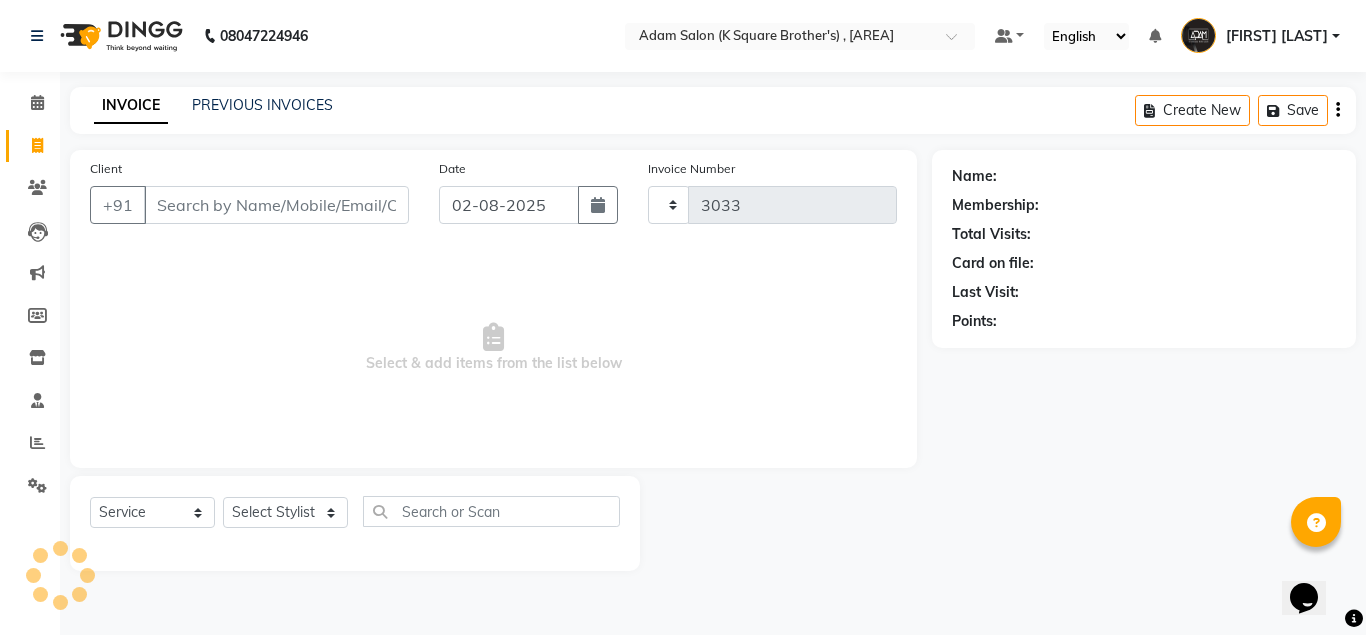 select on "[POSTAL_CODE]" 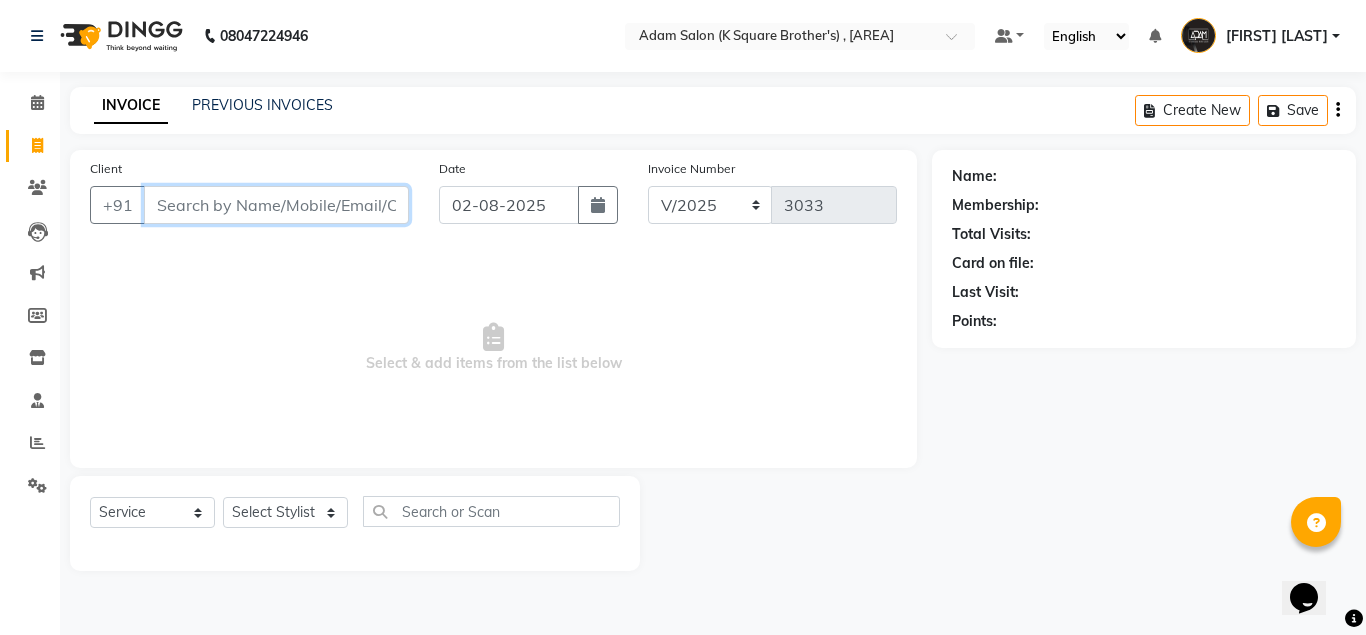 drag, startPoint x: 246, startPoint y: 210, endPoint x: 234, endPoint y: 160, distance: 51.41984 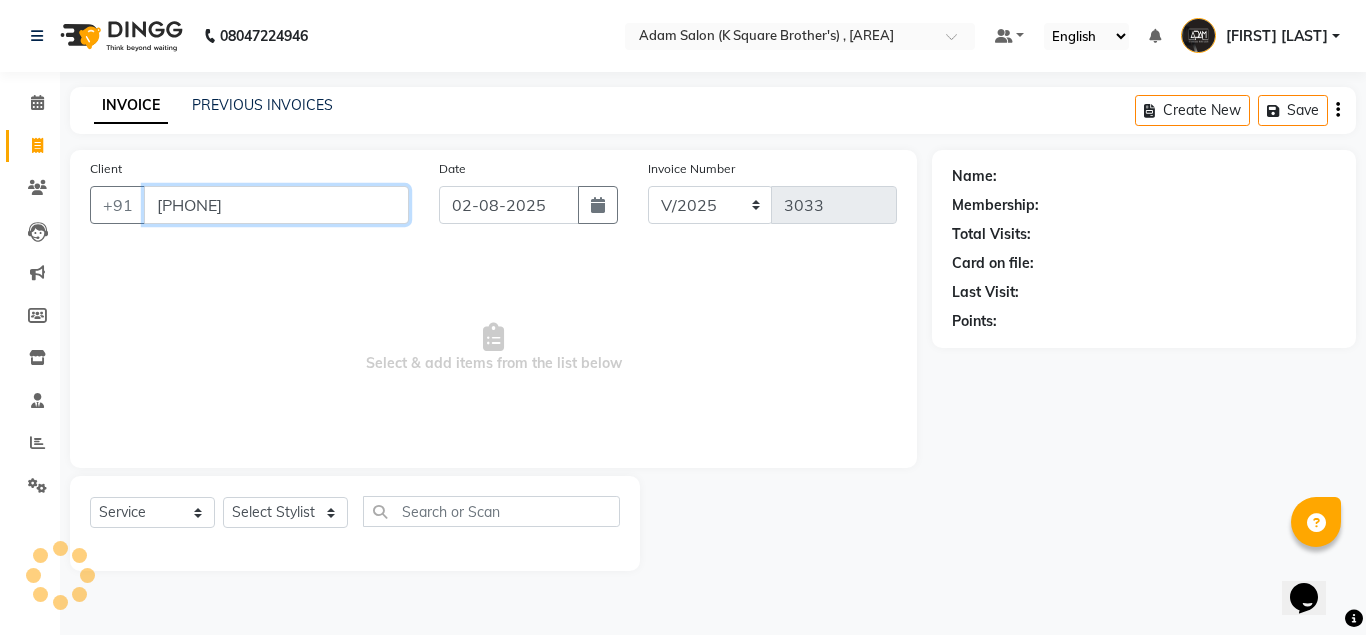 type on "[PHONE]" 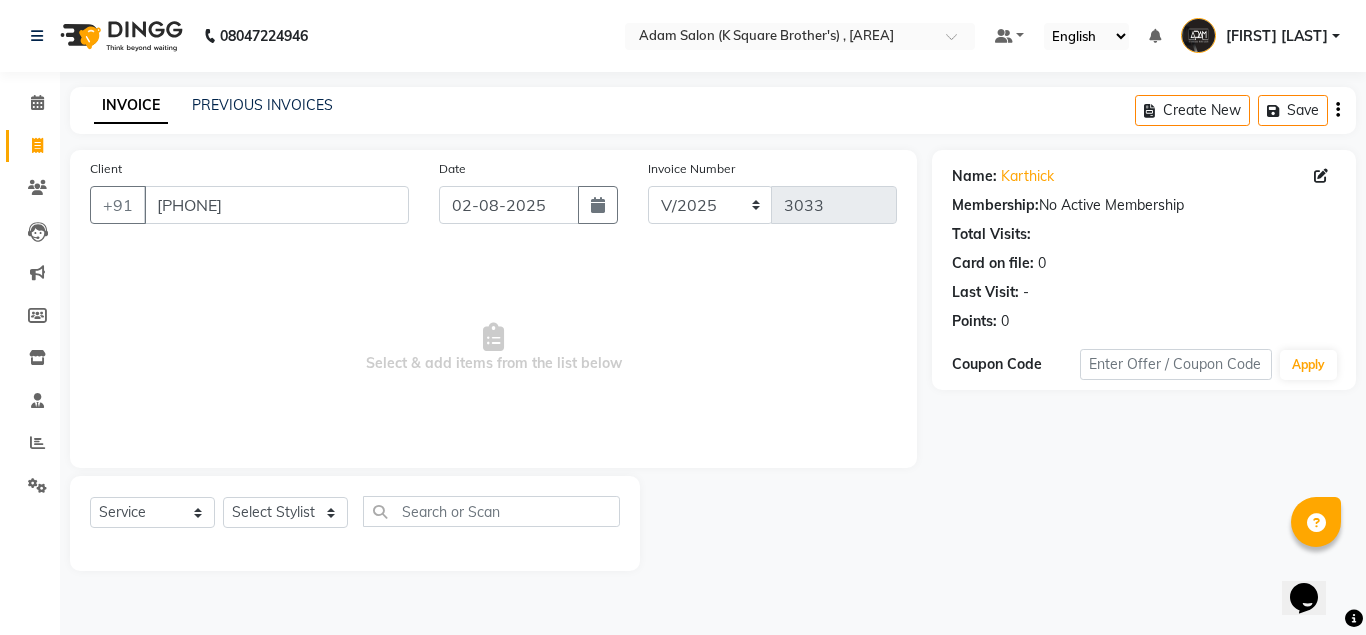 click on "Select  Service  Product  Membership  Package Voucher Prepaid Gift Card  Select Stylist [FIRST] [FIRST] [FIRST] [FIRST] [FIRST]" 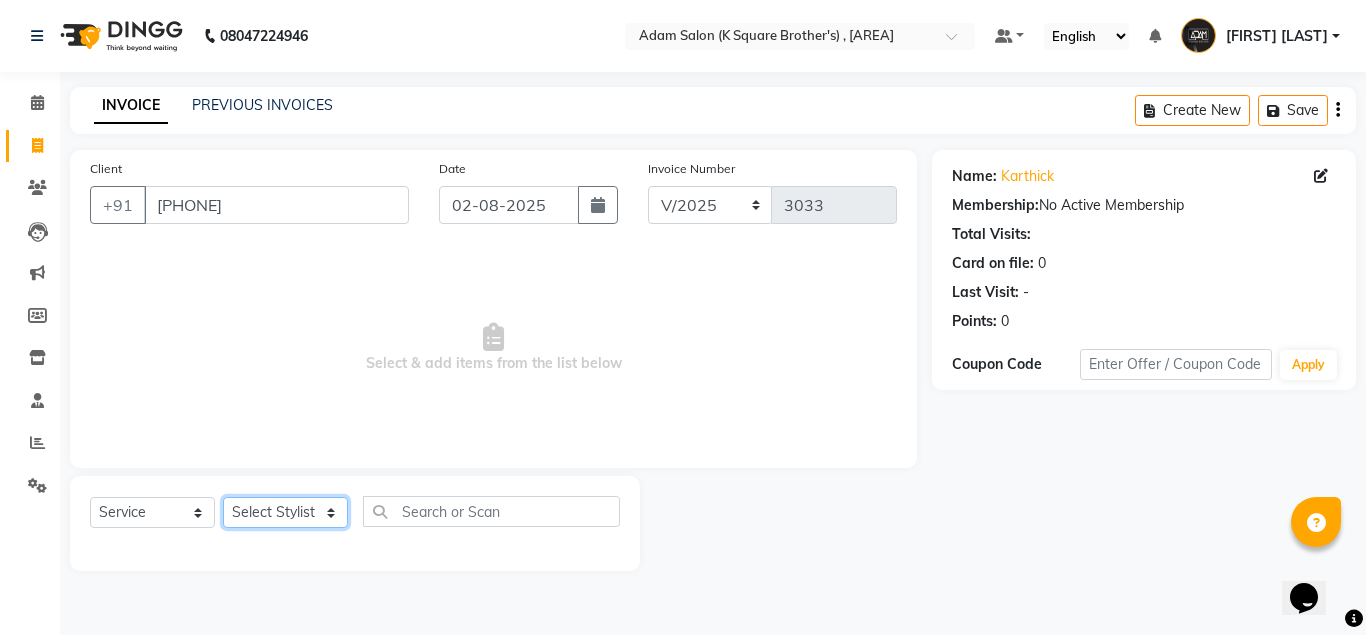 click on "Select Stylist [FIRST] [FIRST] [FIRST] [FIRST] [FIRST]" 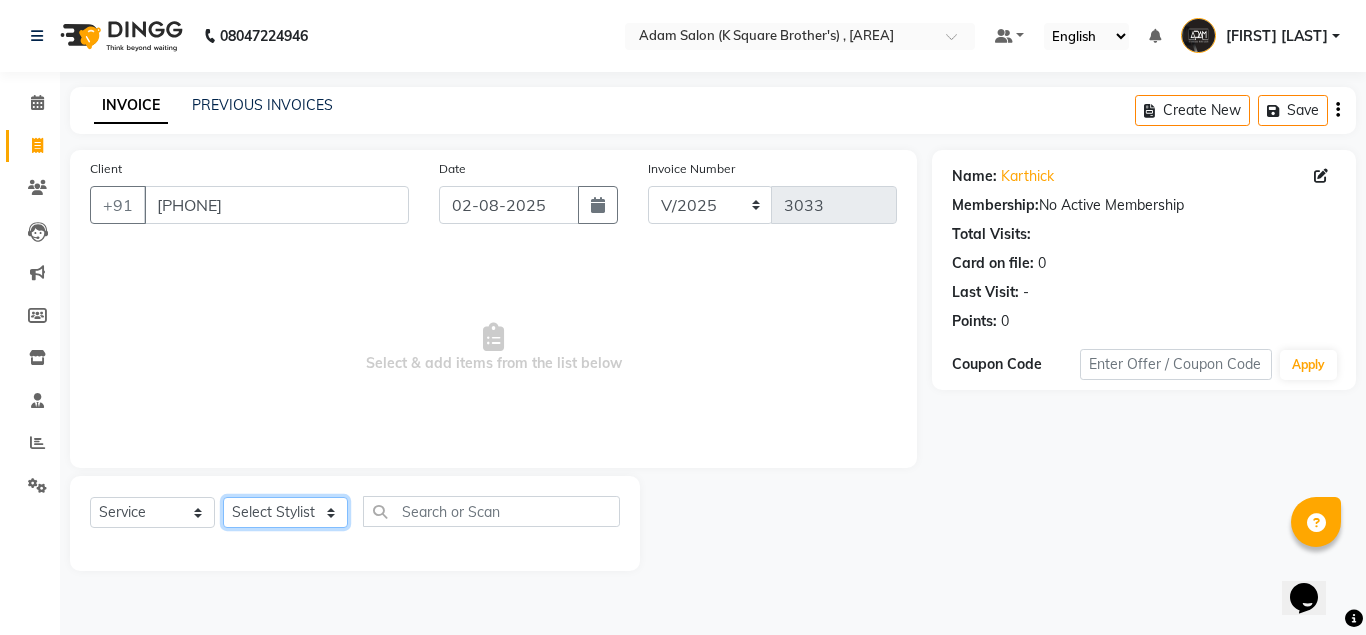 select on "[POSTAL_CODE]" 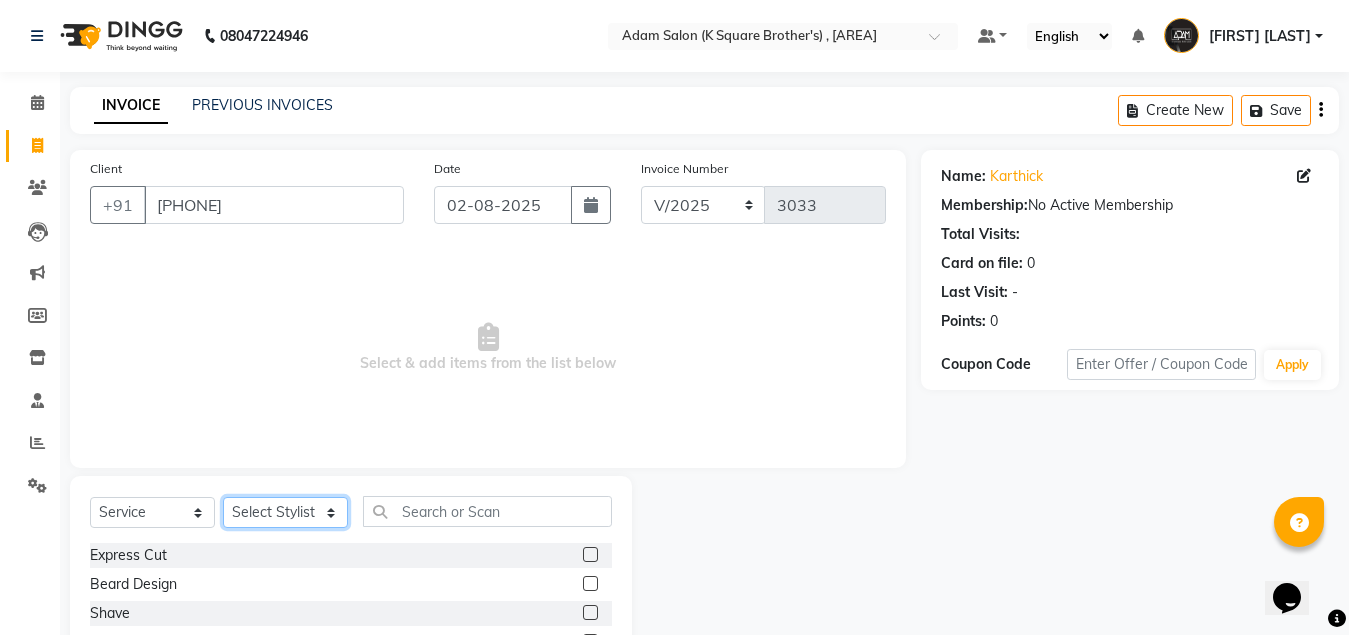 scroll, scrollTop: 166, scrollLeft: 0, axis: vertical 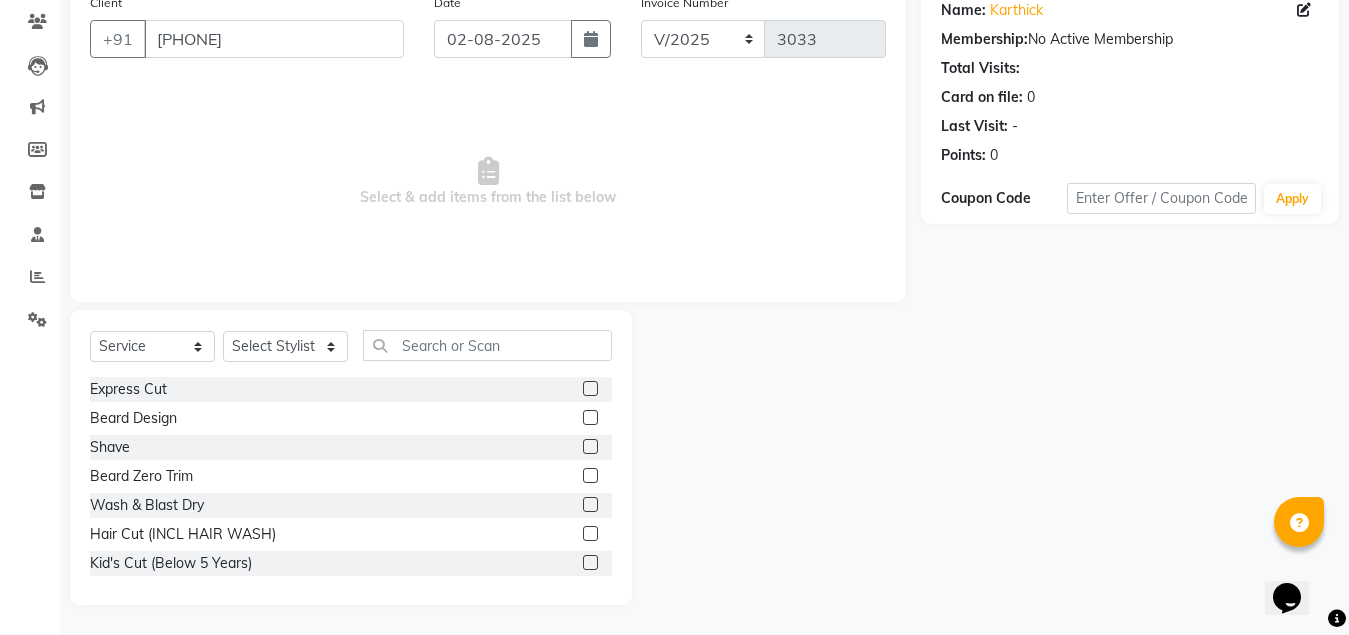 click 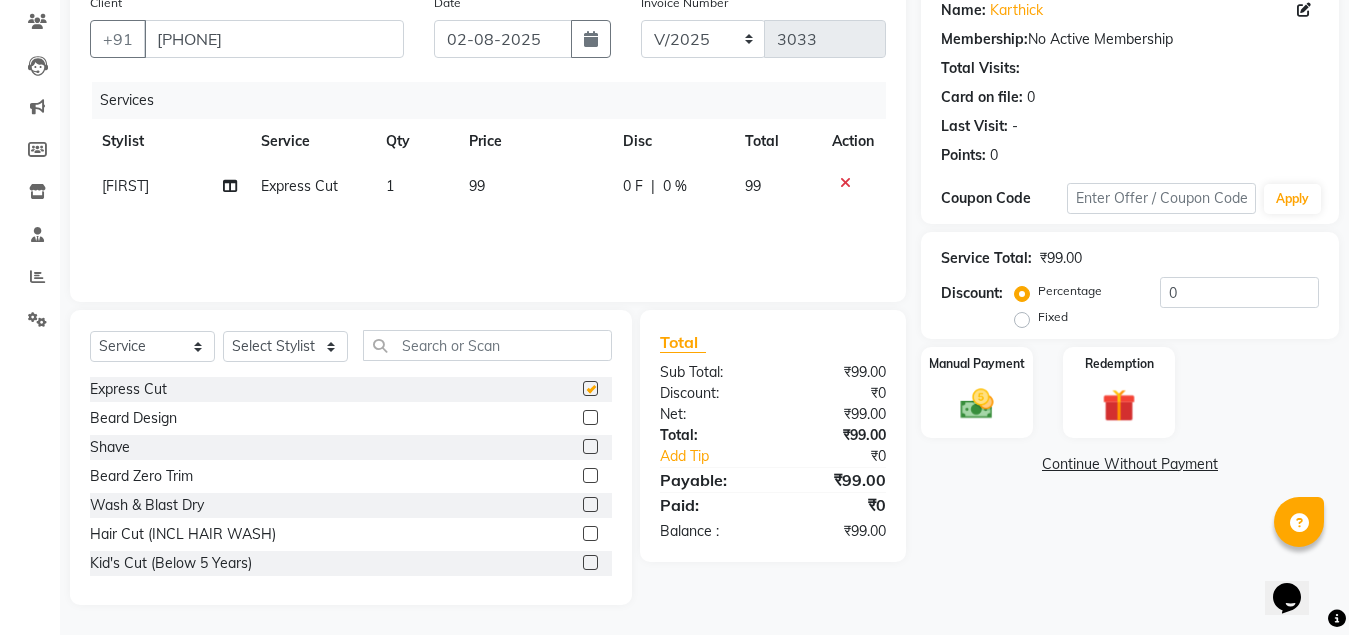 checkbox on "false" 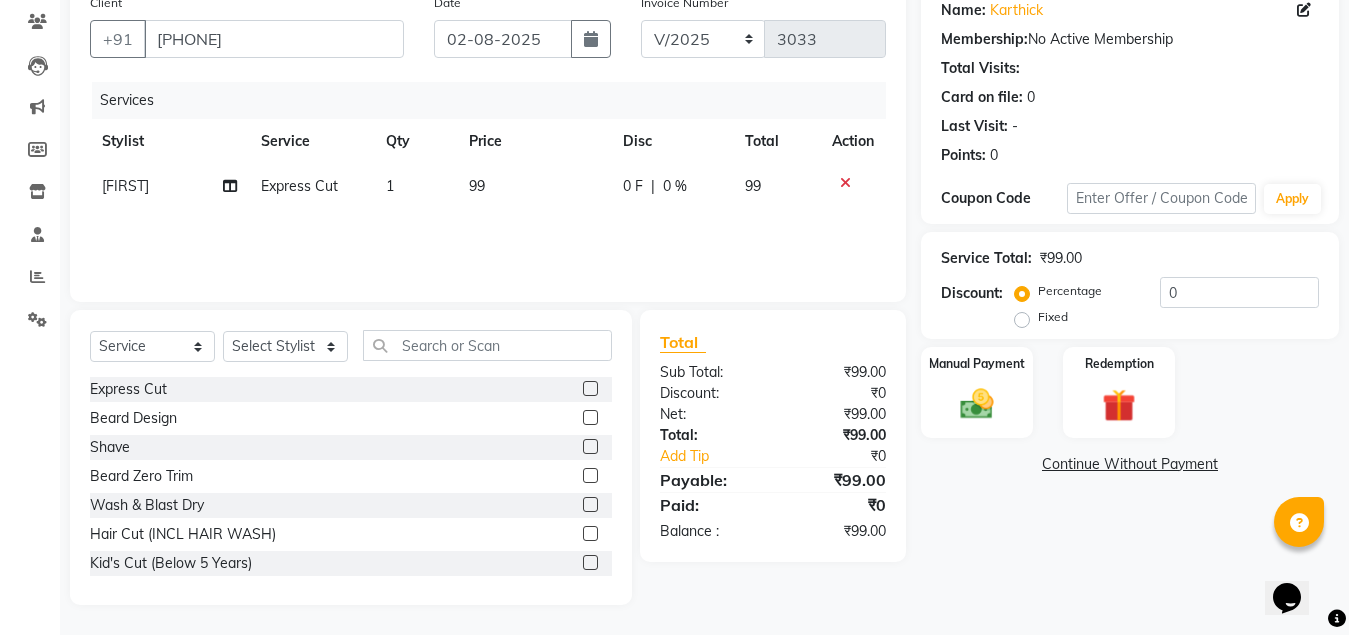 click 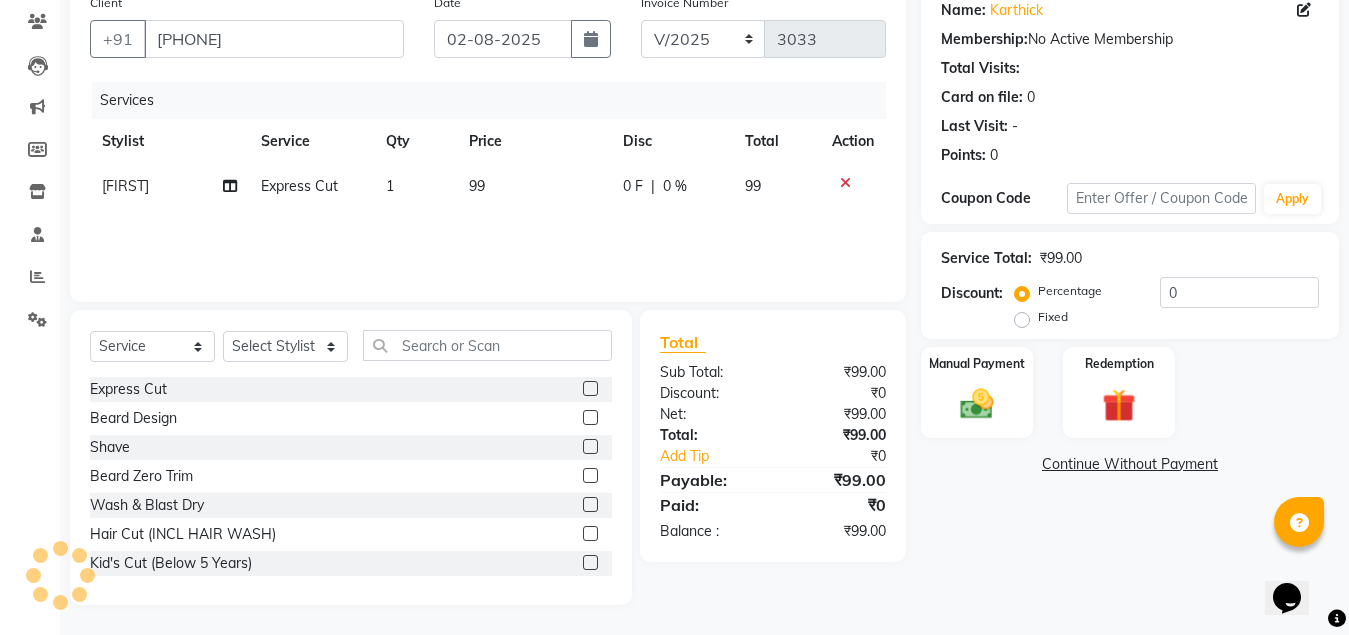 click 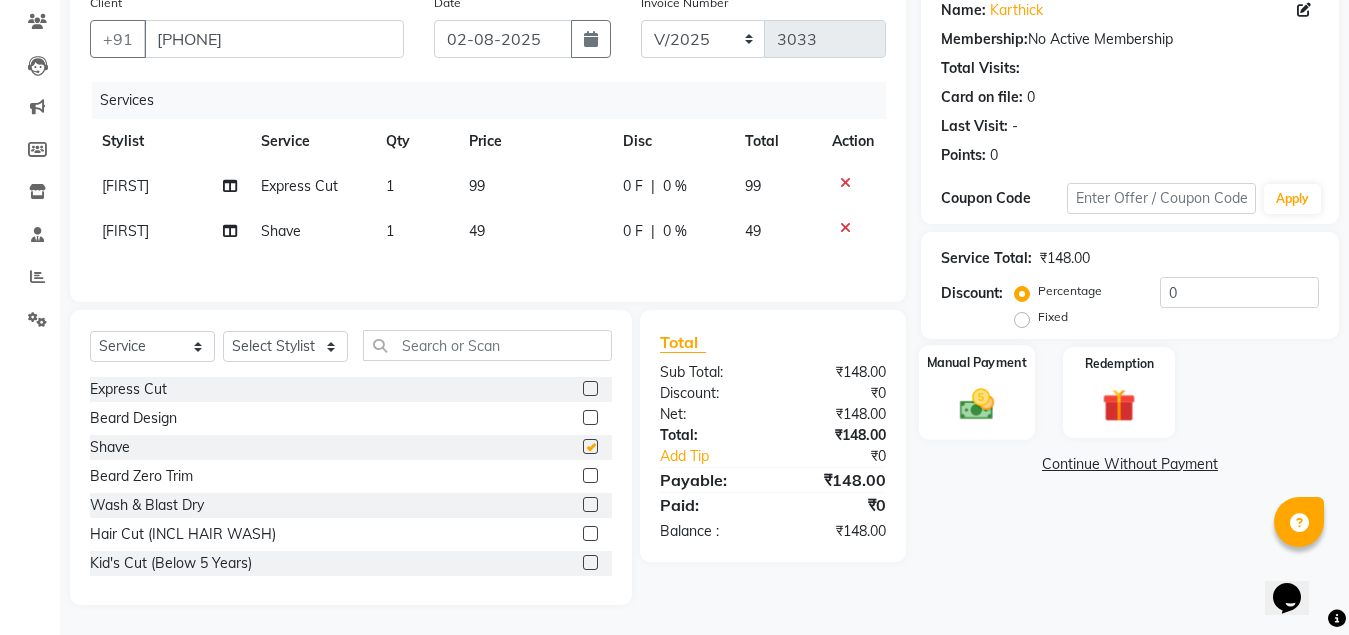 checkbox on "false" 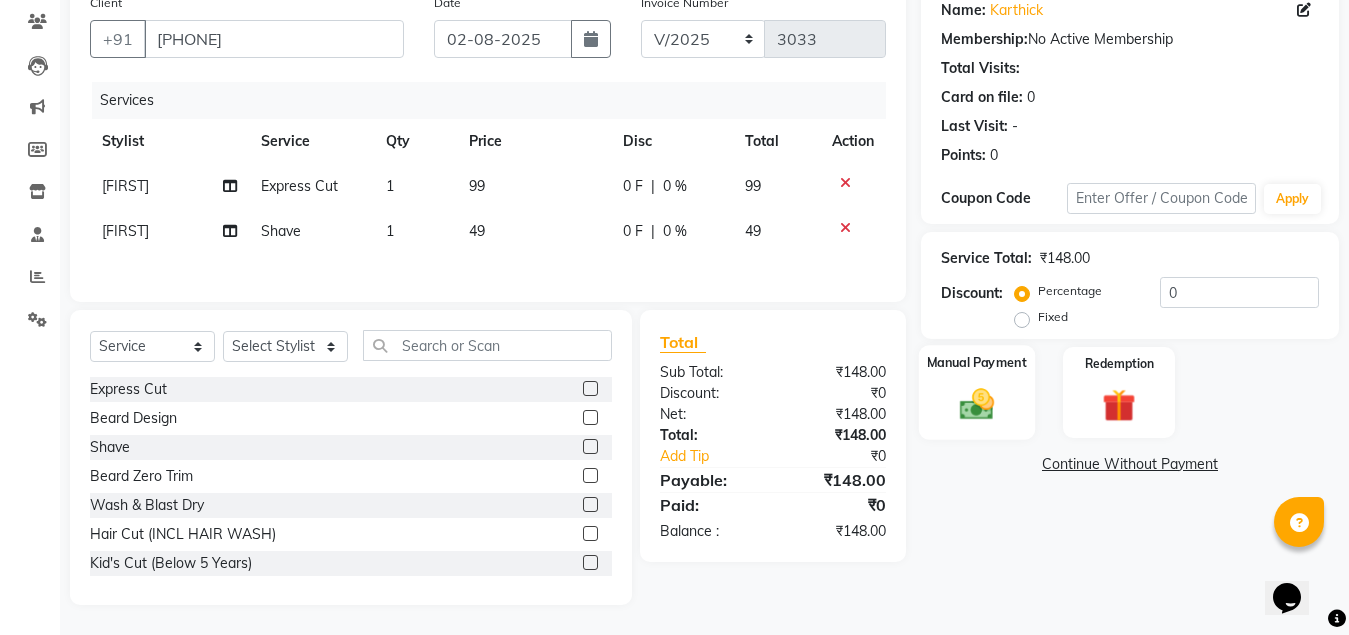 click 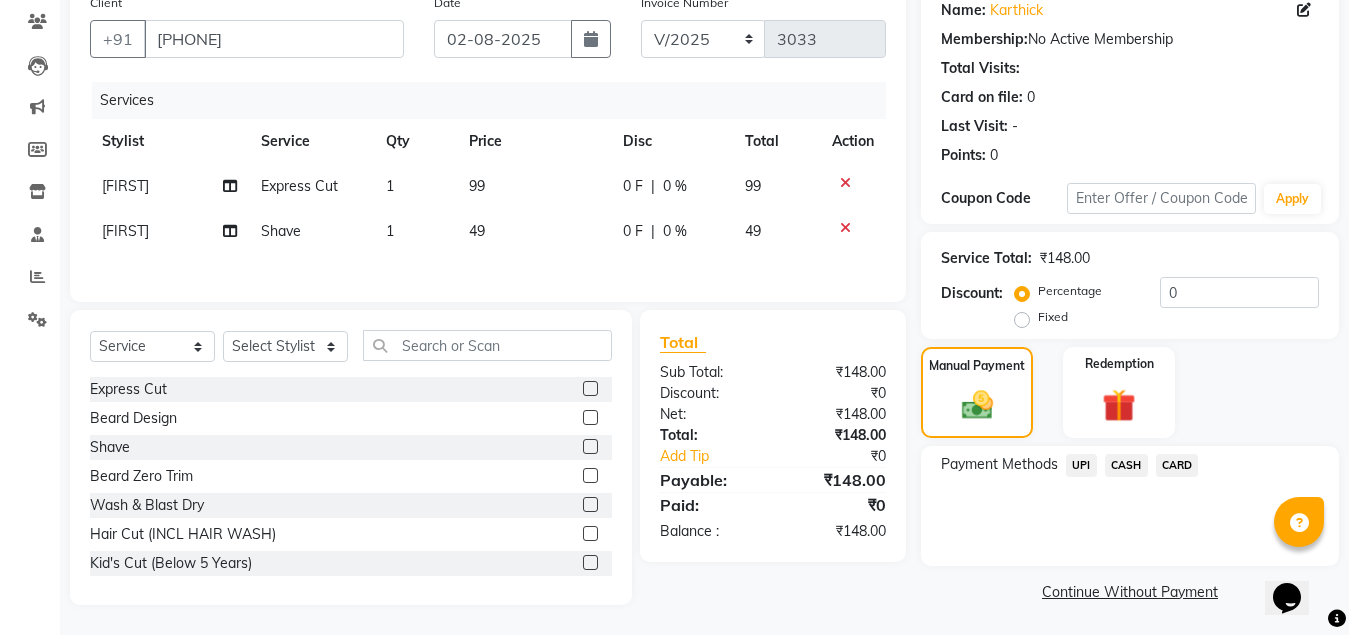 click on "CASH" 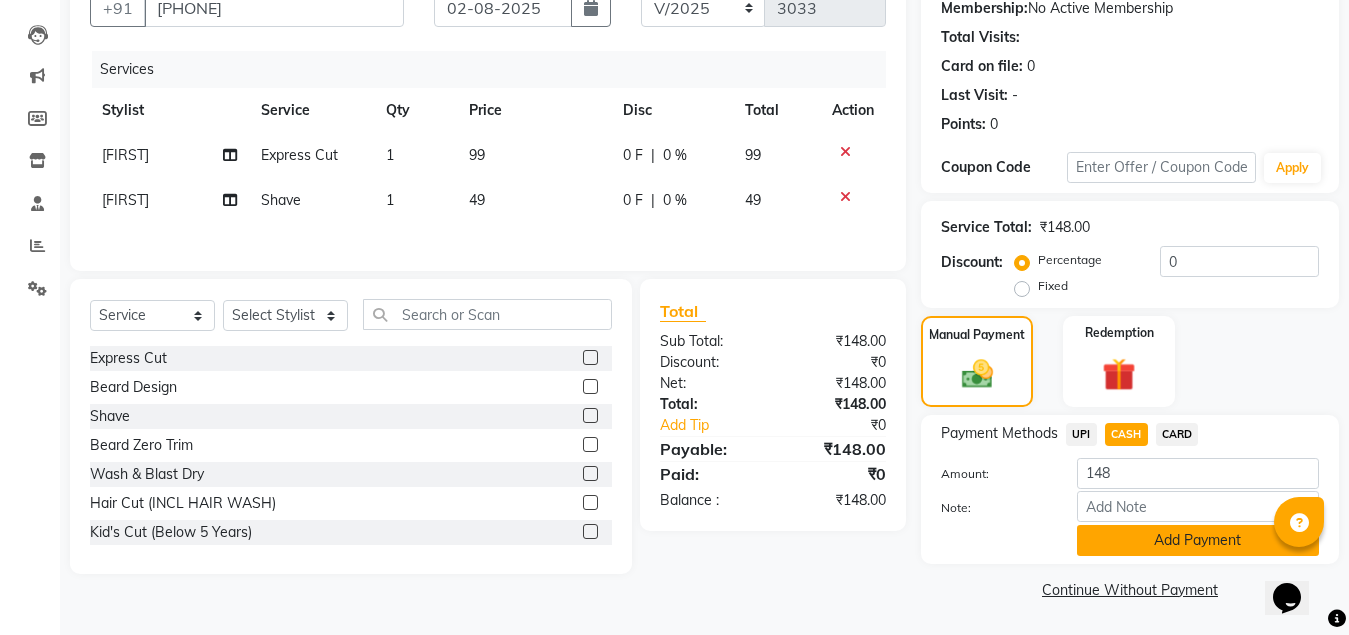click on "Add Payment" 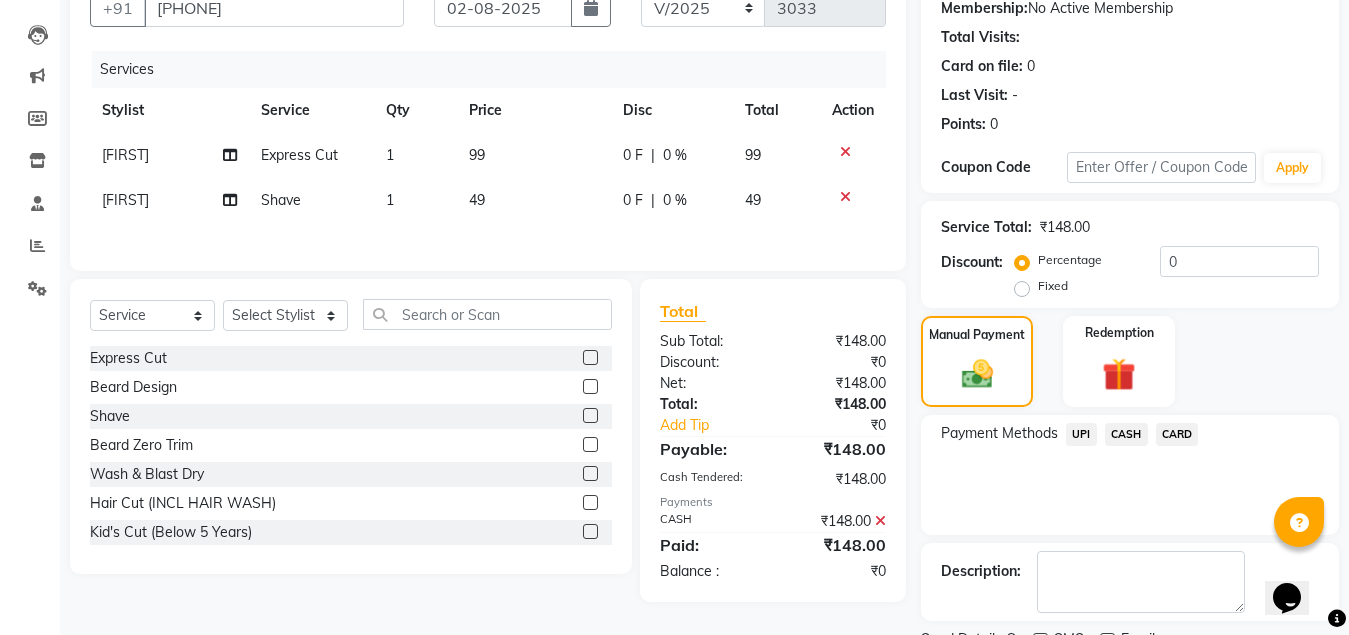 scroll, scrollTop: 281, scrollLeft: 0, axis: vertical 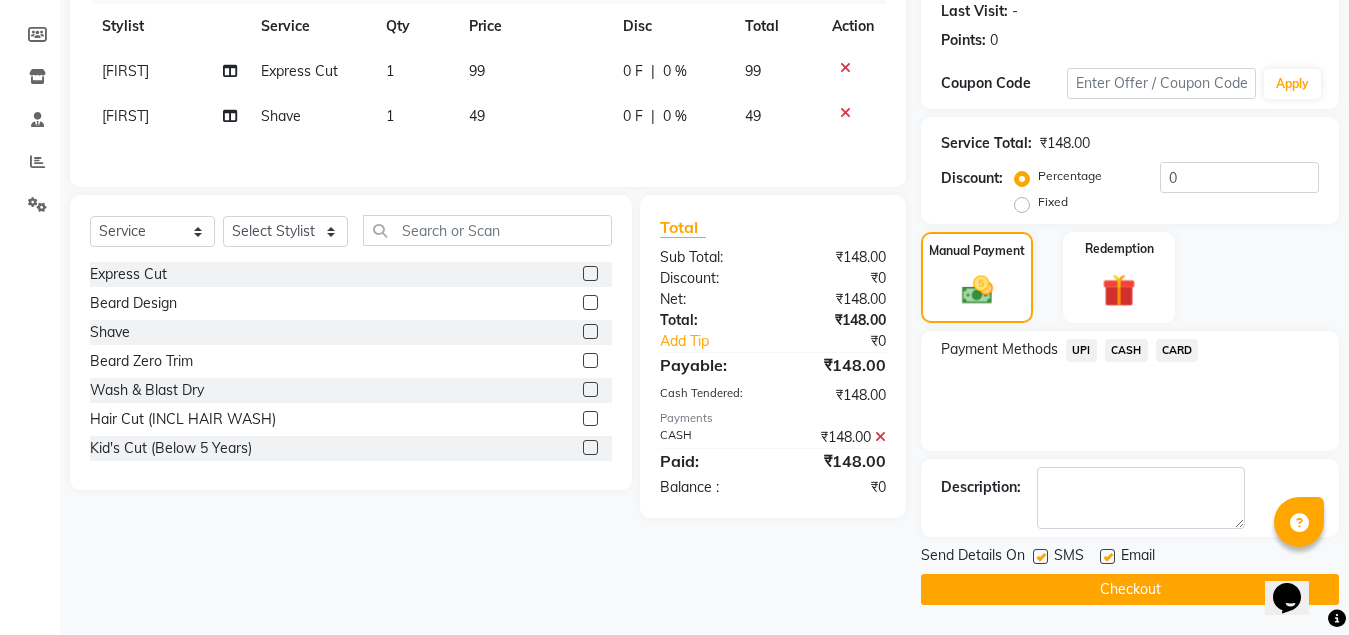 click on "Checkout" 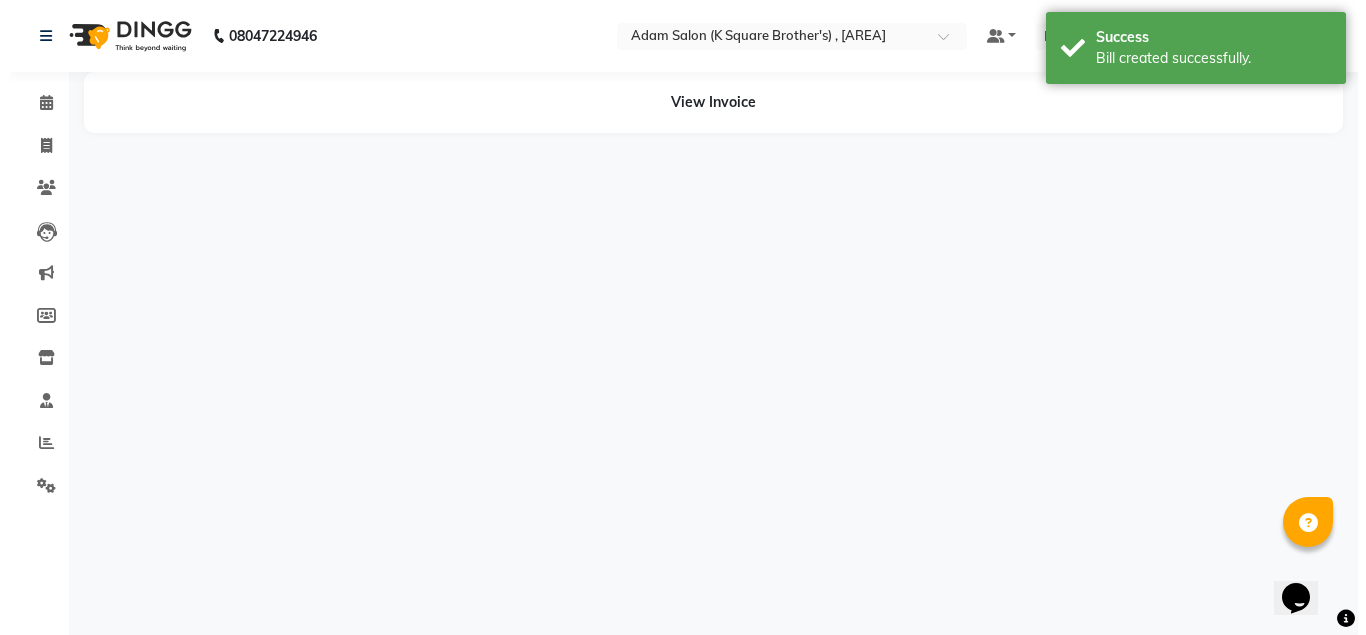 scroll, scrollTop: 0, scrollLeft: 0, axis: both 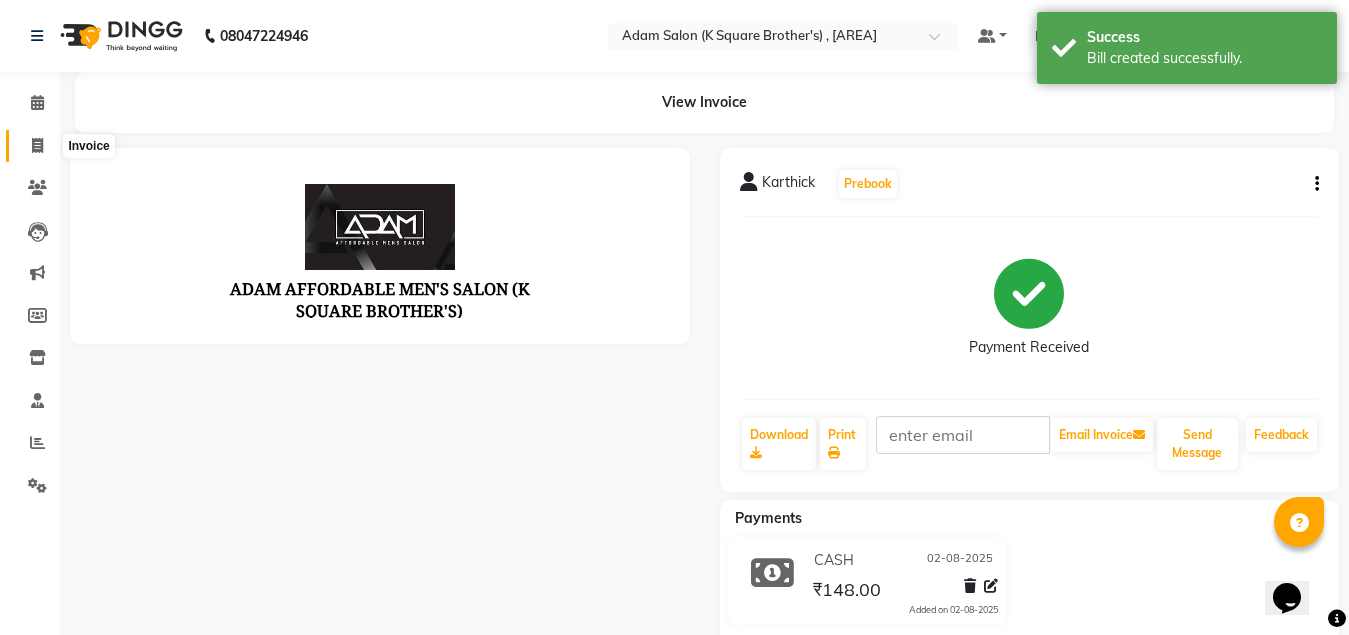 click 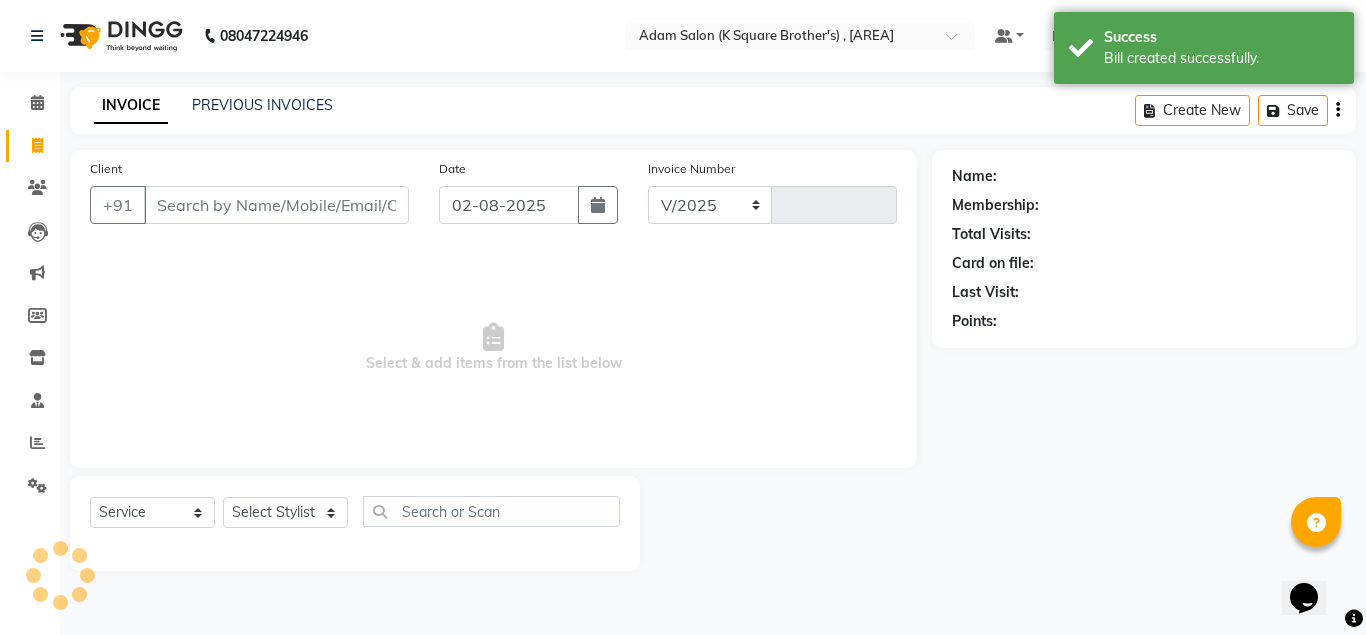 select on "[POSTAL_CODE]" 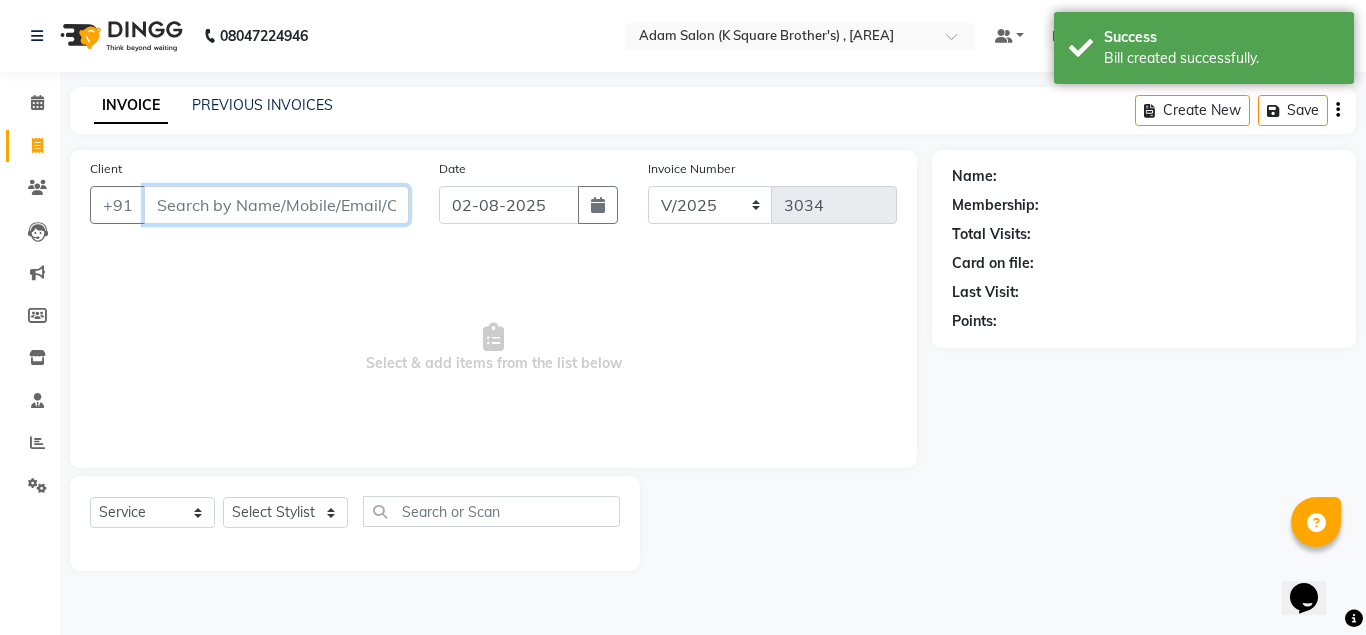 paste on "[PHONE]" 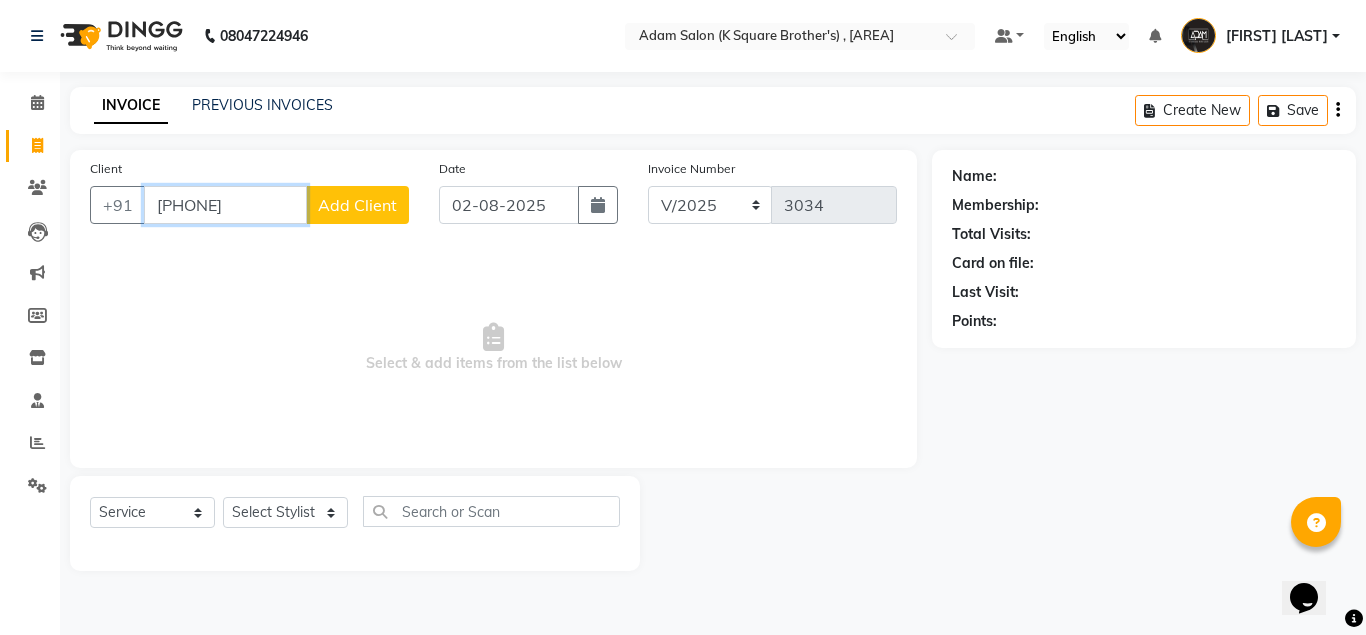 type on "[PHONE]" 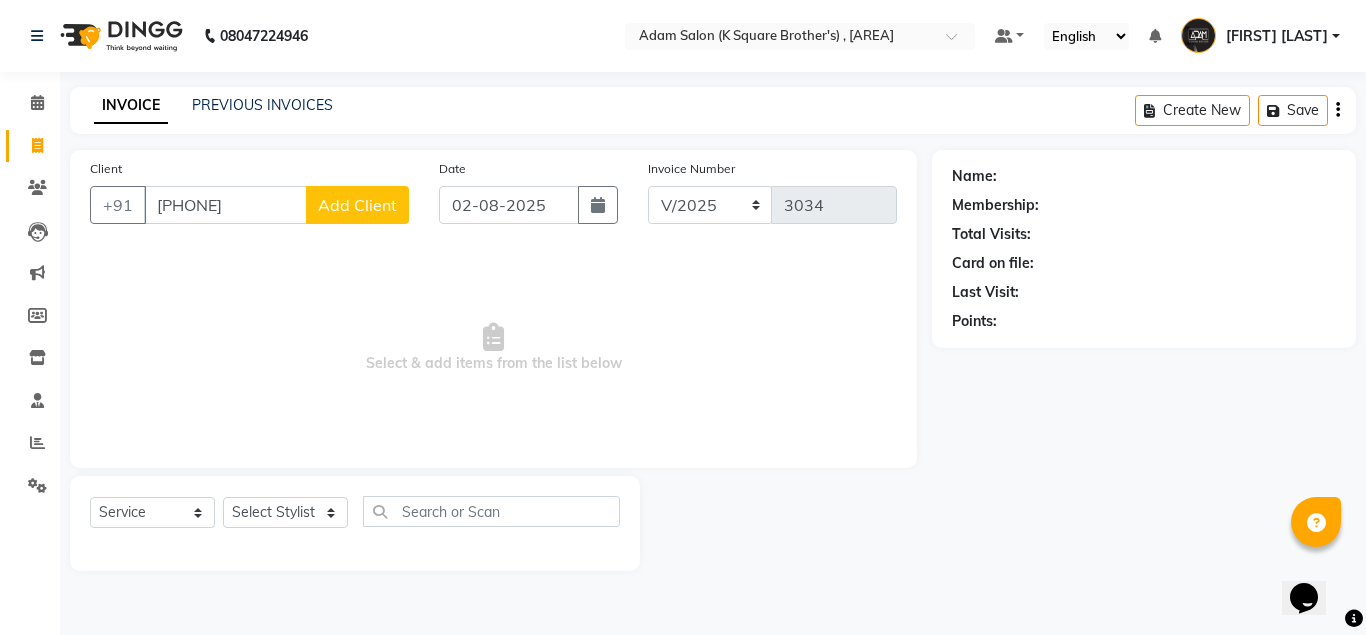 click on "Add Client" 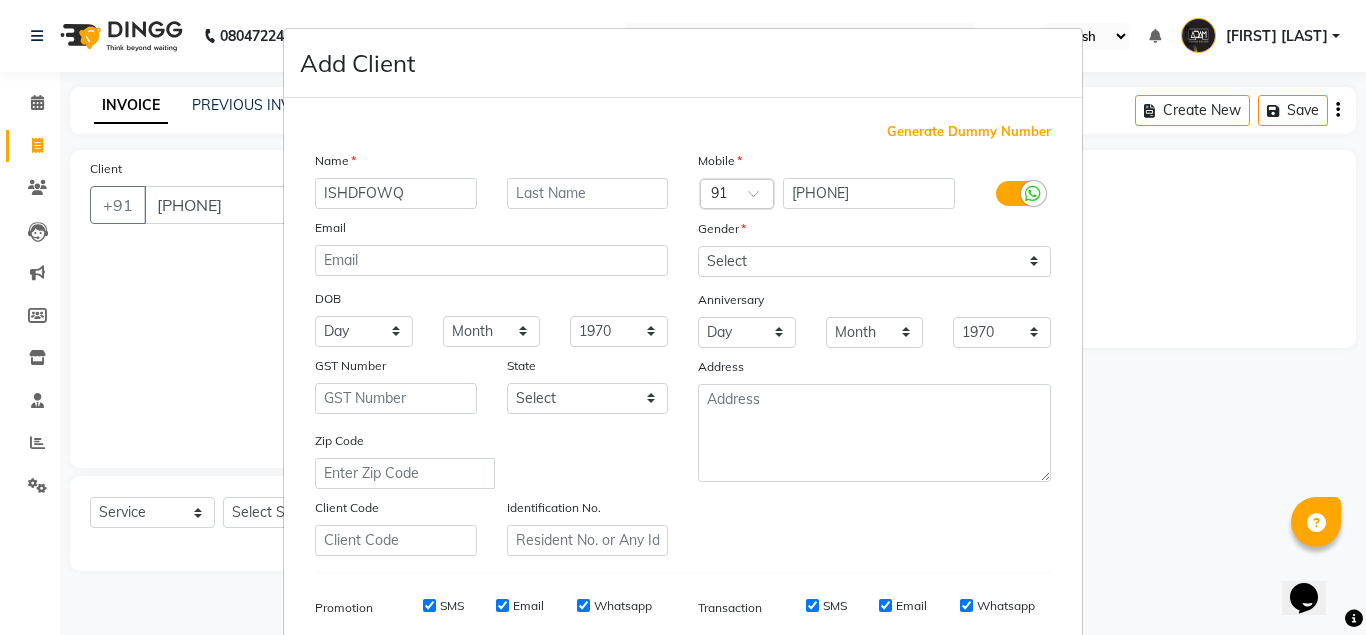 type on "ISHDFOWQ" 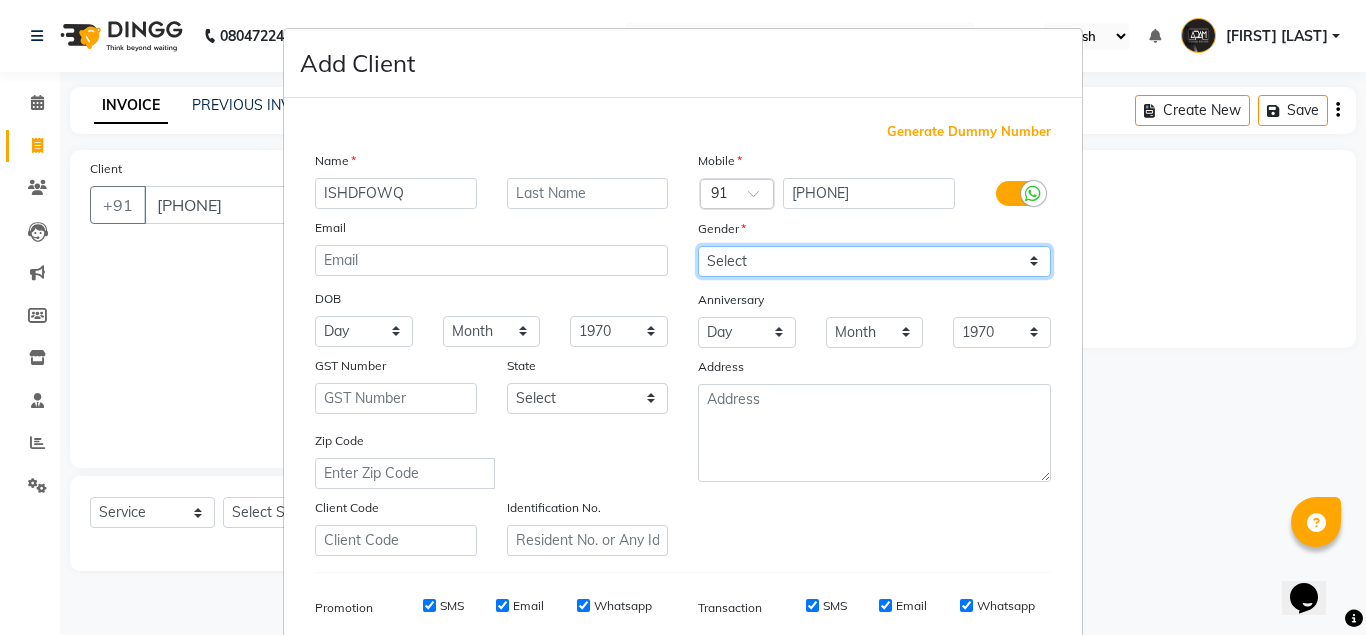 click on "Select Male Female Other Prefer Not To Say" at bounding box center [874, 261] 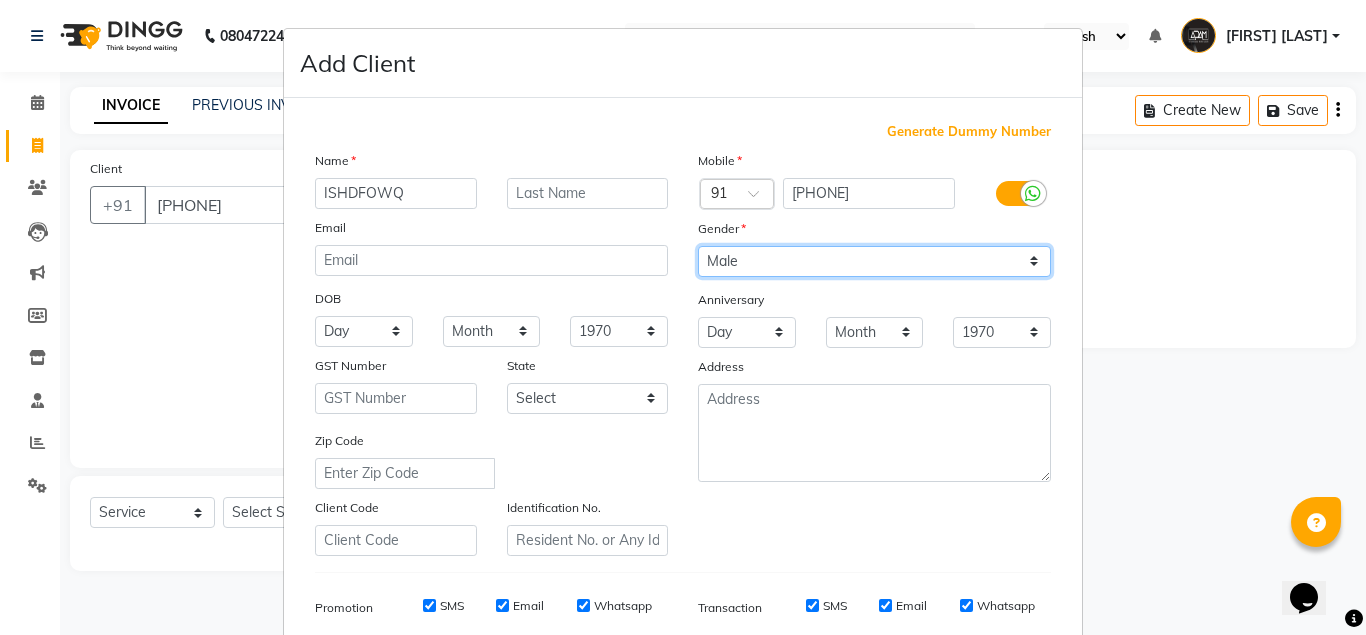 click on "Select Male Female Other Prefer Not To Say" at bounding box center [874, 261] 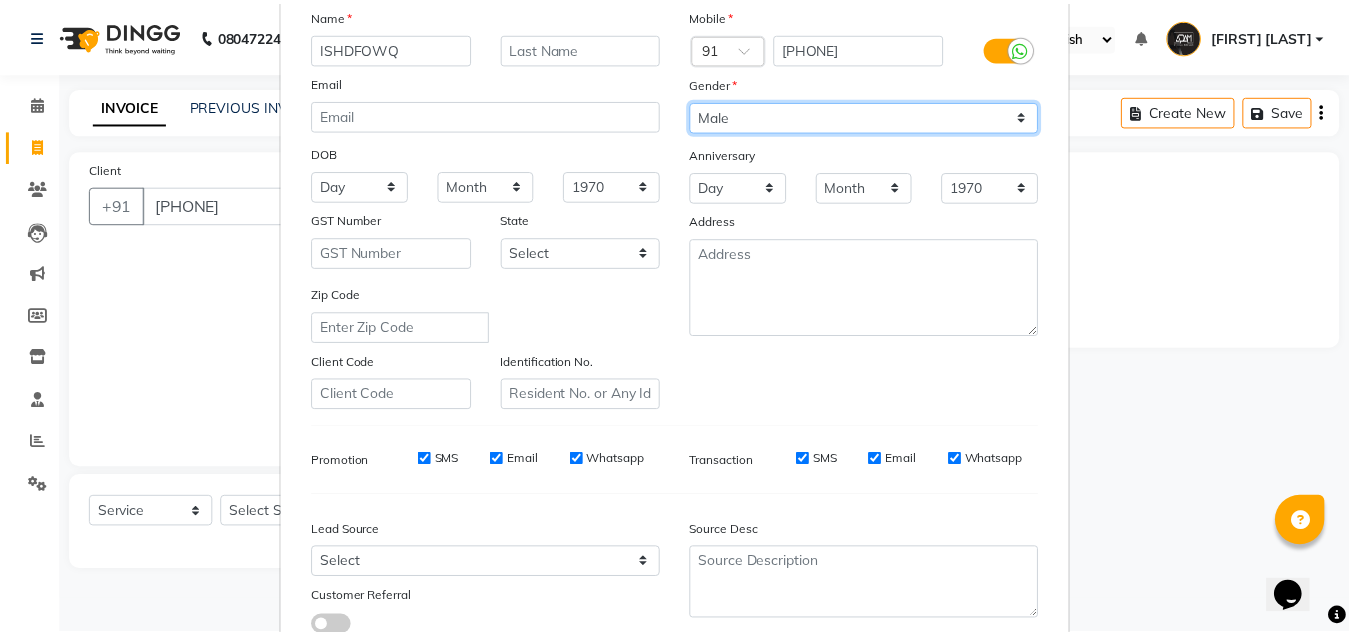 scroll, scrollTop: 288, scrollLeft: 0, axis: vertical 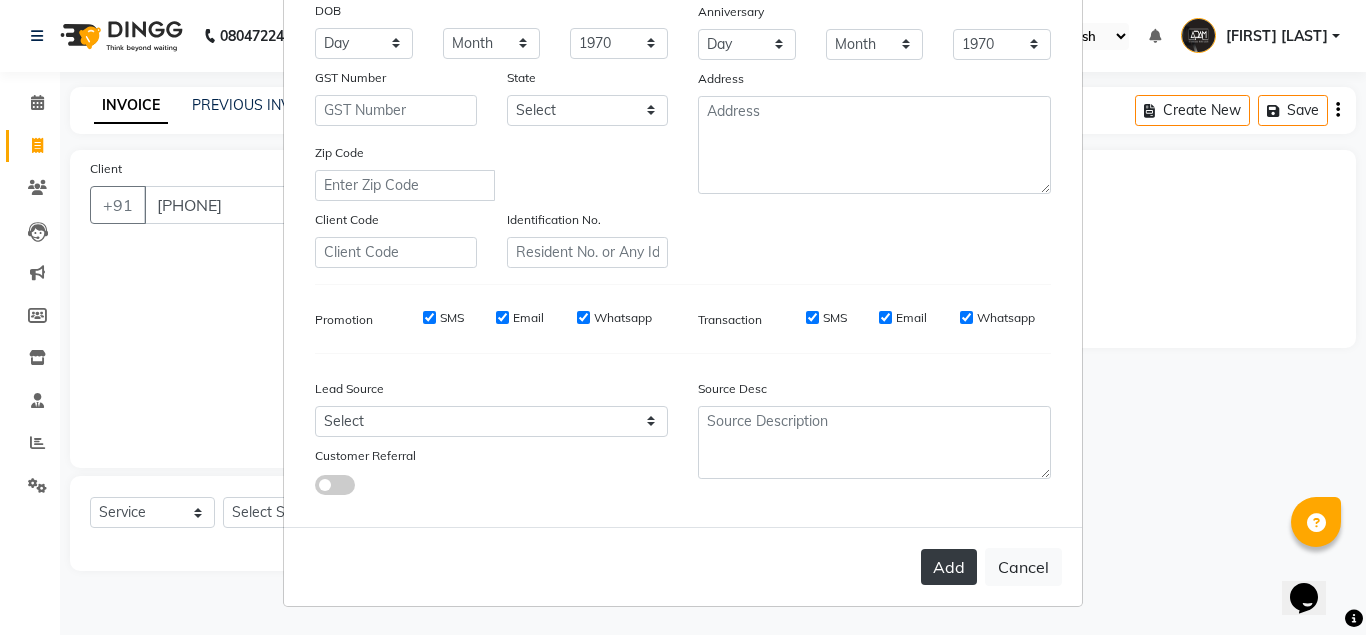 click on "Add" at bounding box center [949, 567] 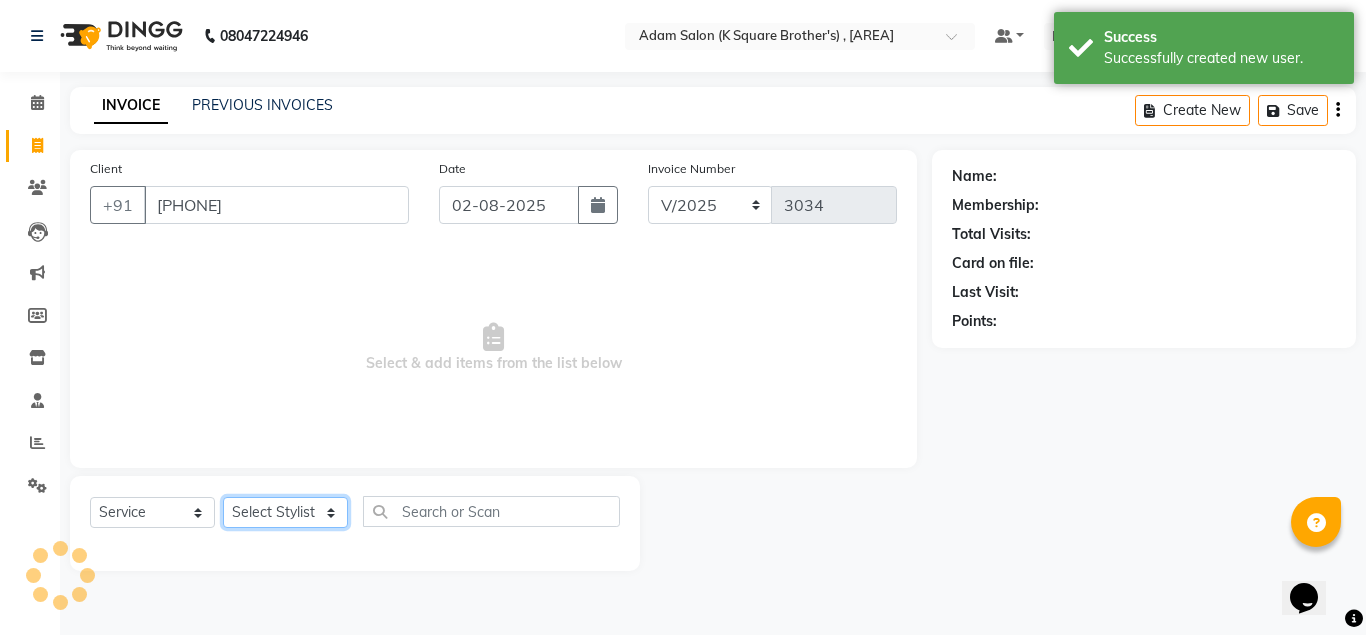 click on "Select Stylist [FIRST] [FIRST] [FIRST] [FIRST] [FIRST]" 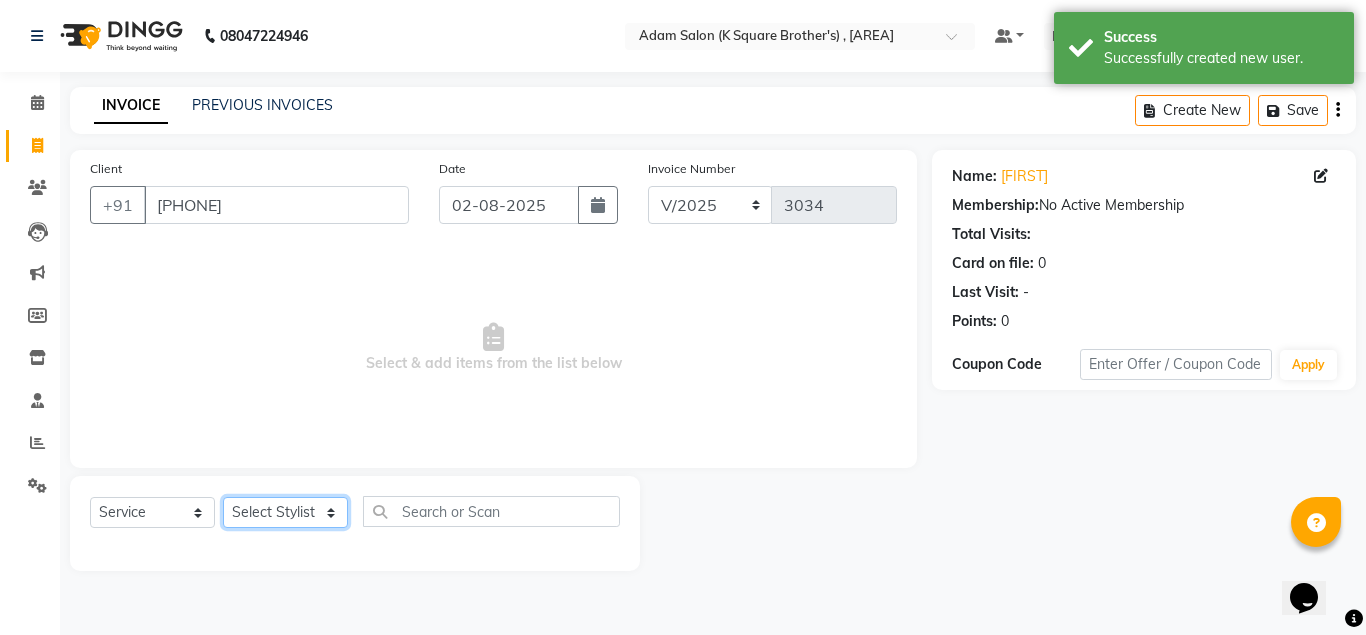 select on "78095" 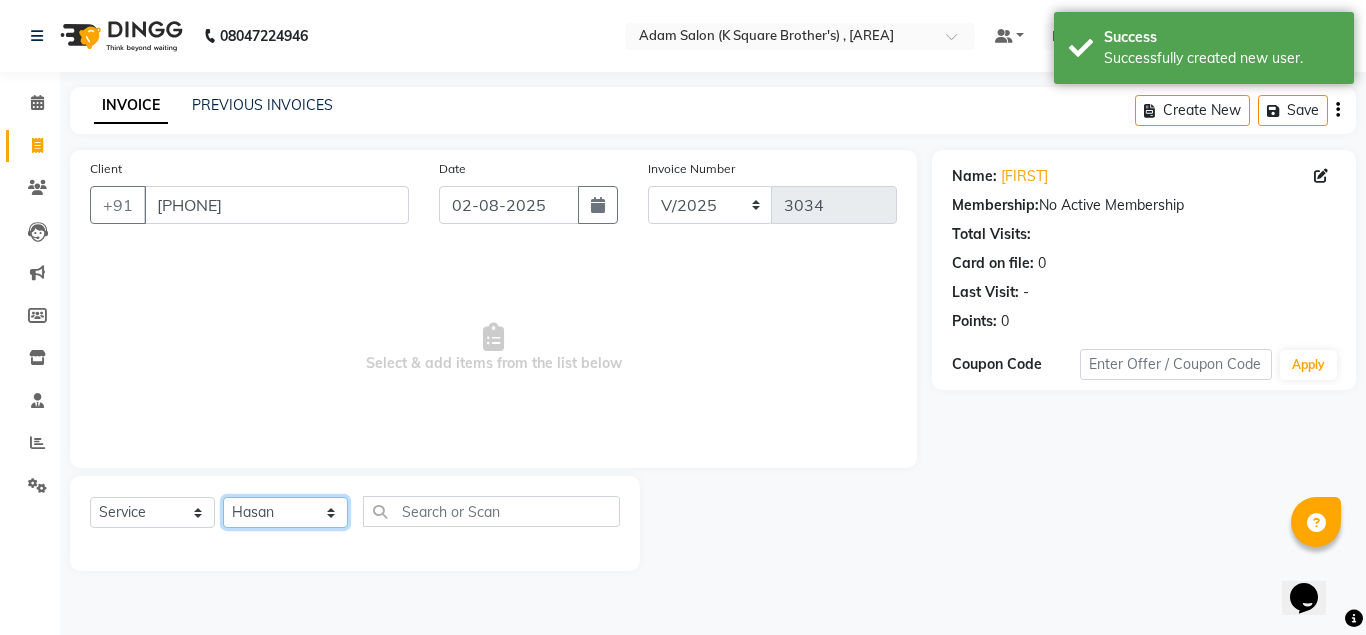 click on "Select Stylist [FIRST] [FIRST] [FIRST] [FIRST] [FIRST]" 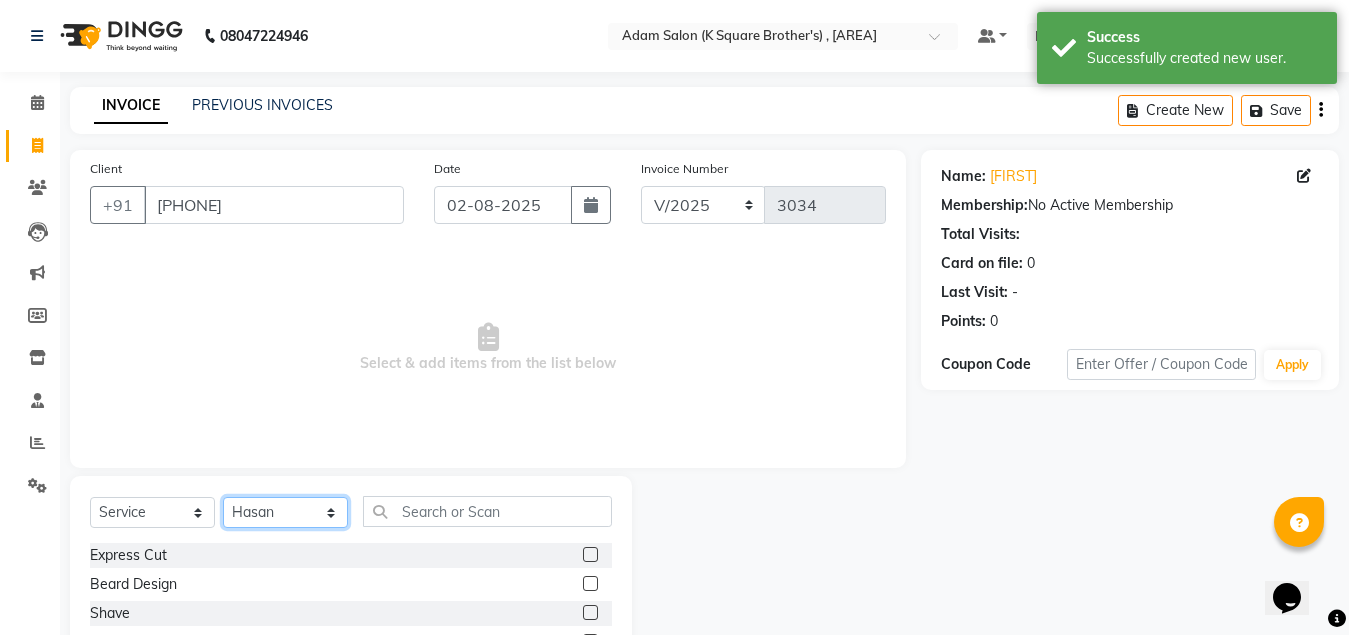 scroll, scrollTop: 166, scrollLeft: 0, axis: vertical 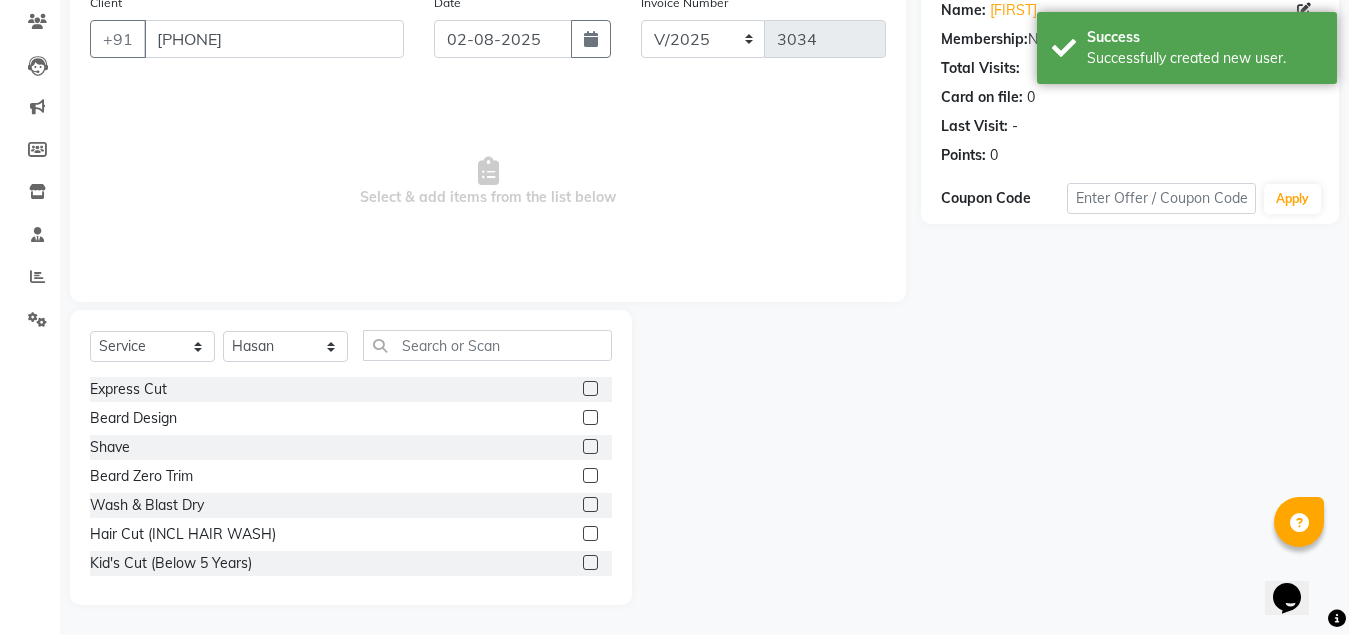 click on "Express Cut" 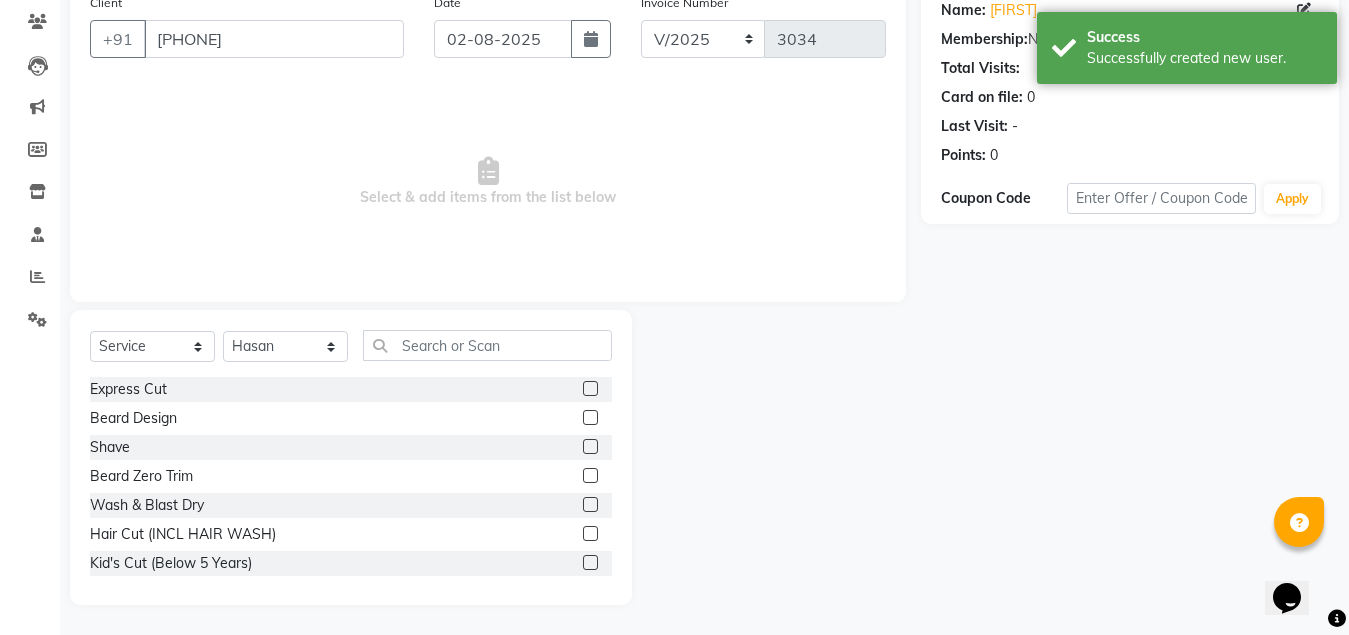 click 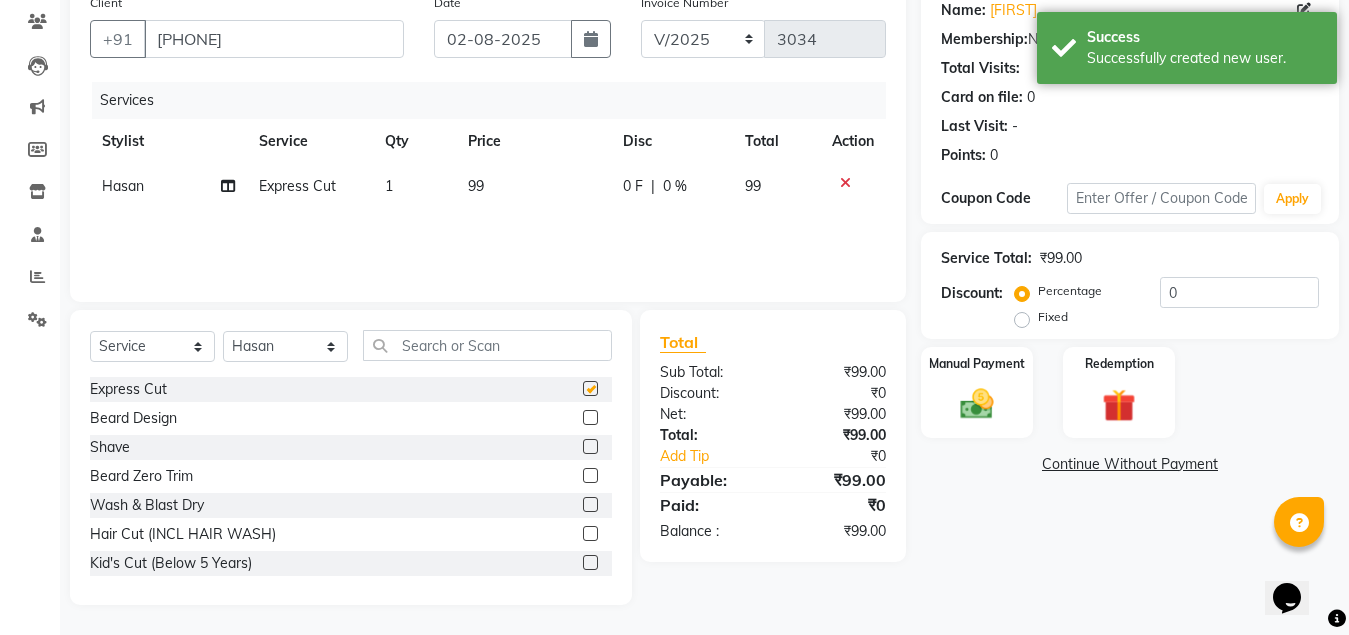checkbox on "false" 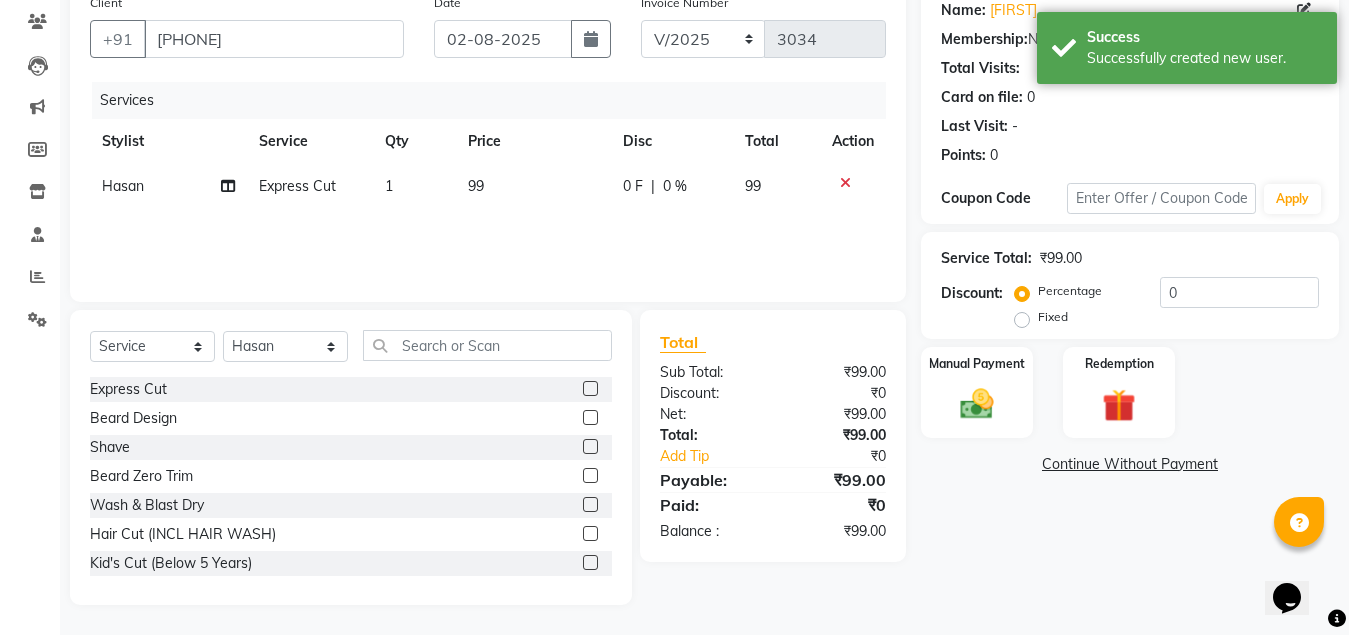 click 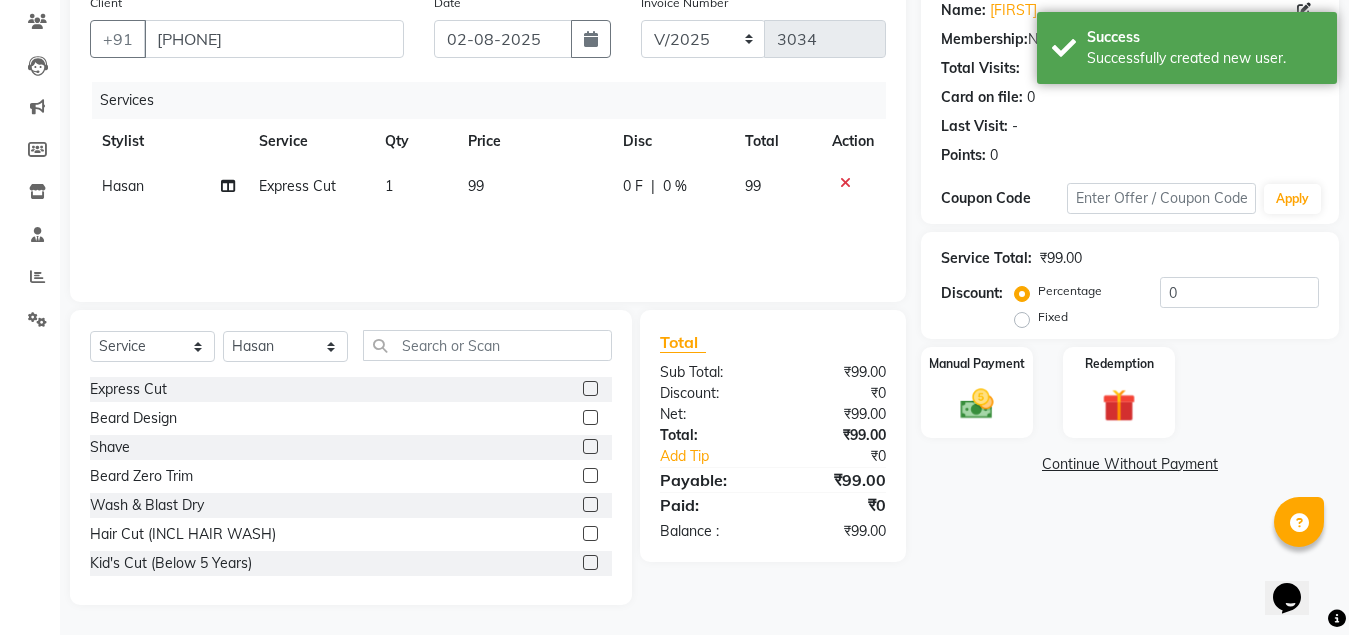 click at bounding box center (589, 418) 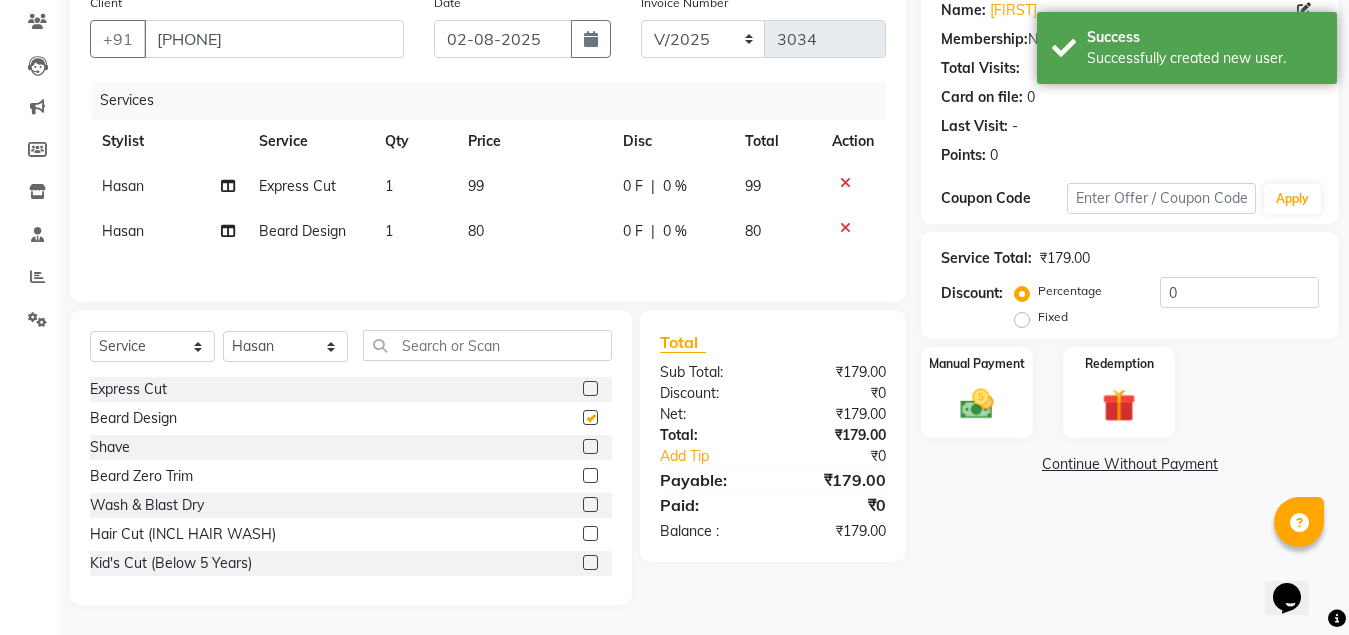 checkbox on "false" 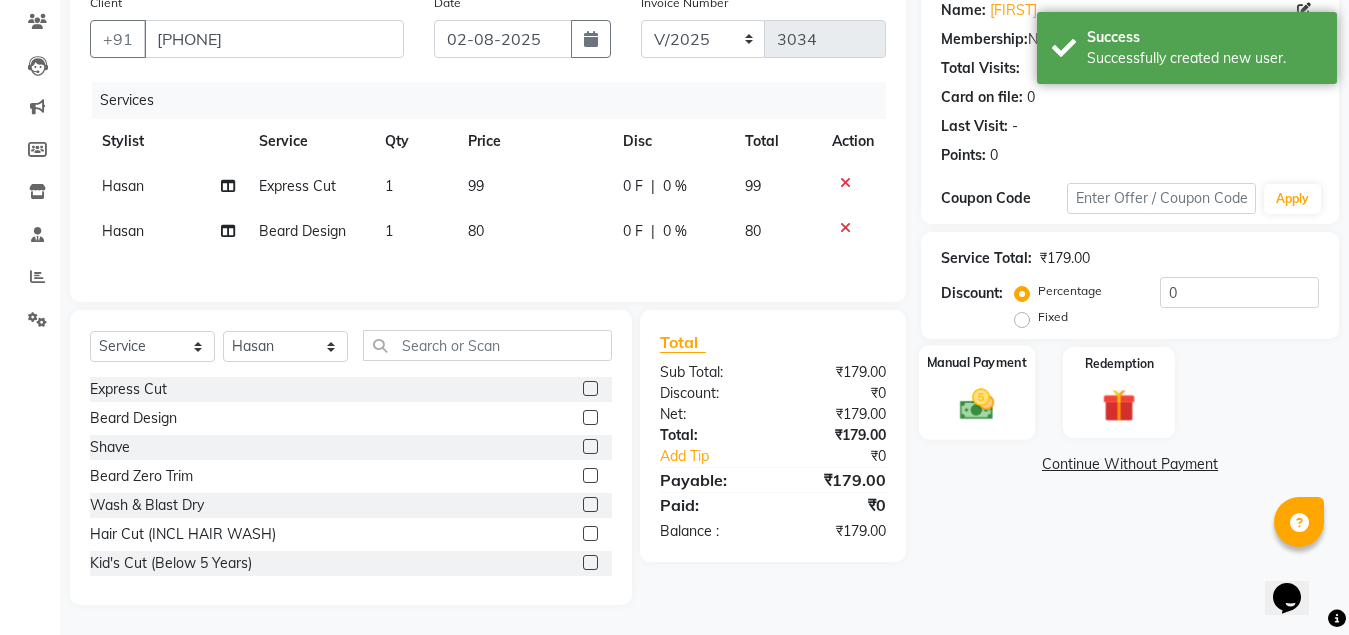 click 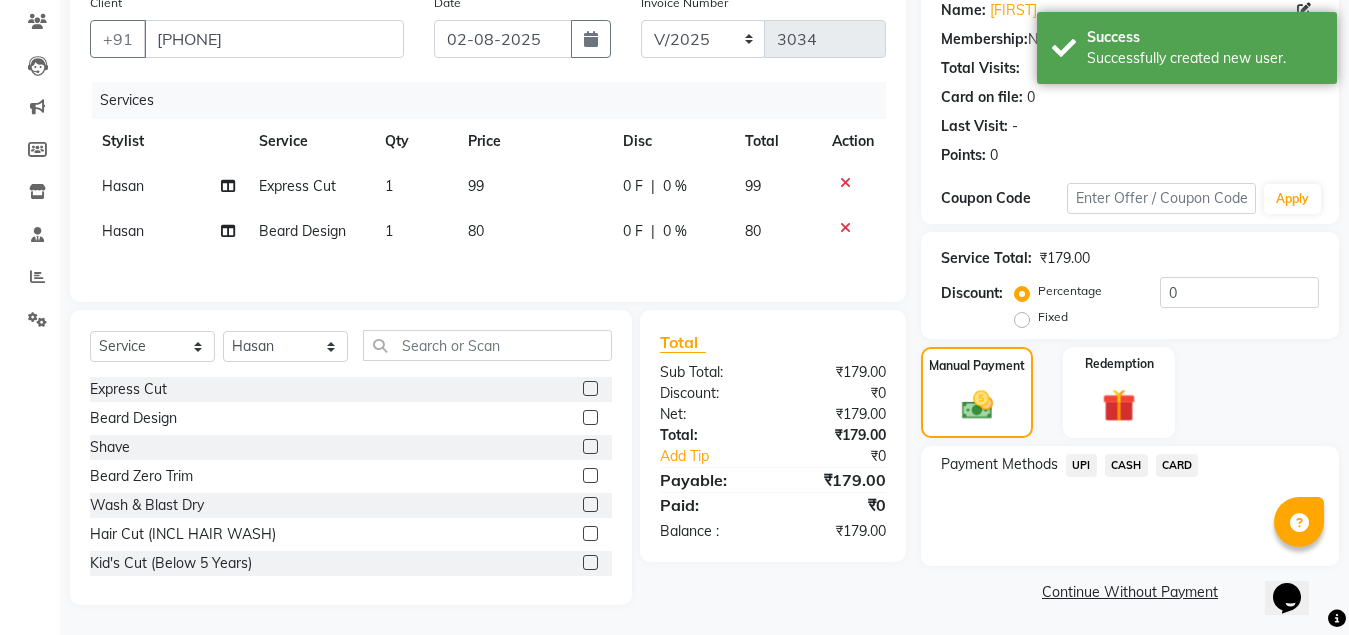 click on "CASH" 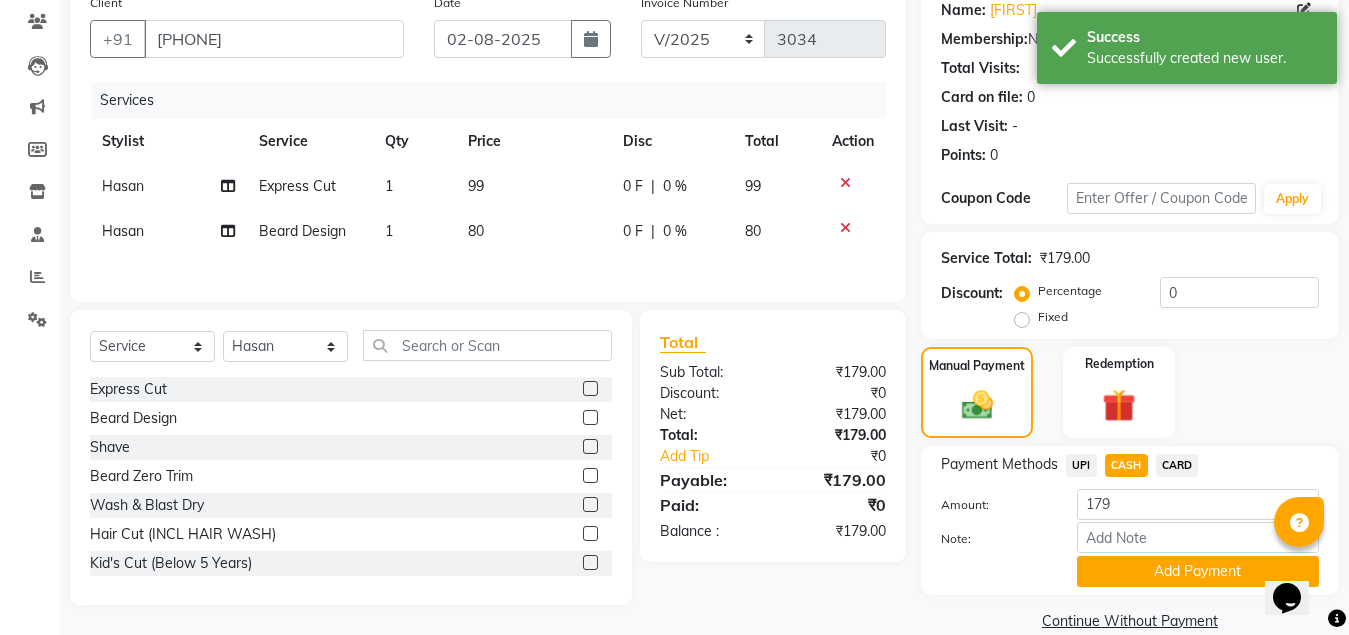 scroll, scrollTop: 197, scrollLeft: 0, axis: vertical 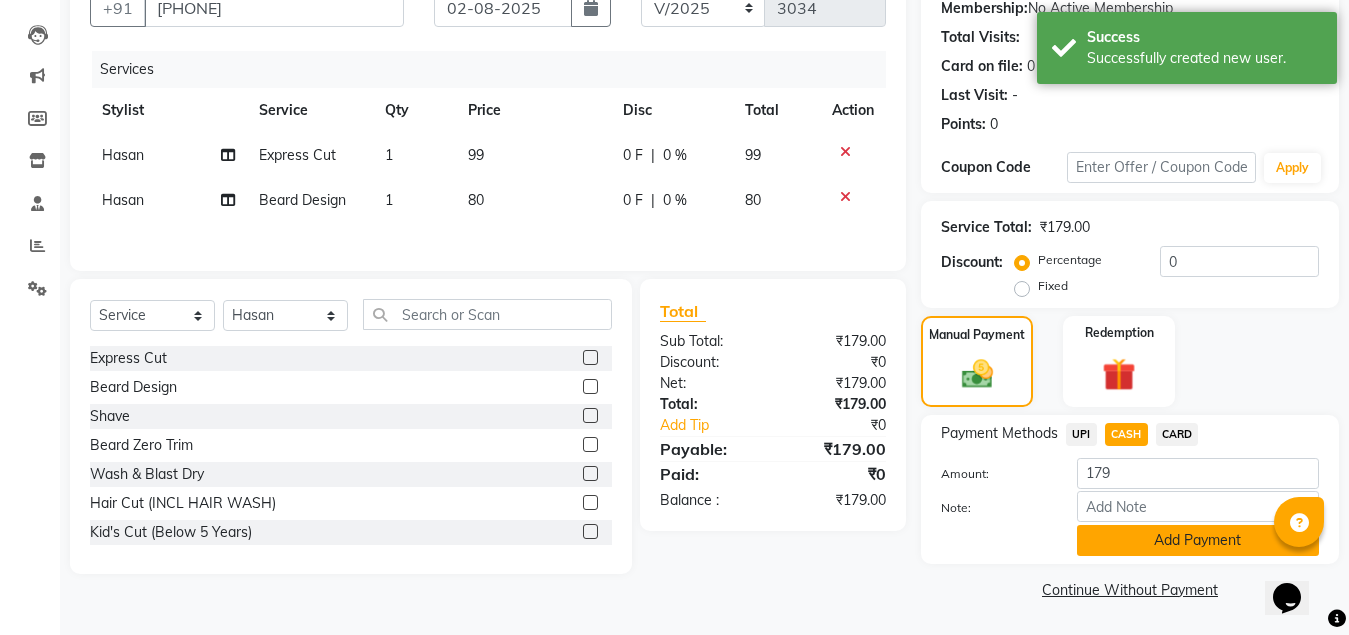 click on "Add Payment" 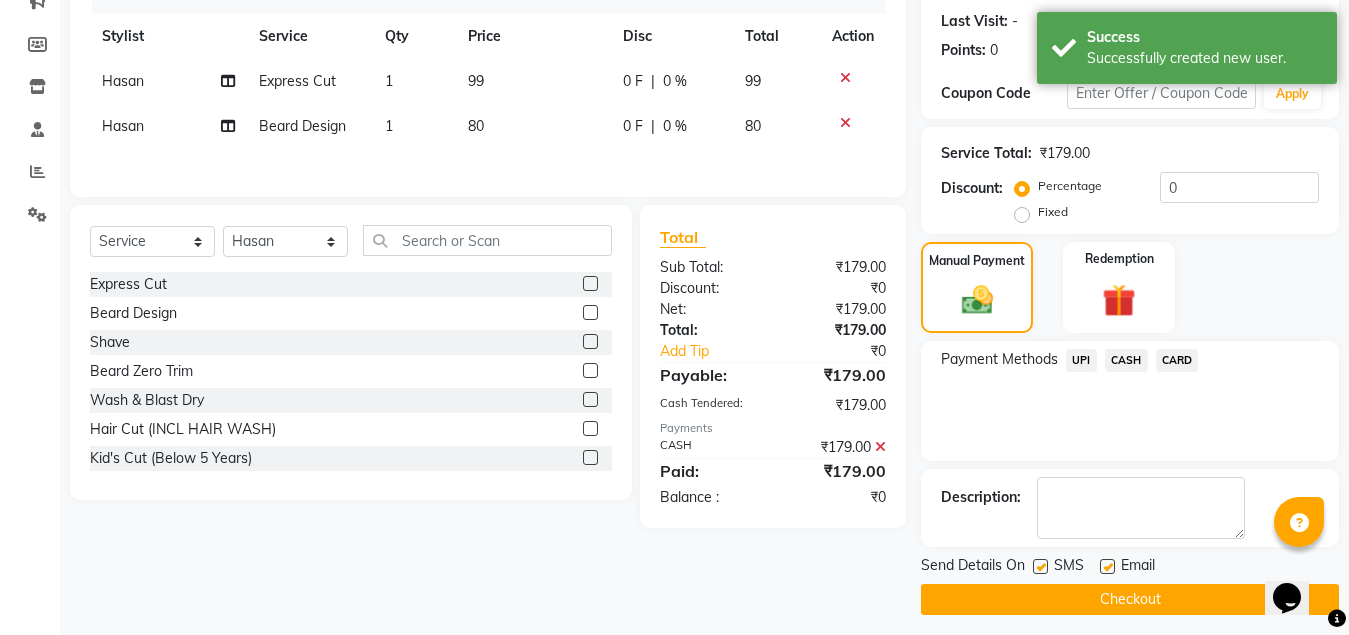 scroll, scrollTop: 281, scrollLeft: 0, axis: vertical 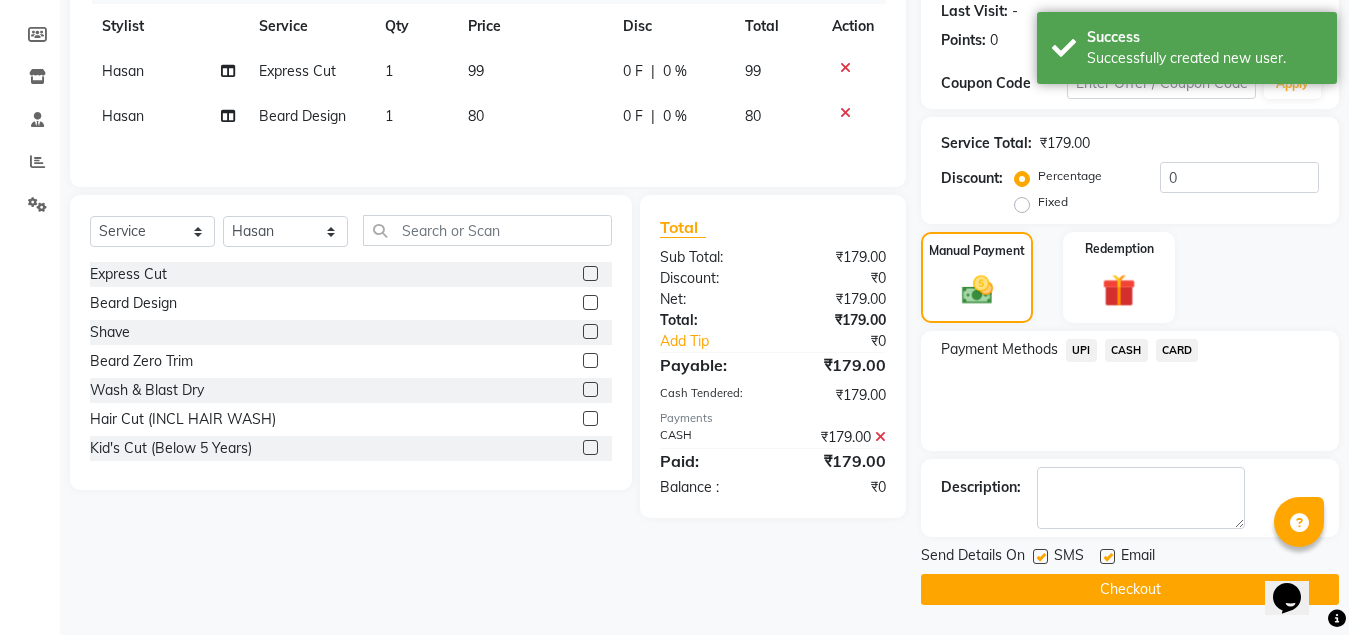click on "Checkout" 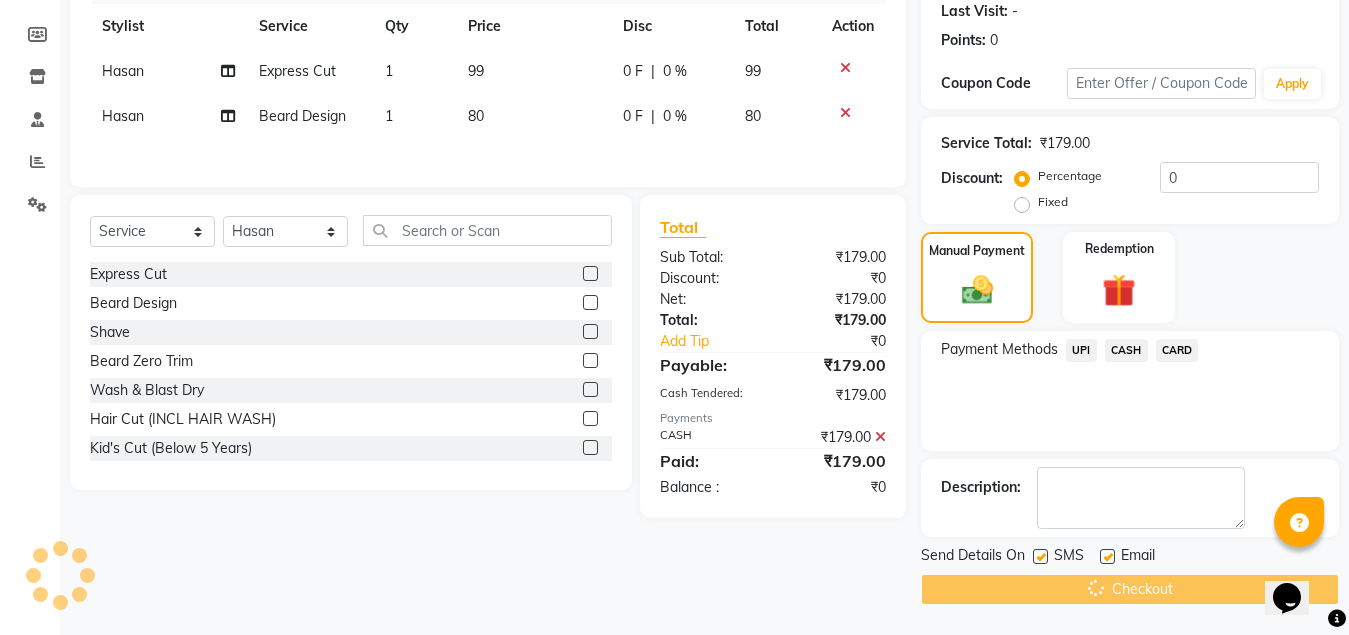 scroll, scrollTop: 0, scrollLeft: 0, axis: both 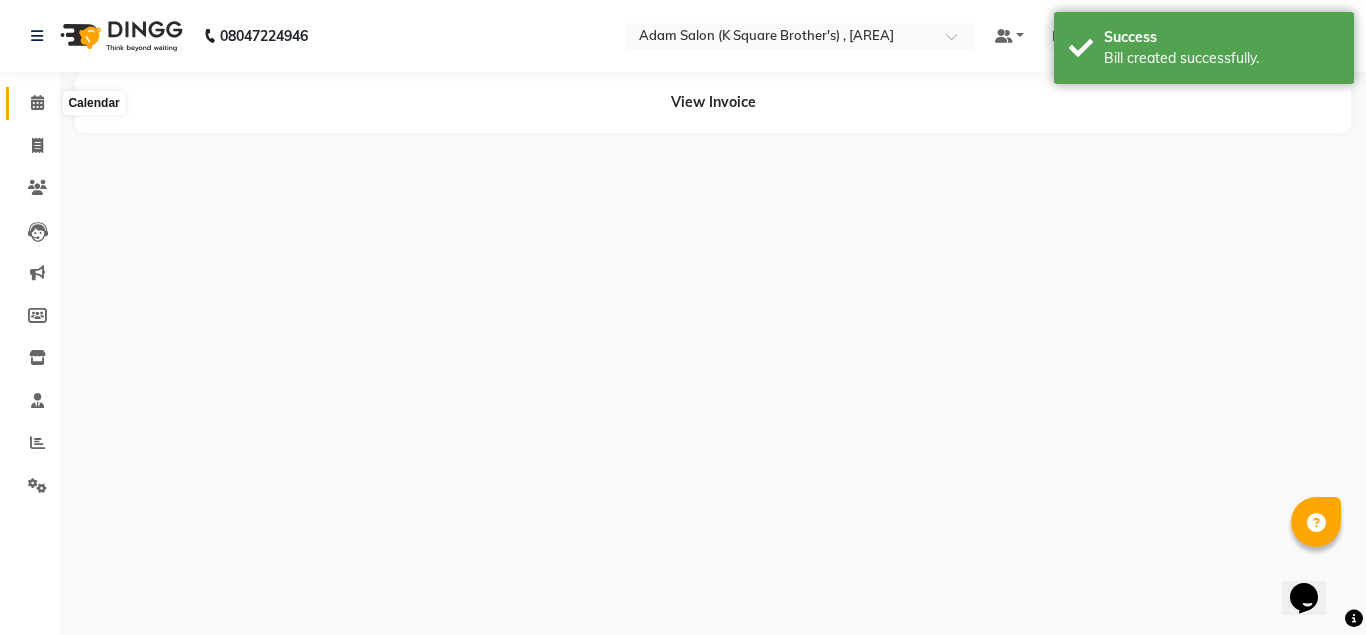 click 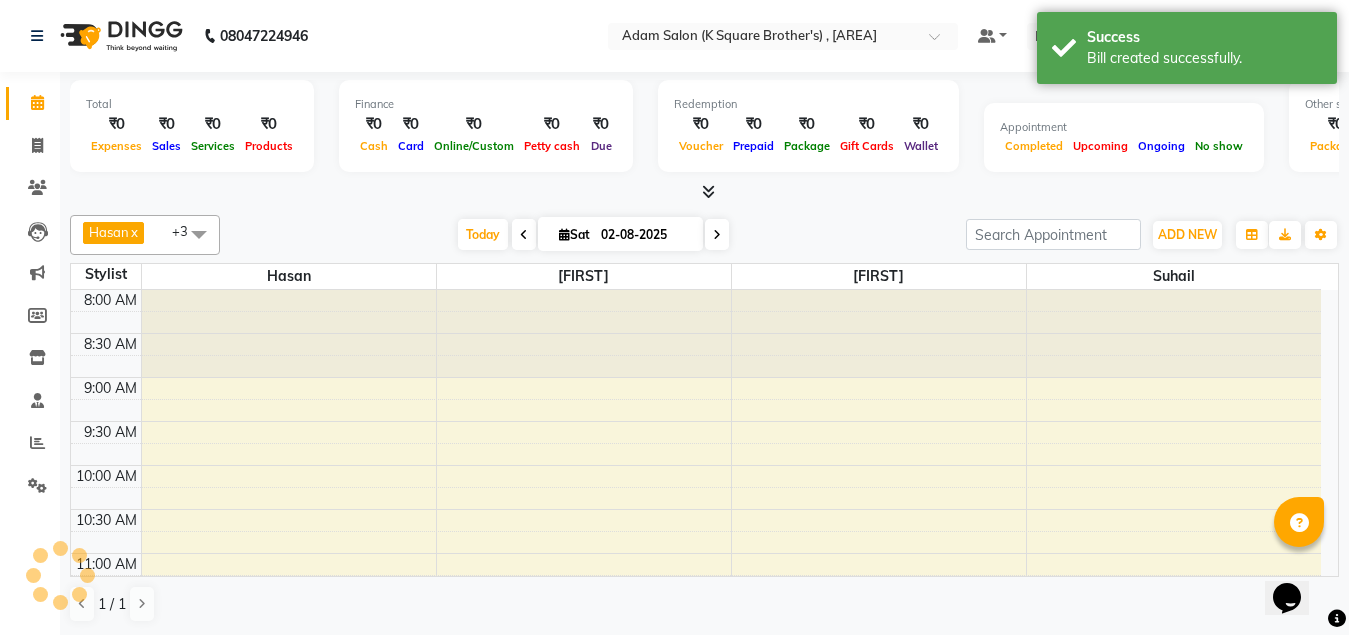 scroll, scrollTop: 0, scrollLeft: 0, axis: both 